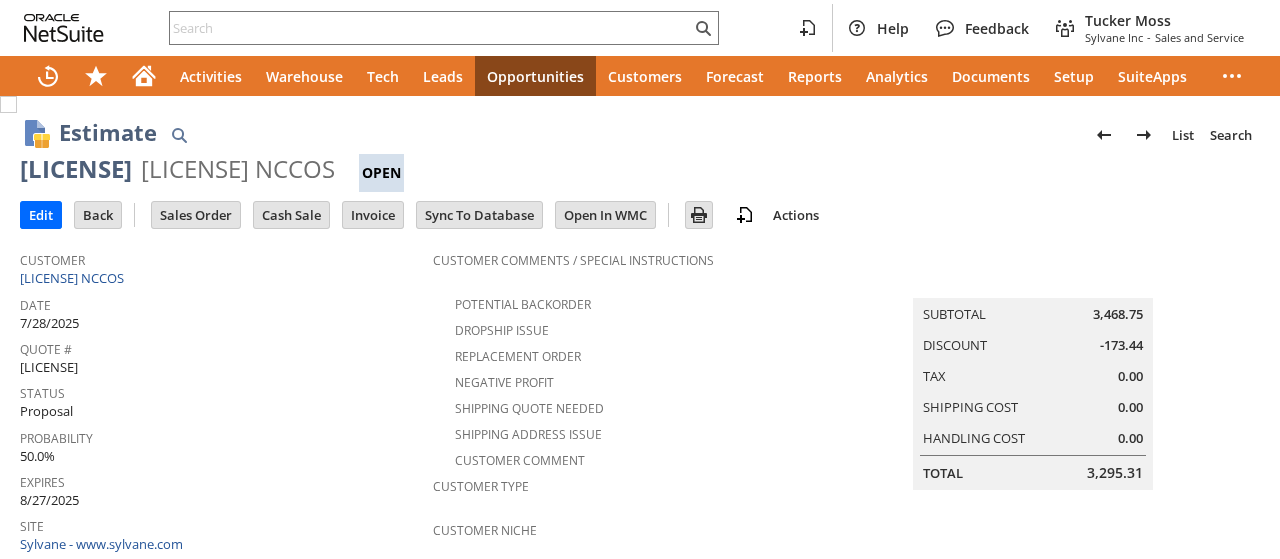 scroll, scrollTop: 0, scrollLeft: 0, axis: both 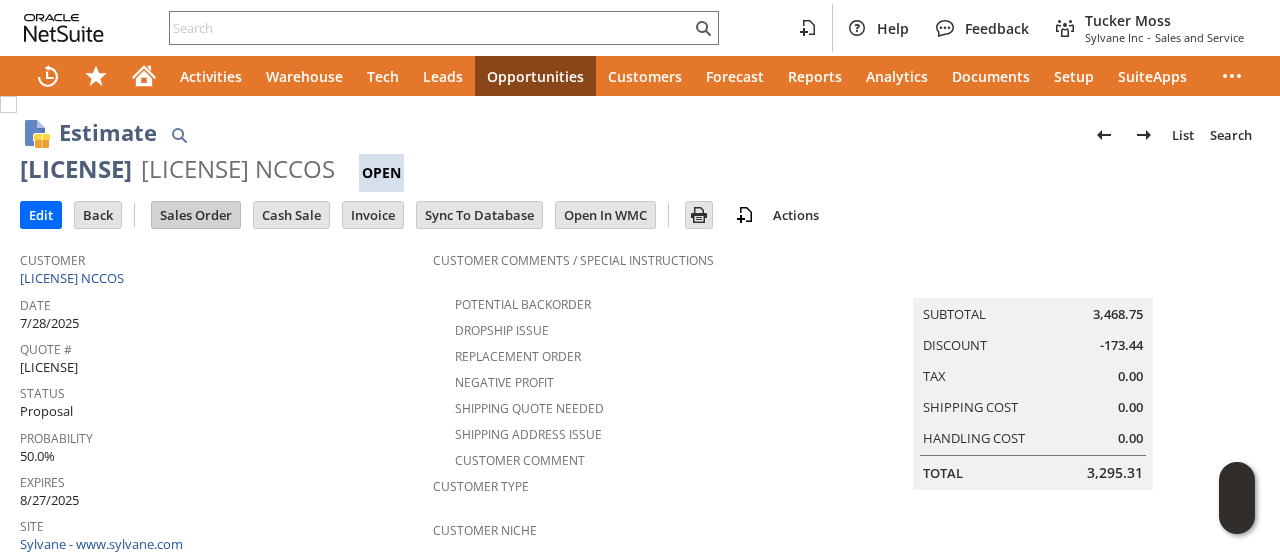 click on "Sales Order" at bounding box center (196, 215) 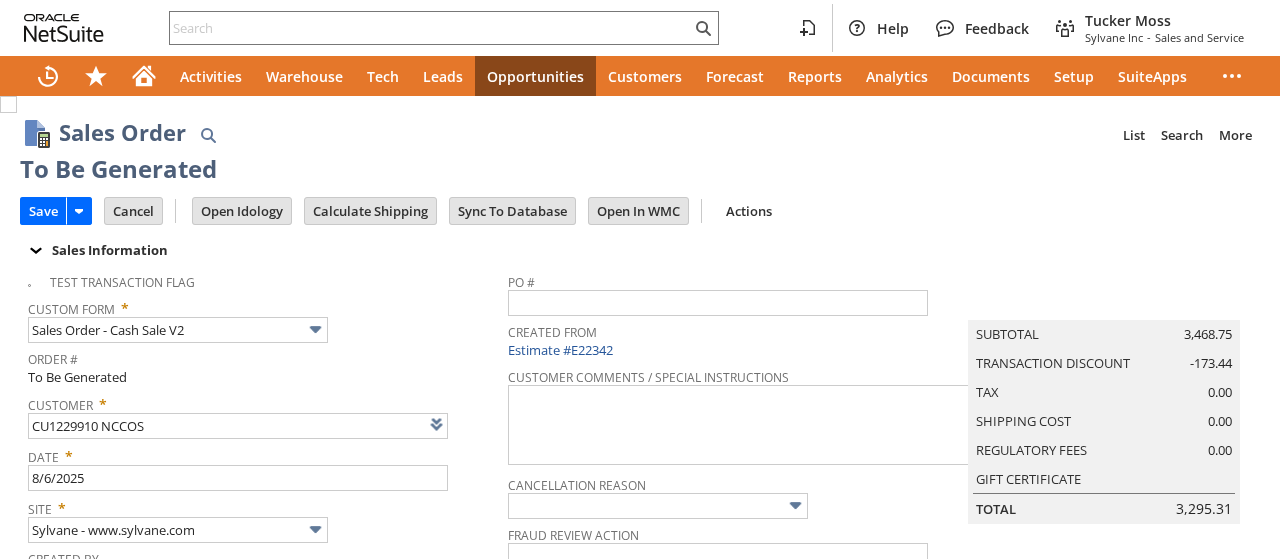scroll, scrollTop: 0, scrollLeft: 0, axis: both 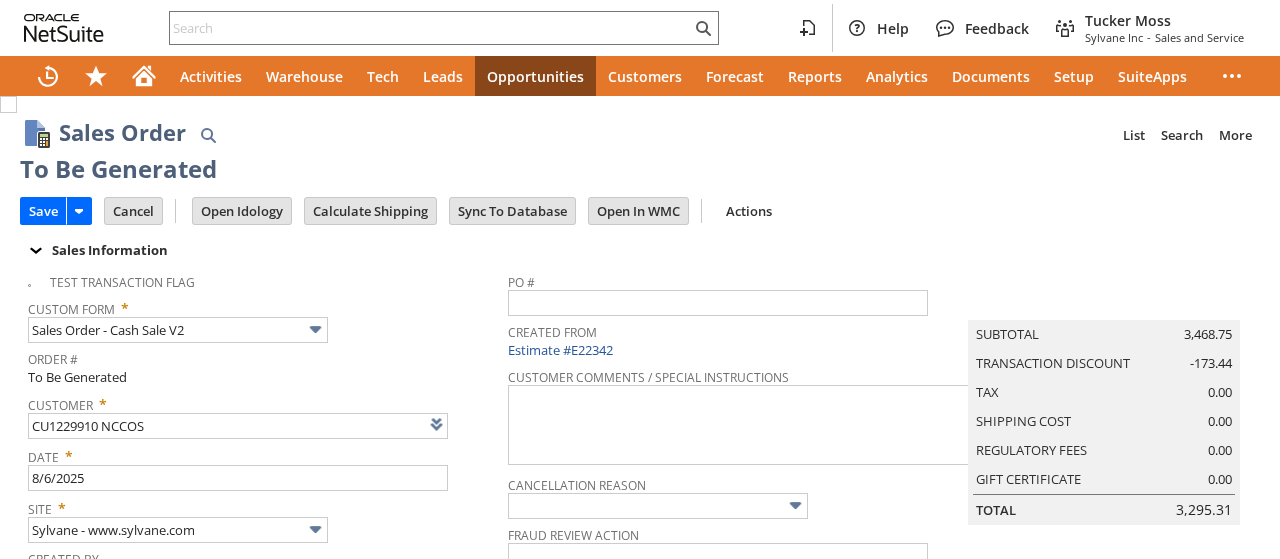 type on "Make Copy" 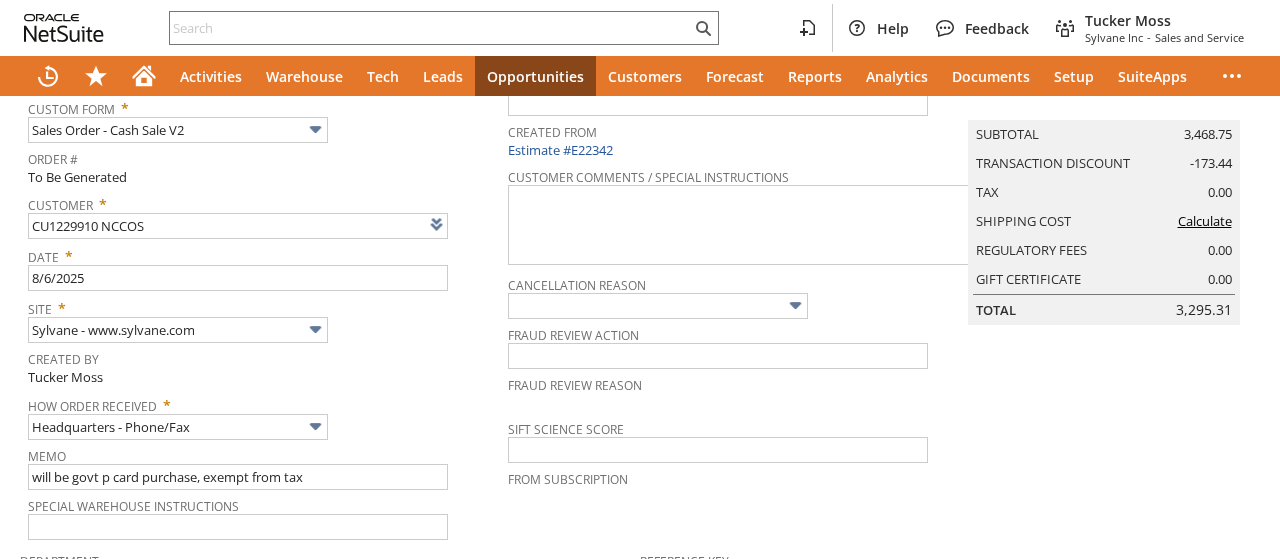 type on "Intelligent Recommendations ⁰" 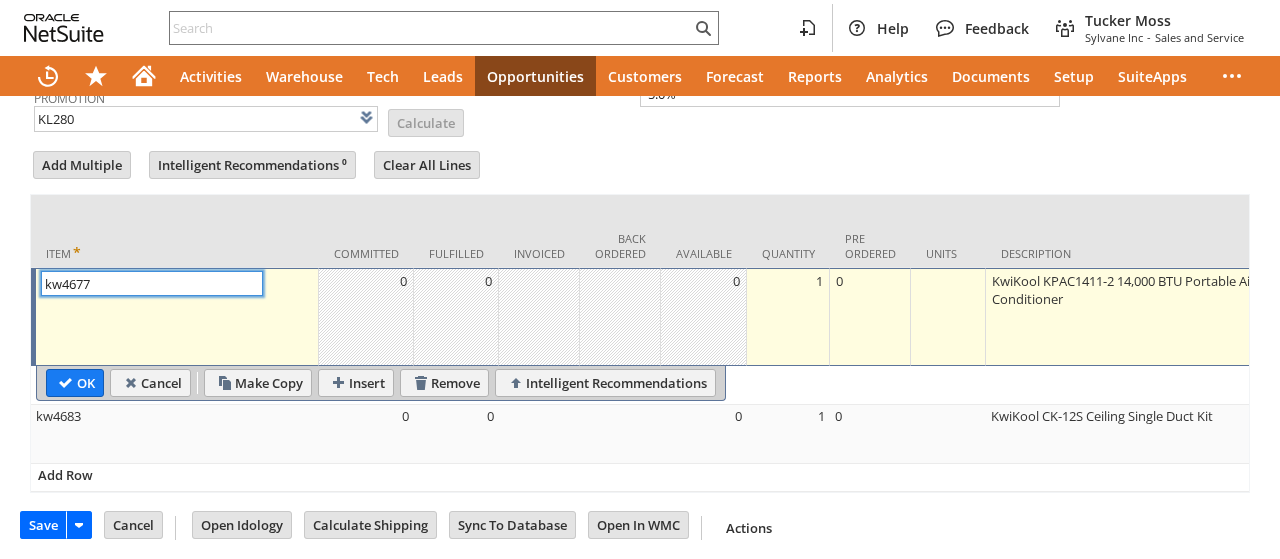 scroll, scrollTop: 1268, scrollLeft: 0, axis: vertical 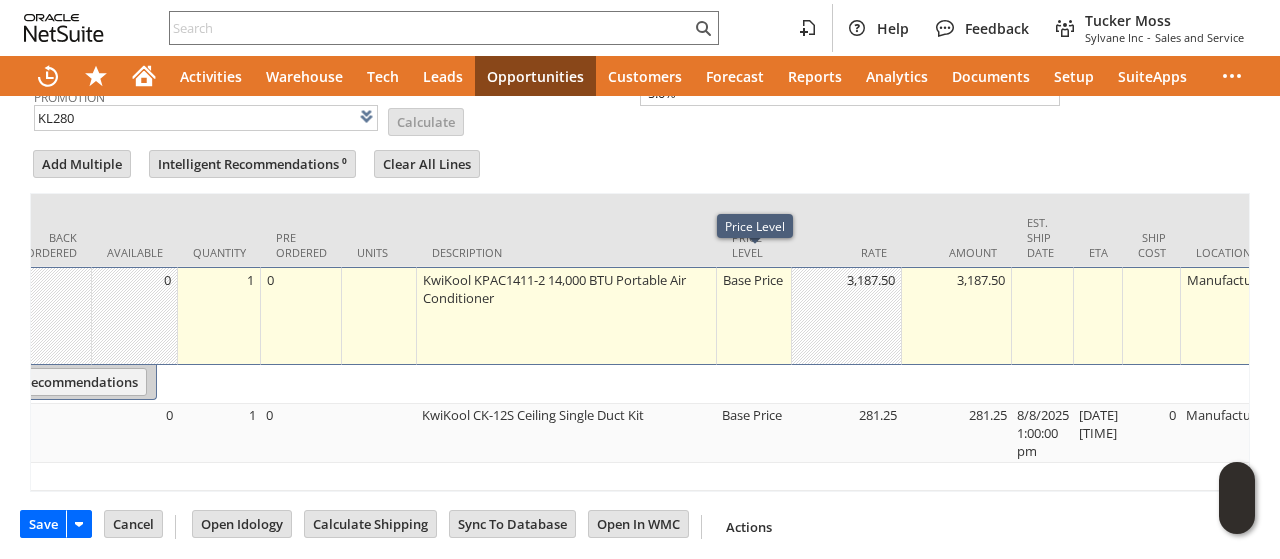 click on "Base Price" at bounding box center [754, 280] 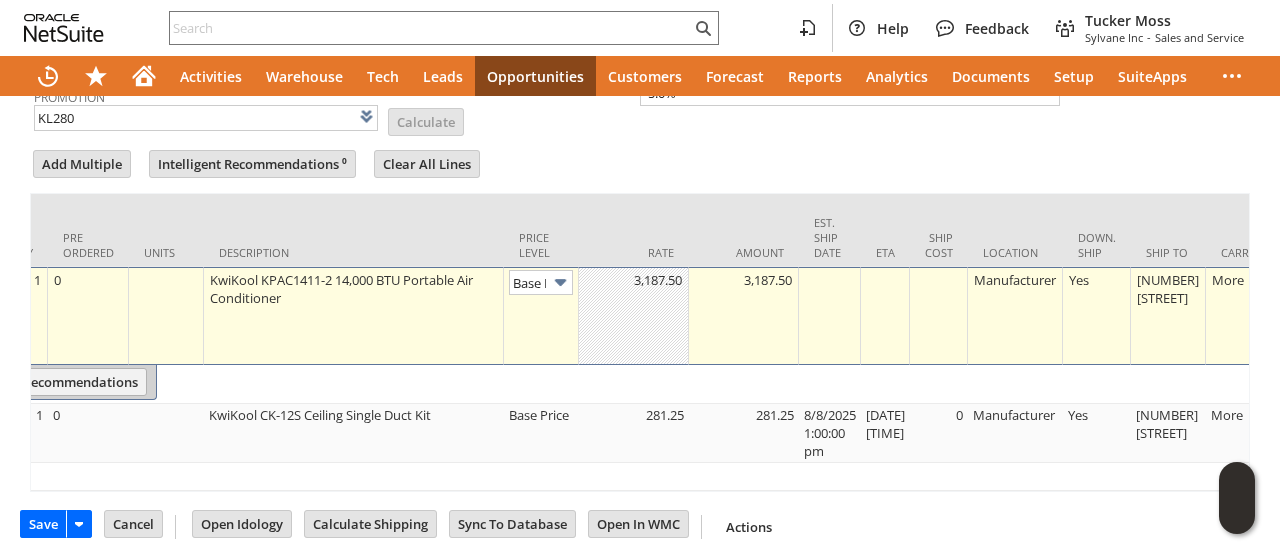 scroll, scrollTop: 0, scrollLeft: 28, axis: horizontal 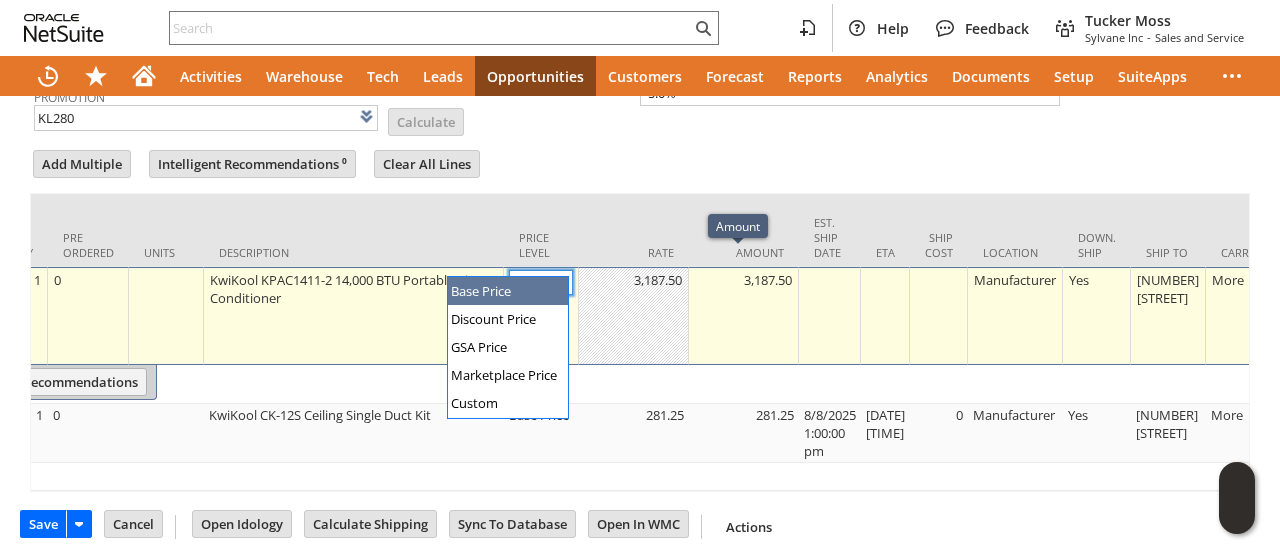 click at bounding box center [560, 282] 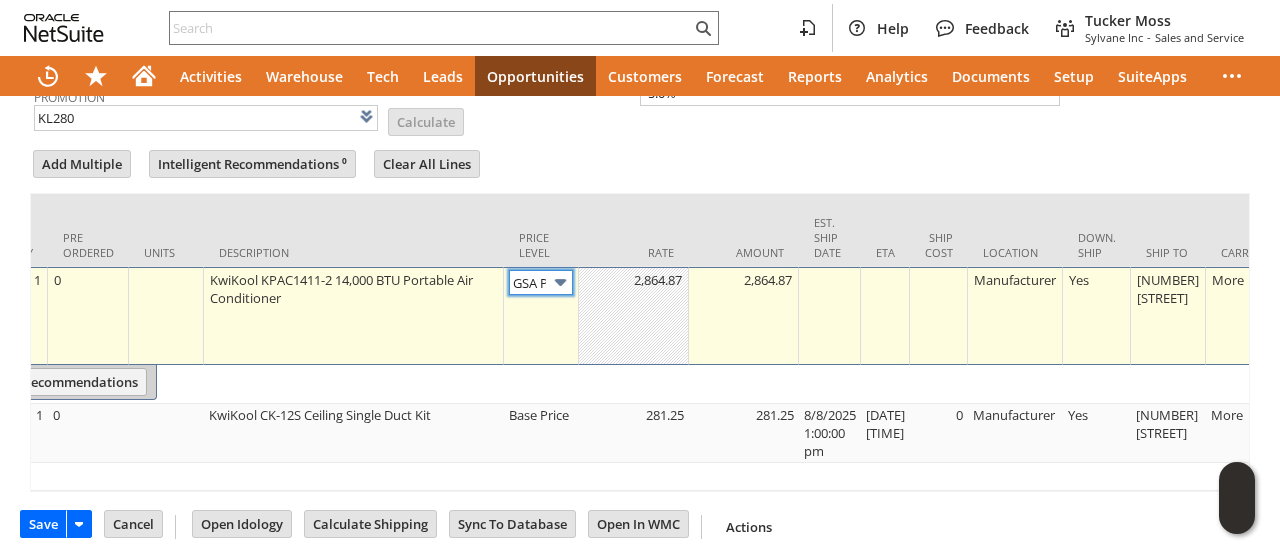click on "GSA Price" at bounding box center (541, 282) 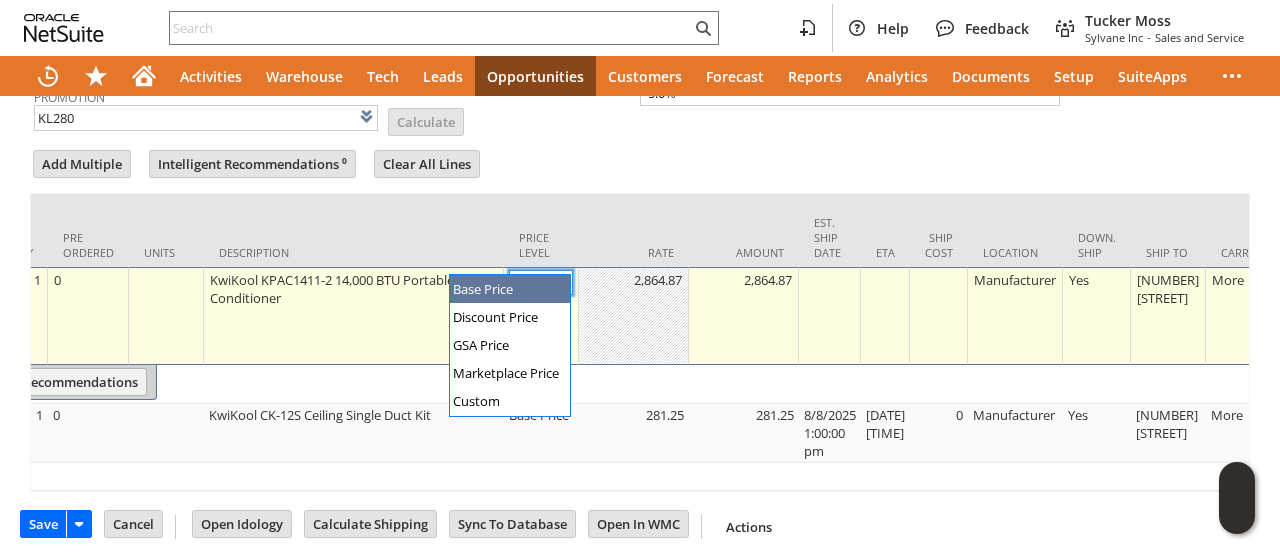 type on "Base Price" 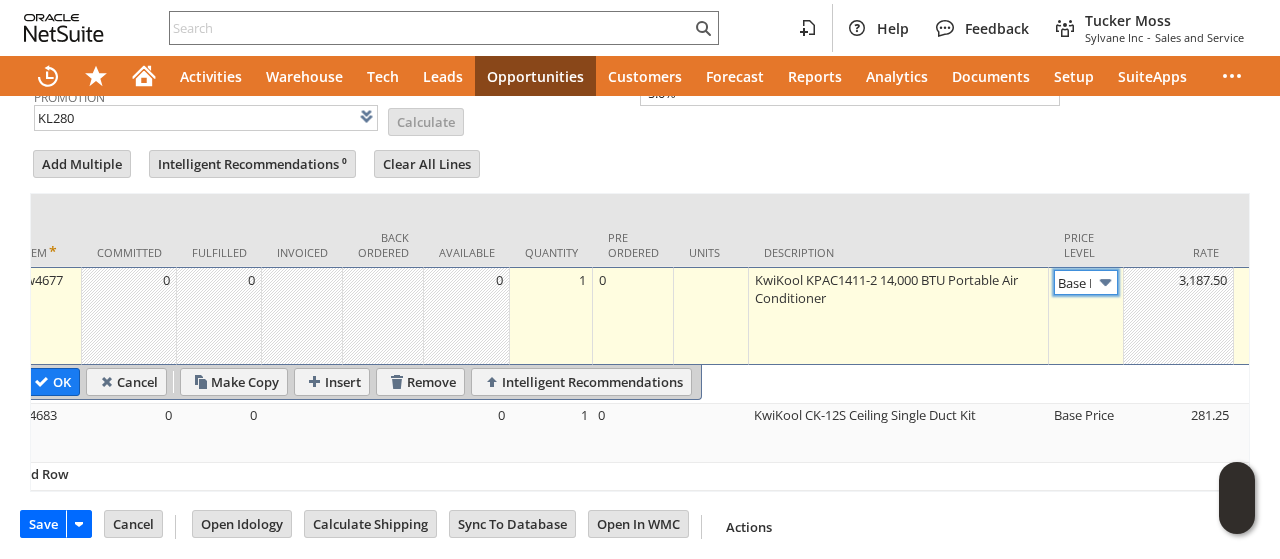 scroll, scrollTop: 0, scrollLeft: 0, axis: both 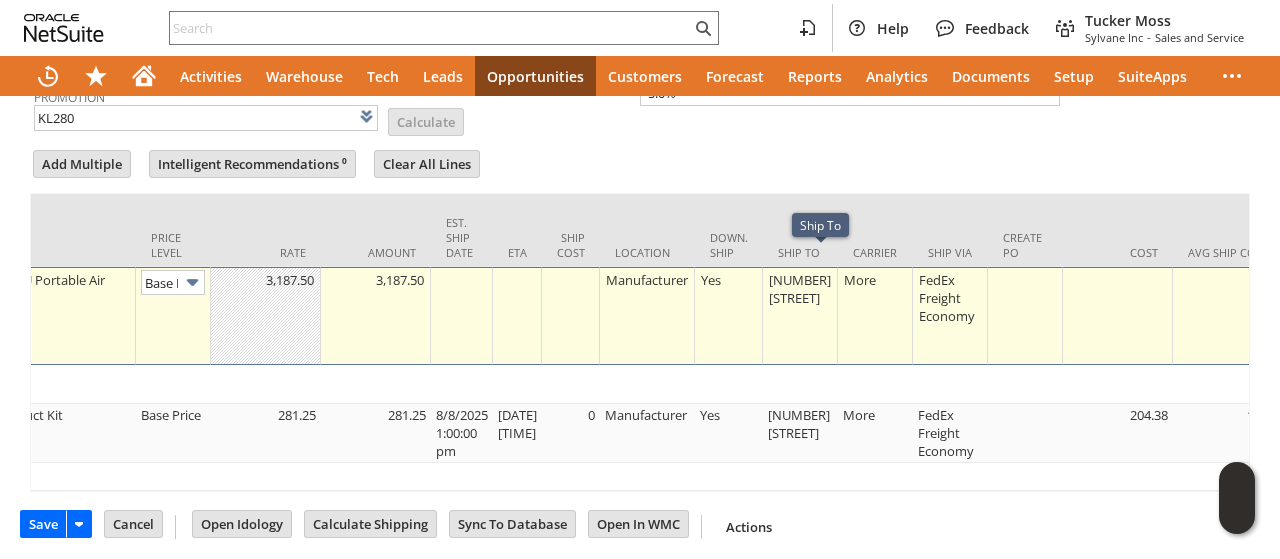 click on "331 Fort Johnson Rd" at bounding box center [800, 289] 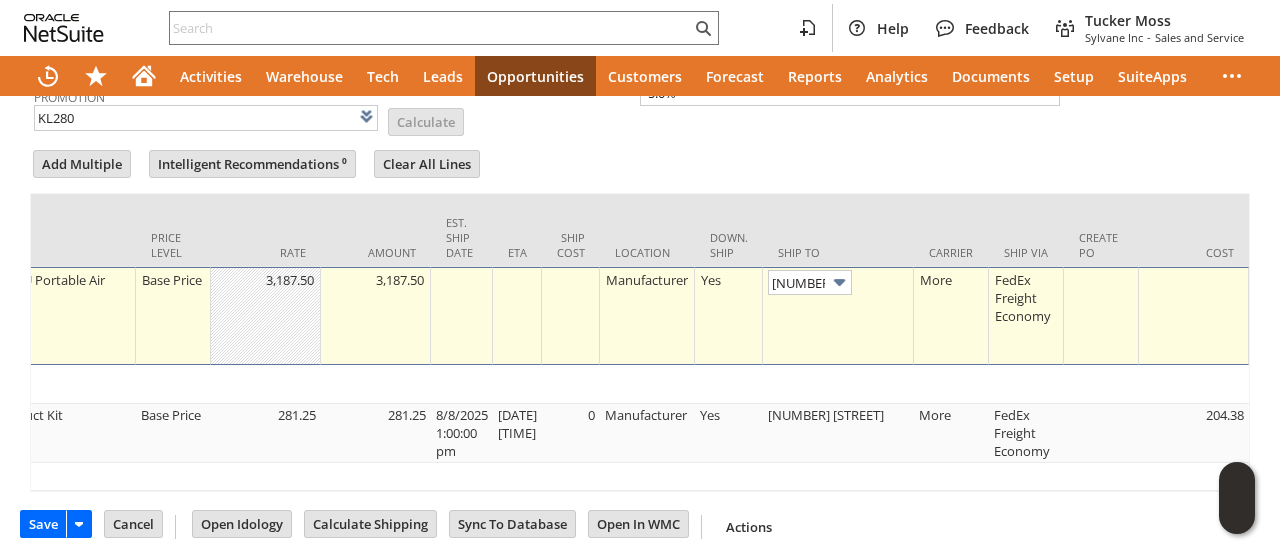 scroll, scrollTop: 0, scrollLeft: 62, axis: horizontal 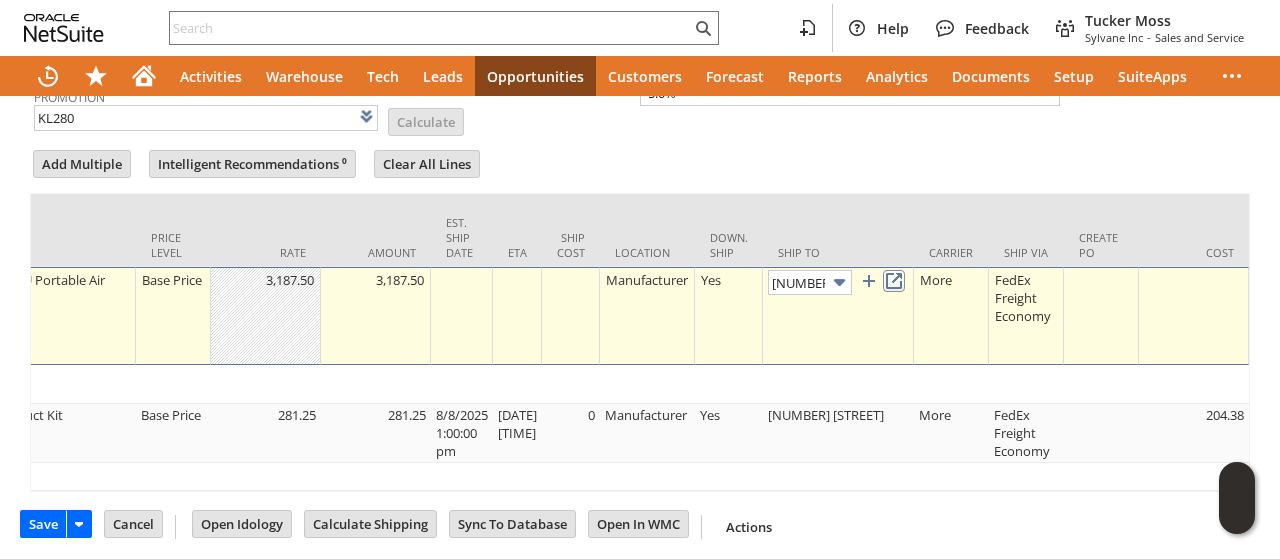 click at bounding box center [894, 281] 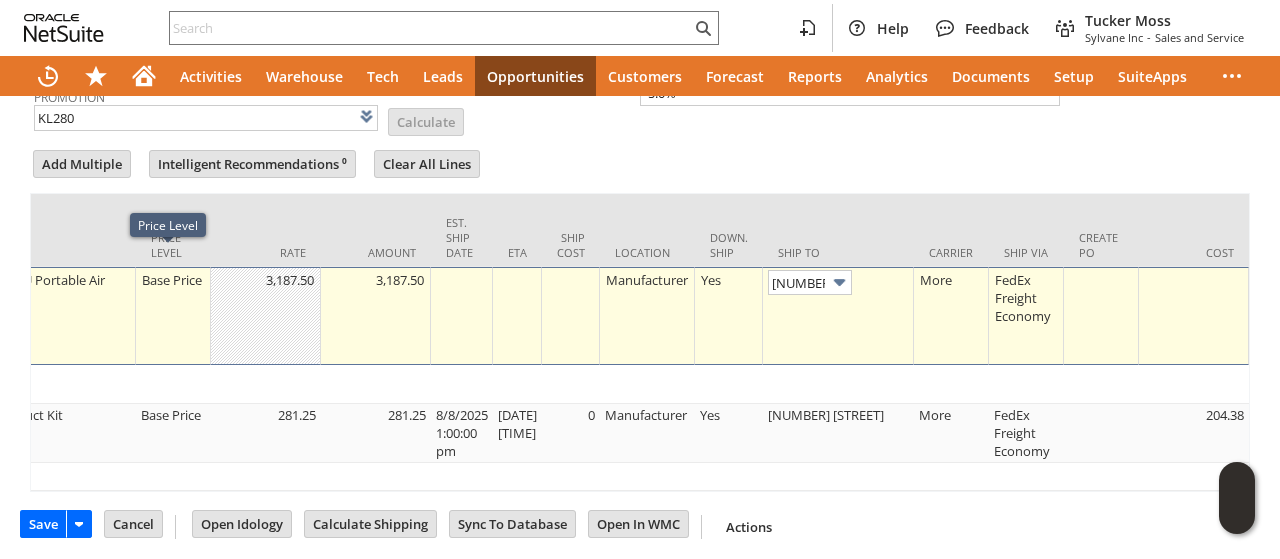 click on "Base Price" at bounding box center [173, 280] 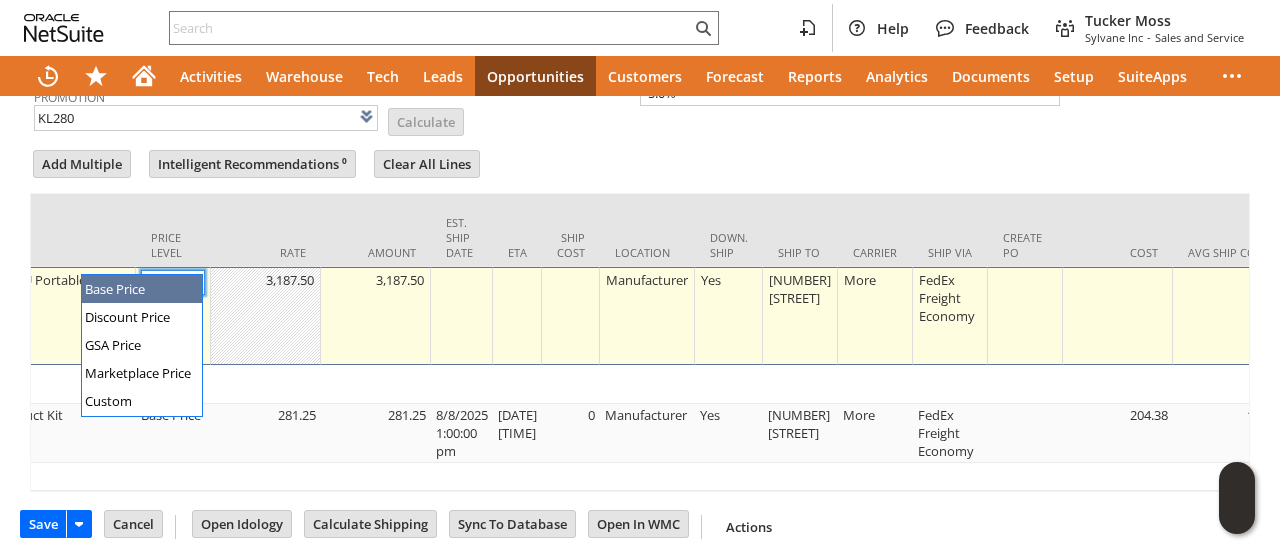 click at bounding box center (192, 282) 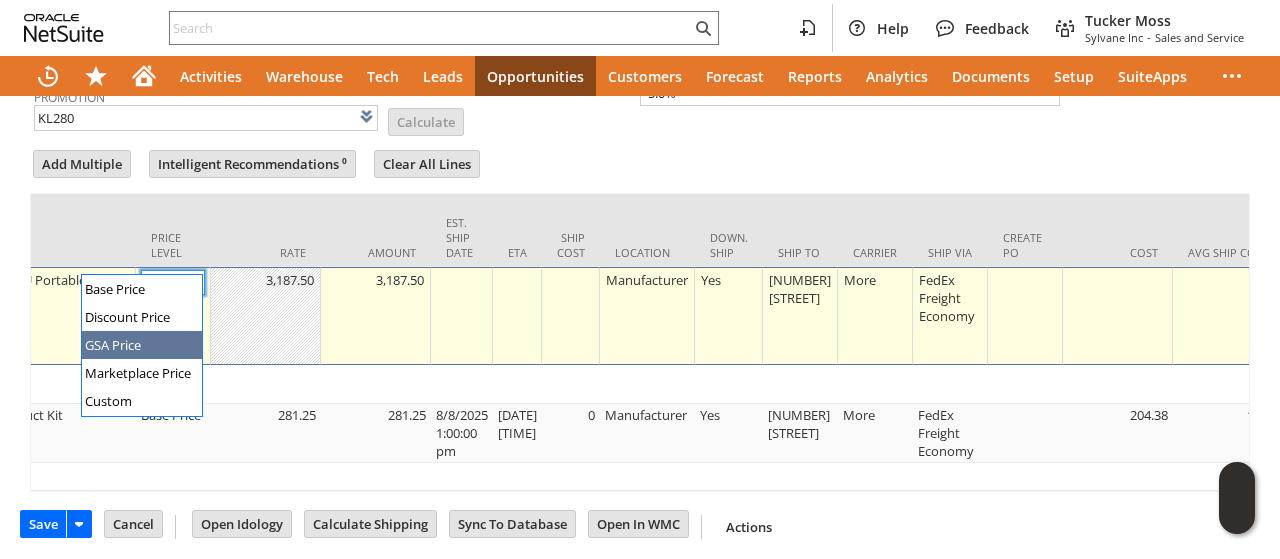 type on "GSA Price" 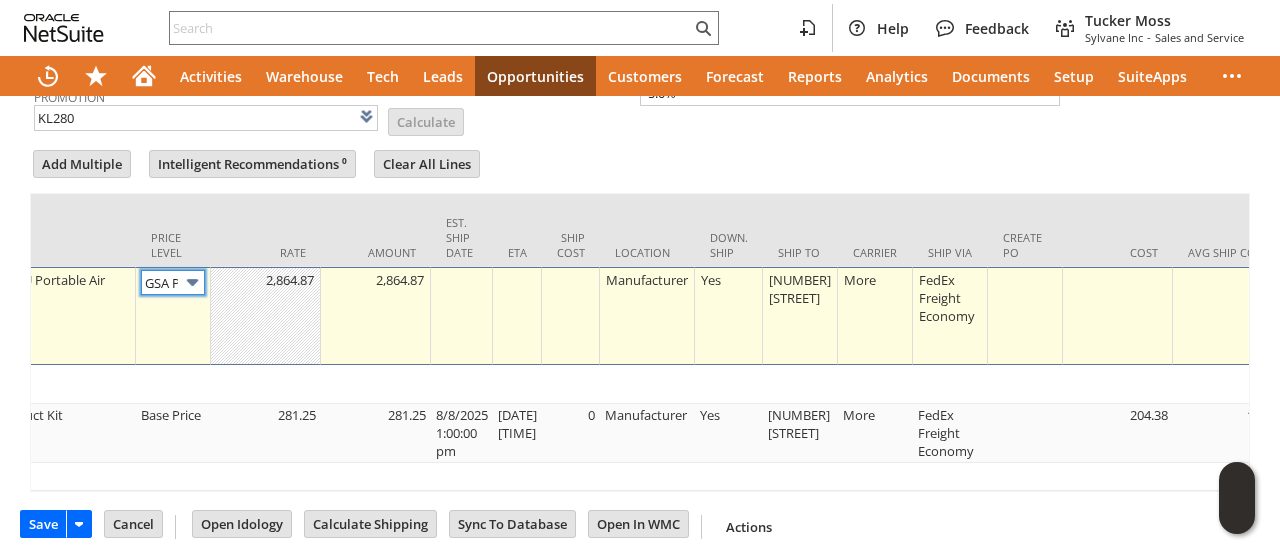 scroll, scrollTop: 1068, scrollLeft: 0, axis: vertical 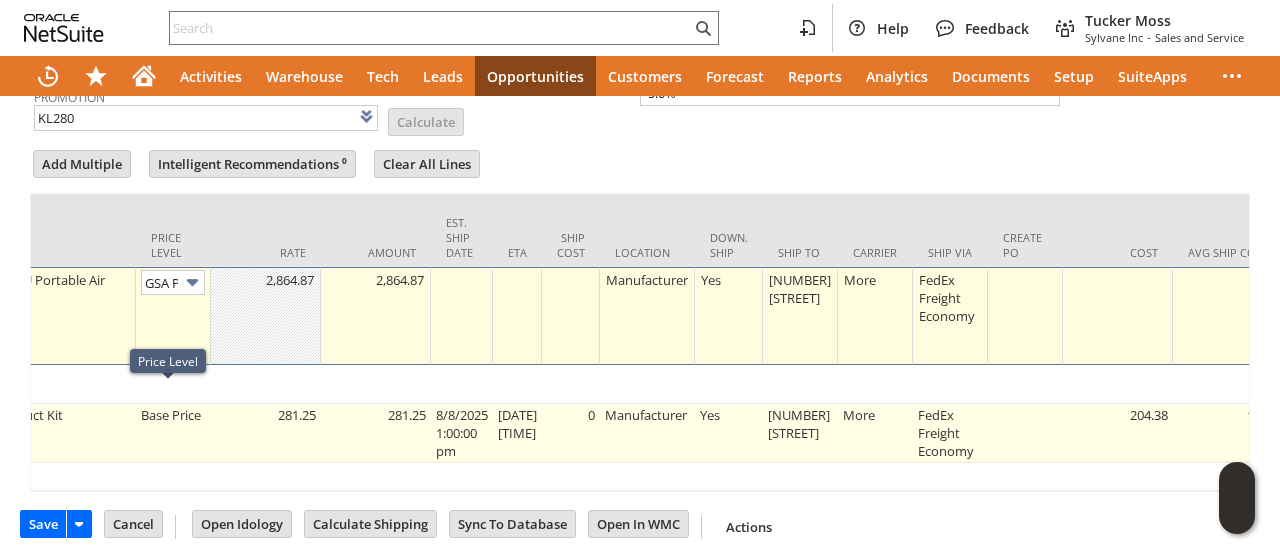 click on "Base Price" at bounding box center (173, 433) 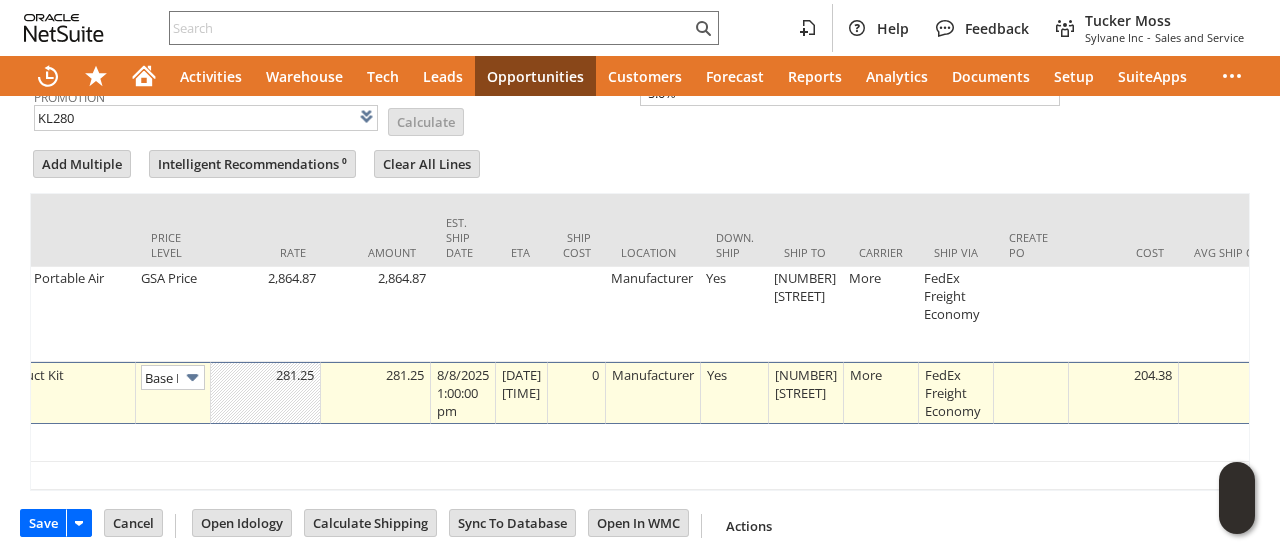 scroll, scrollTop: 1268, scrollLeft: 0, axis: vertical 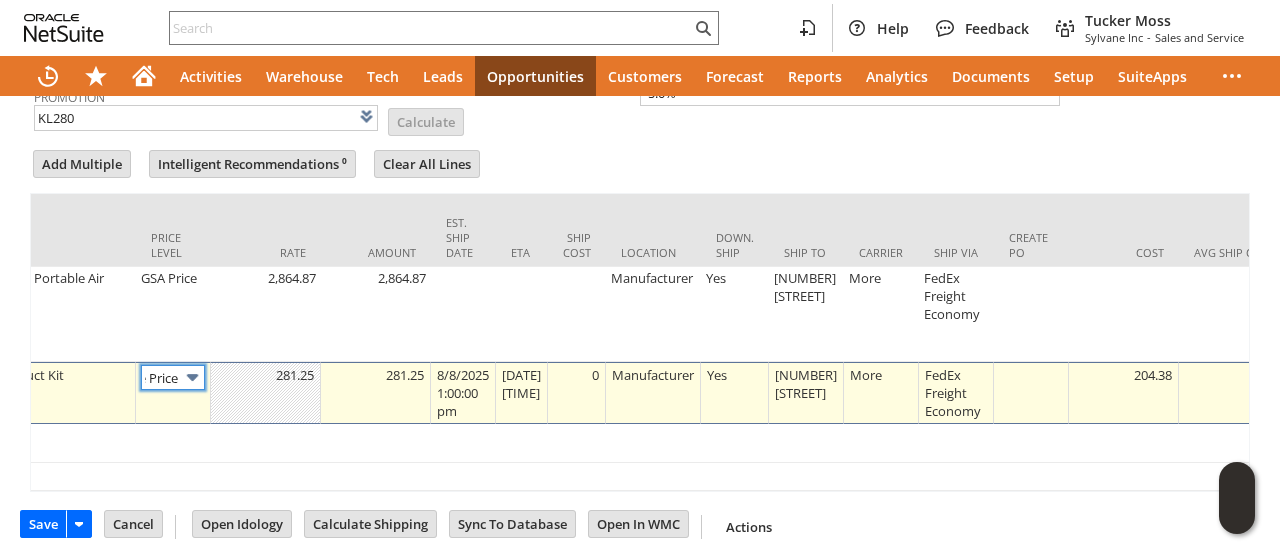 click on "Base Price" at bounding box center (173, 377) 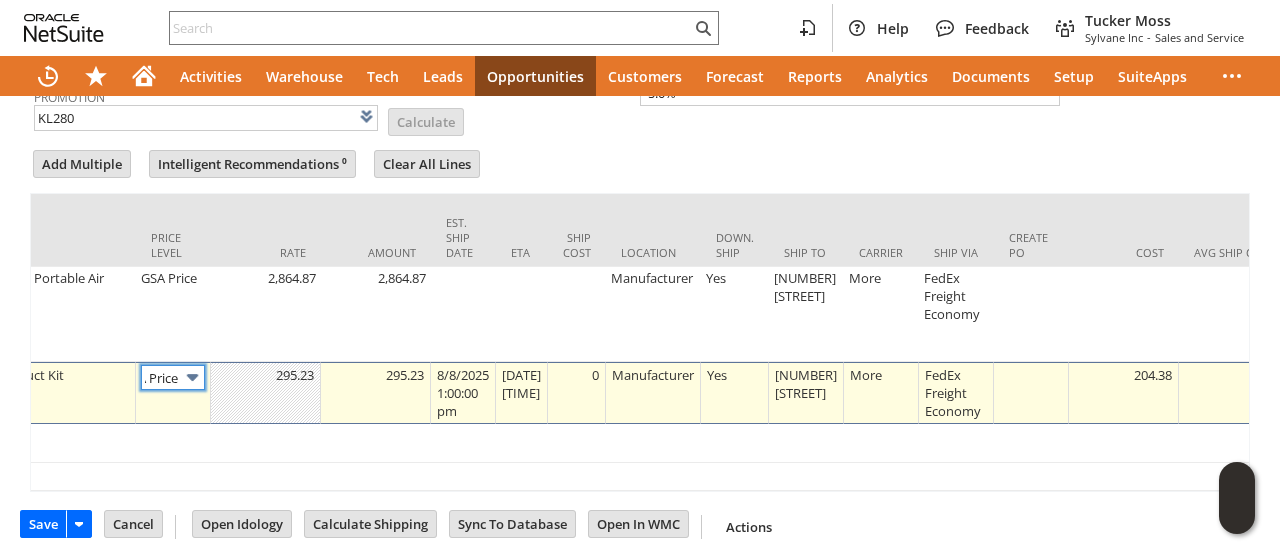 scroll, scrollTop: 0, scrollLeft: 24, axis: horizontal 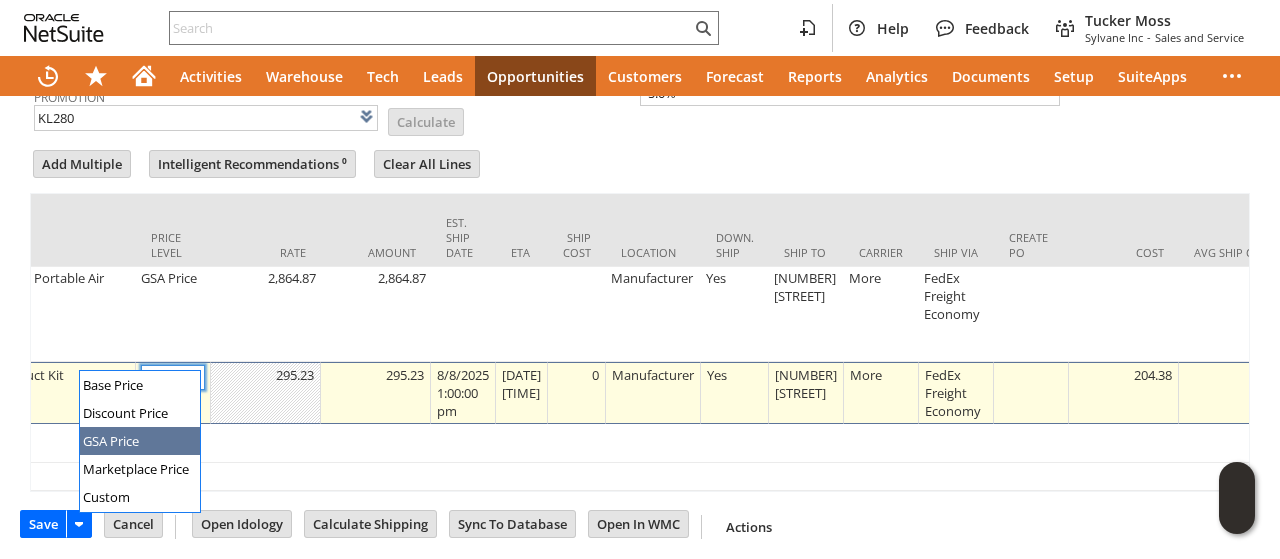 click at bounding box center (192, 377) 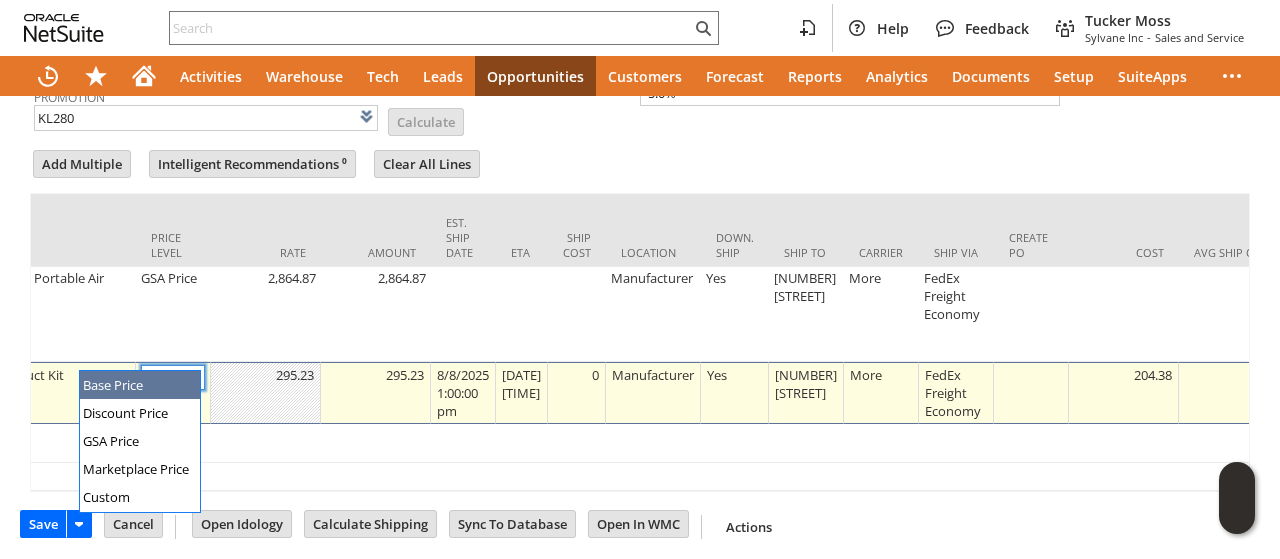 type on "Base Price" 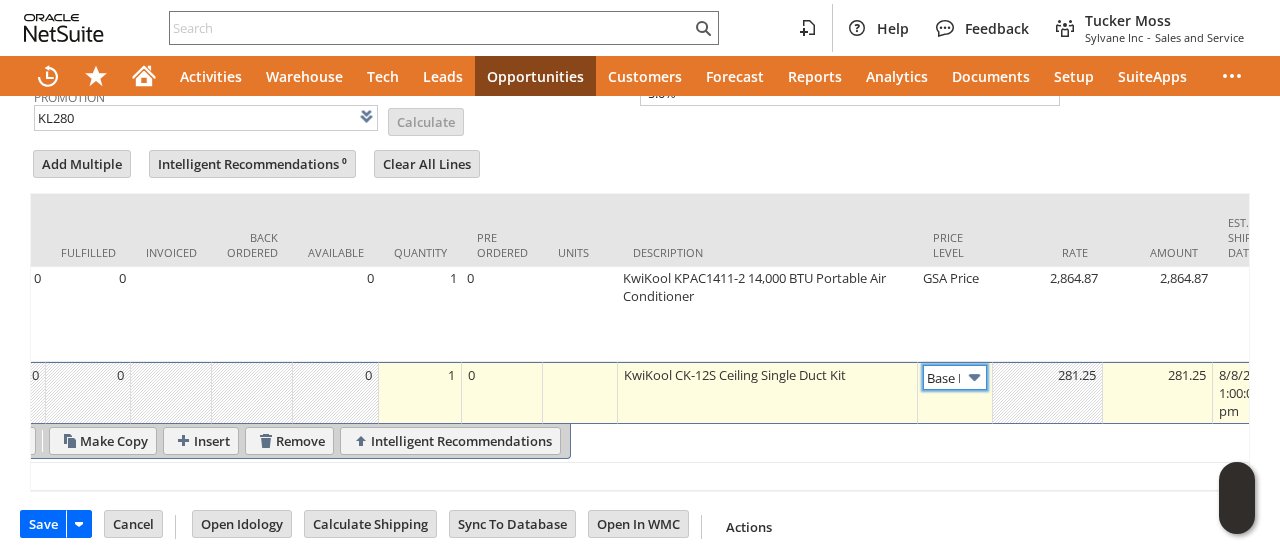 scroll, scrollTop: 0, scrollLeft: 0, axis: both 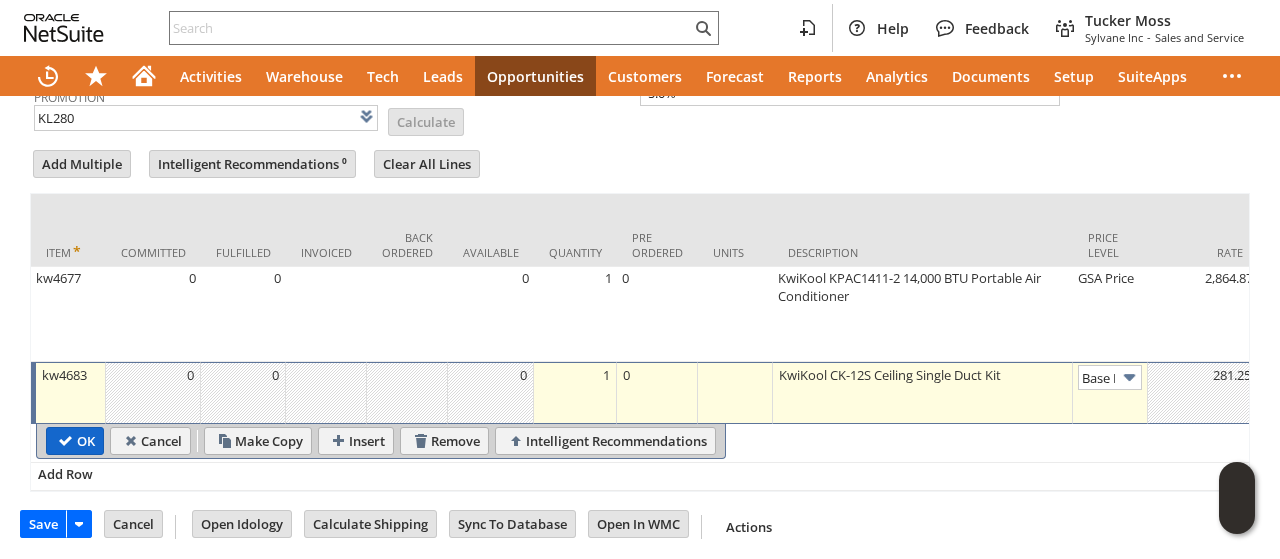 click on "OK" at bounding box center (75, 441) 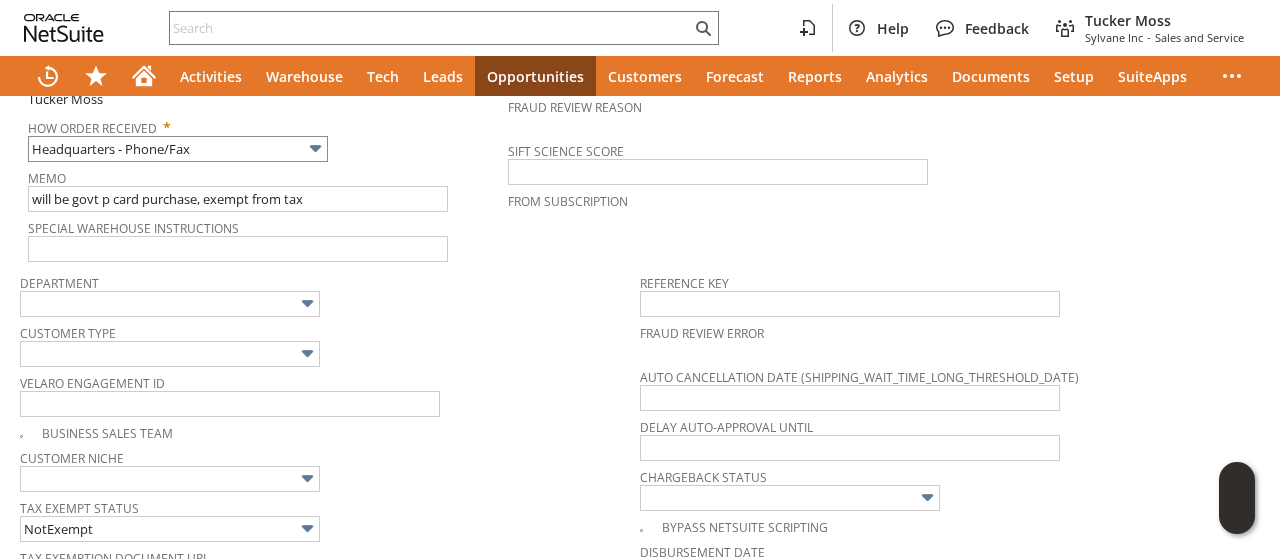scroll, scrollTop: 368, scrollLeft: 0, axis: vertical 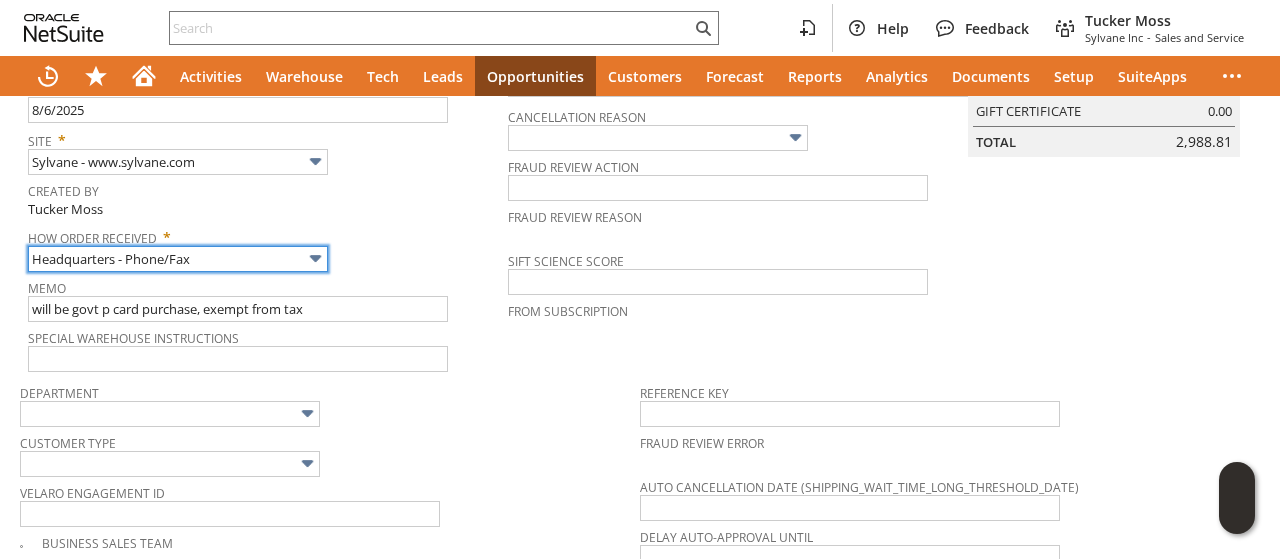 click on "Headquarters - Phone/Fax" at bounding box center (178, 259) 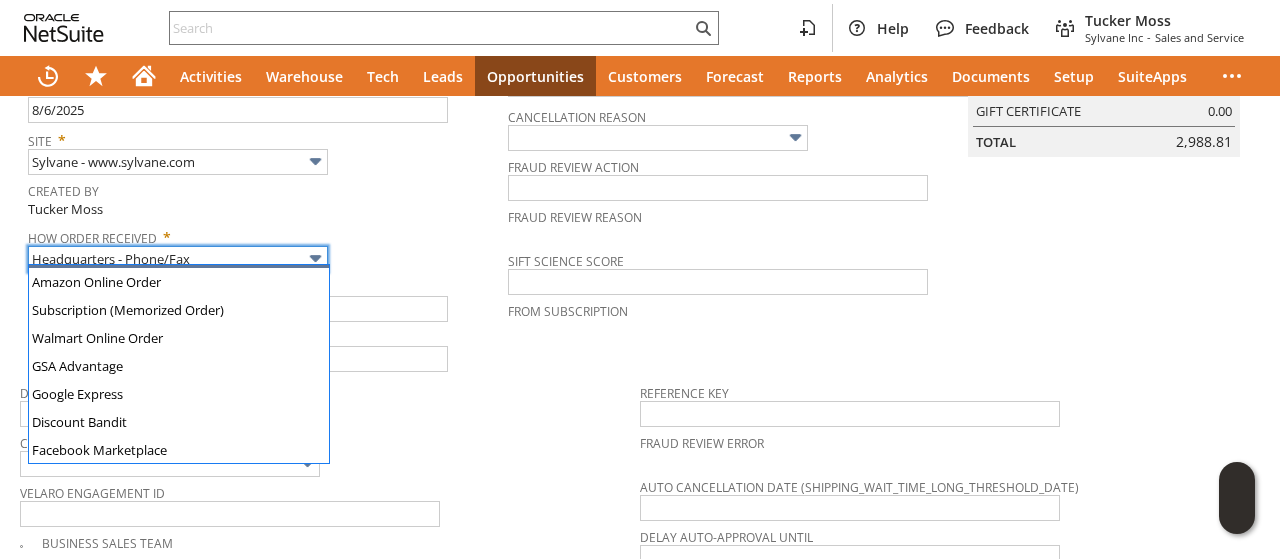 scroll, scrollTop: 194, scrollLeft: 0, axis: vertical 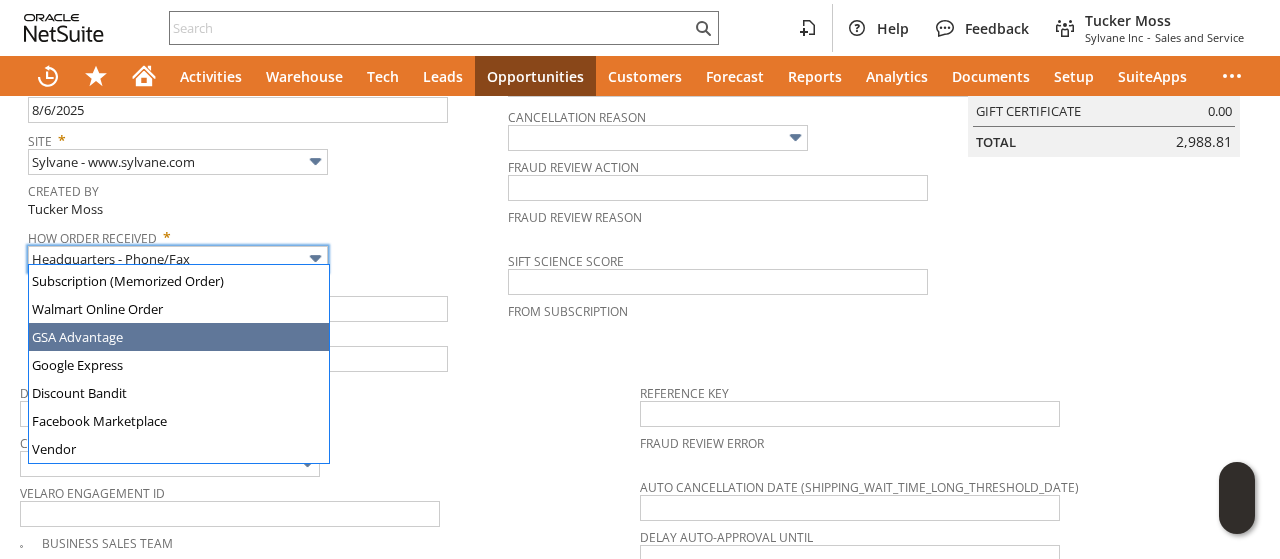 type on "GSA Advantage" 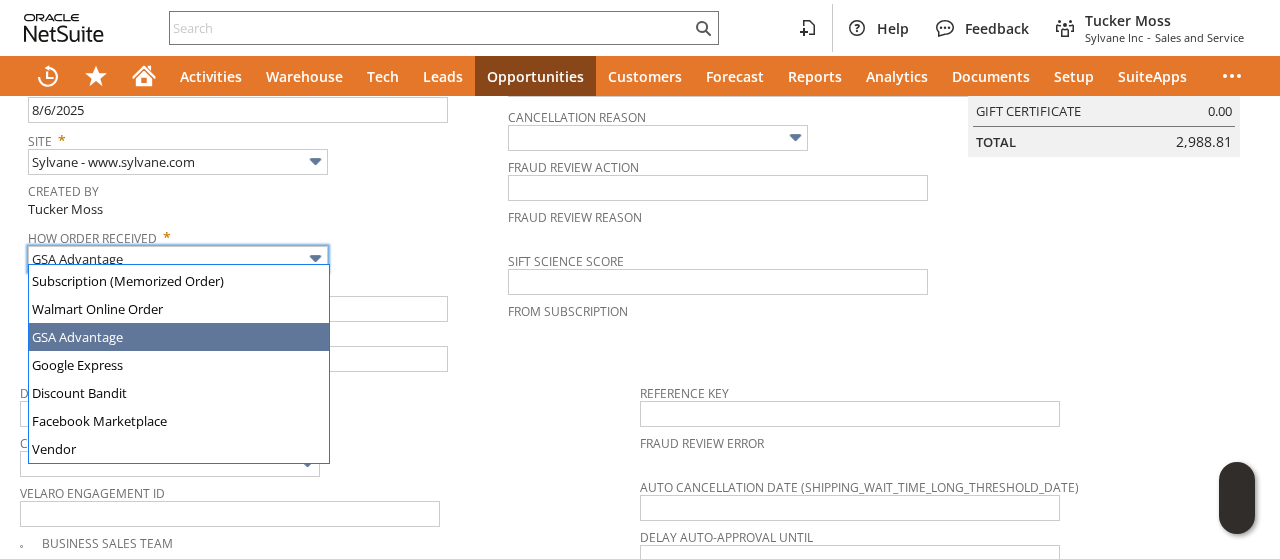 type on "kw4677" 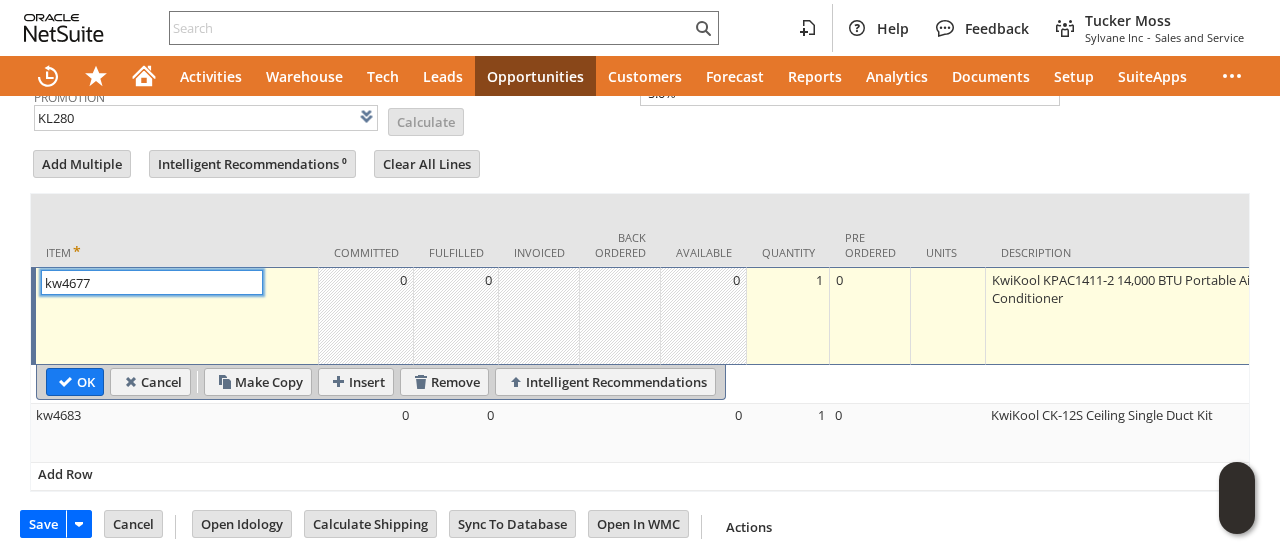 scroll, scrollTop: 768, scrollLeft: 0, axis: vertical 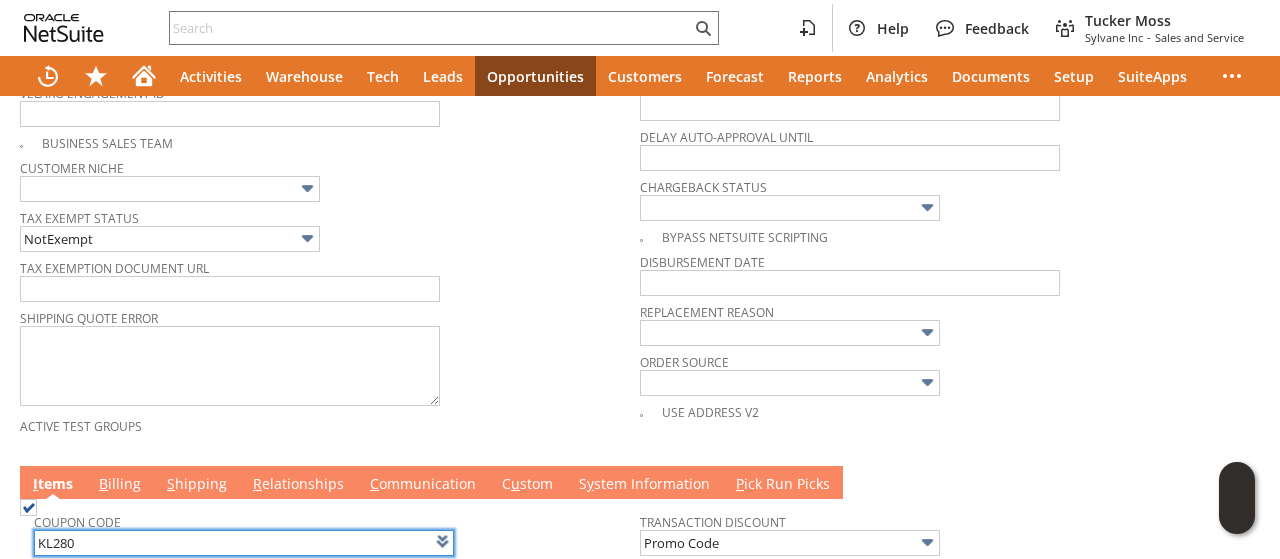 click on "KL280" at bounding box center (244, 543) 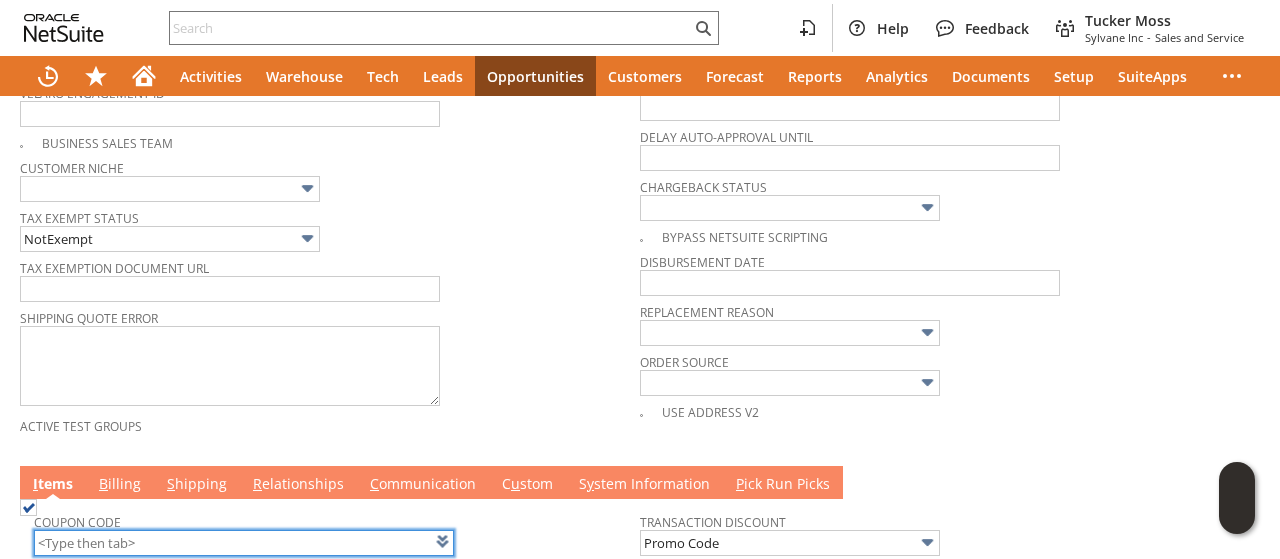 type 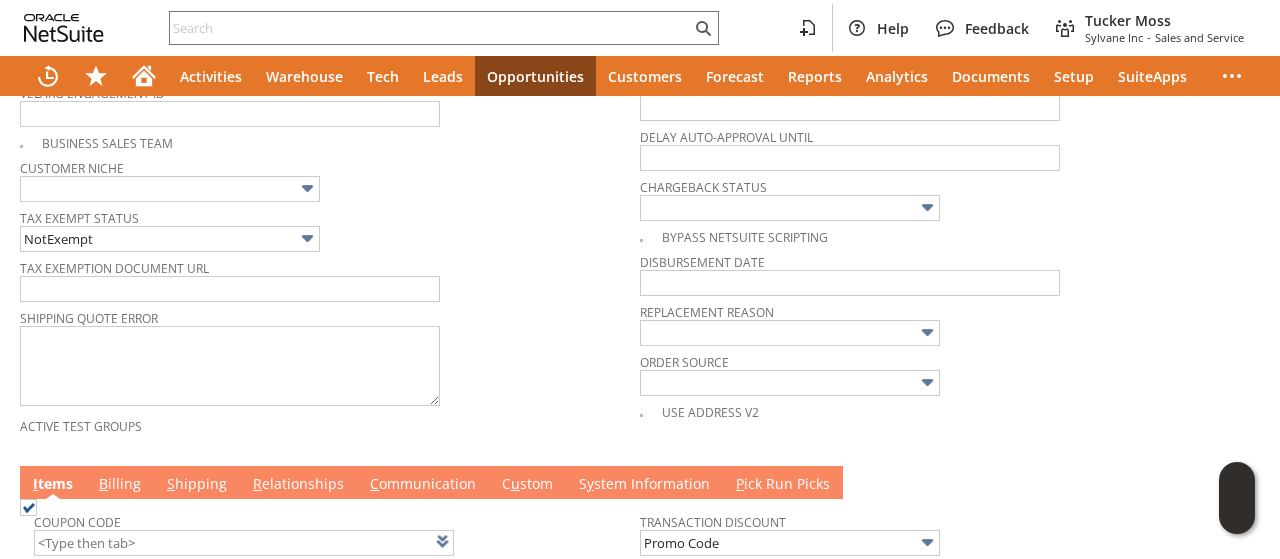 click on "C u stom" at bounding box center (527, 482) 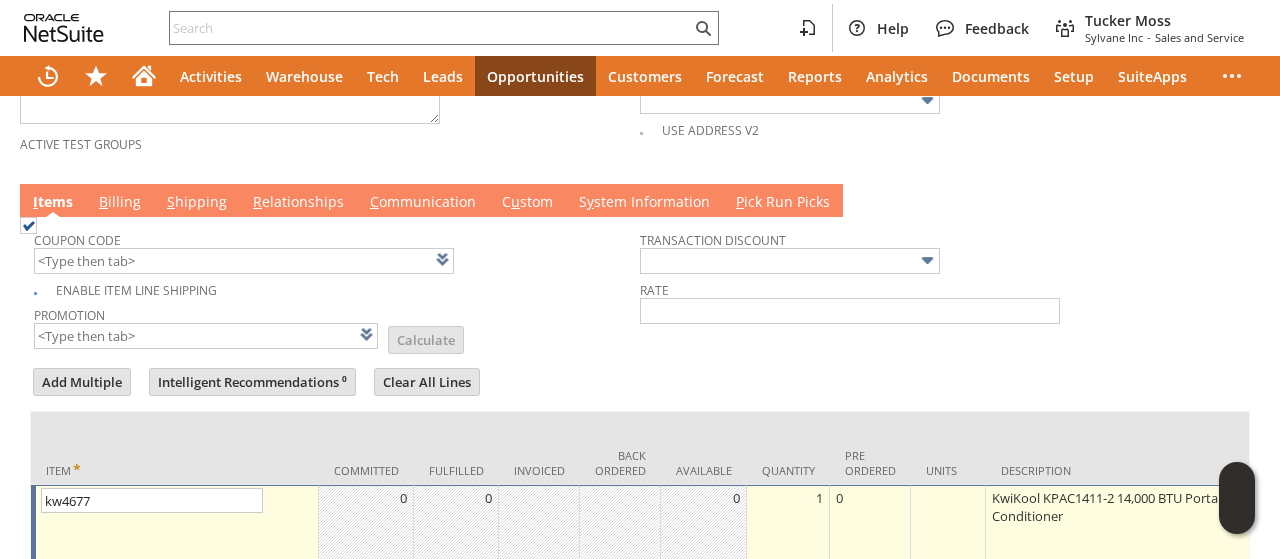 scroll, scrollTop: 1168, scrollLeft: 0, axis: vertical 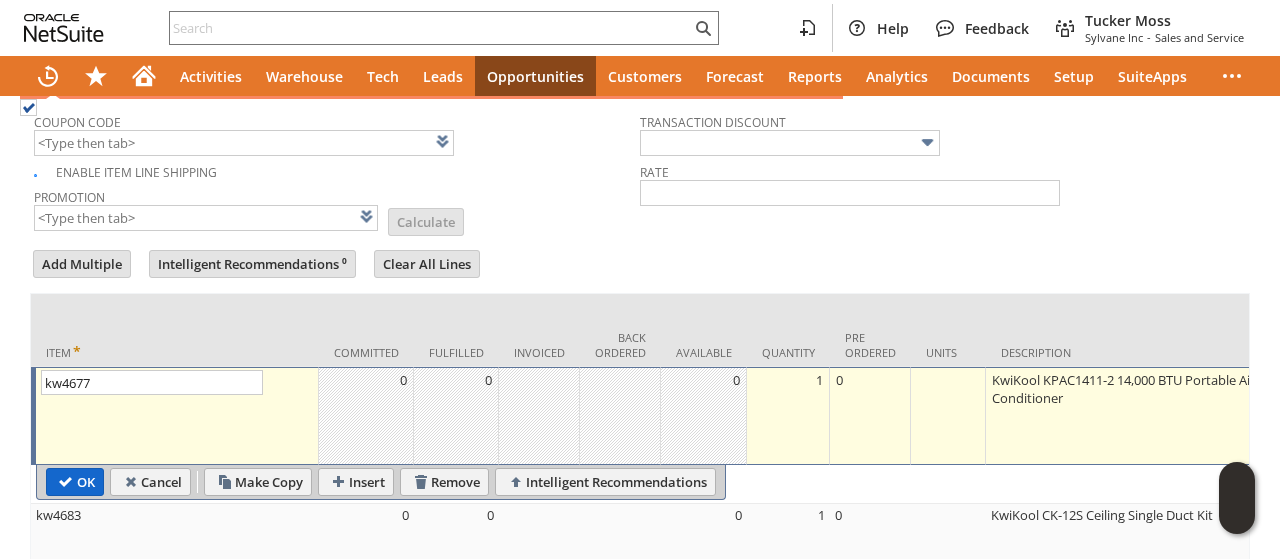click on "OK" at bounding box center (75, 482) 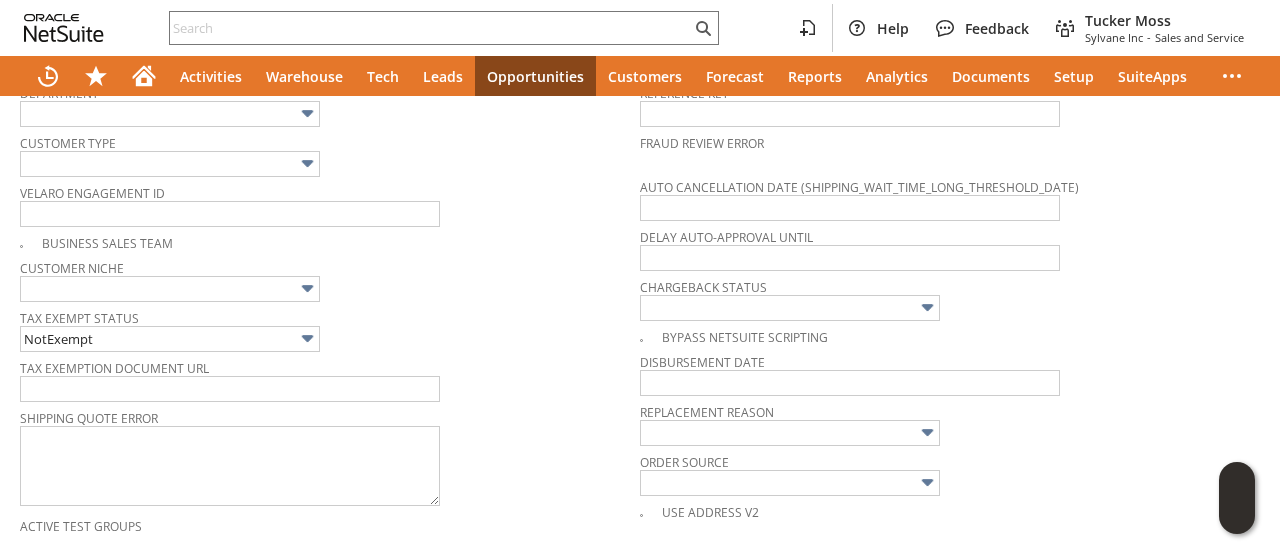 scroll, scrollTop: 1068, scrollLeft: 0, axis: vertical 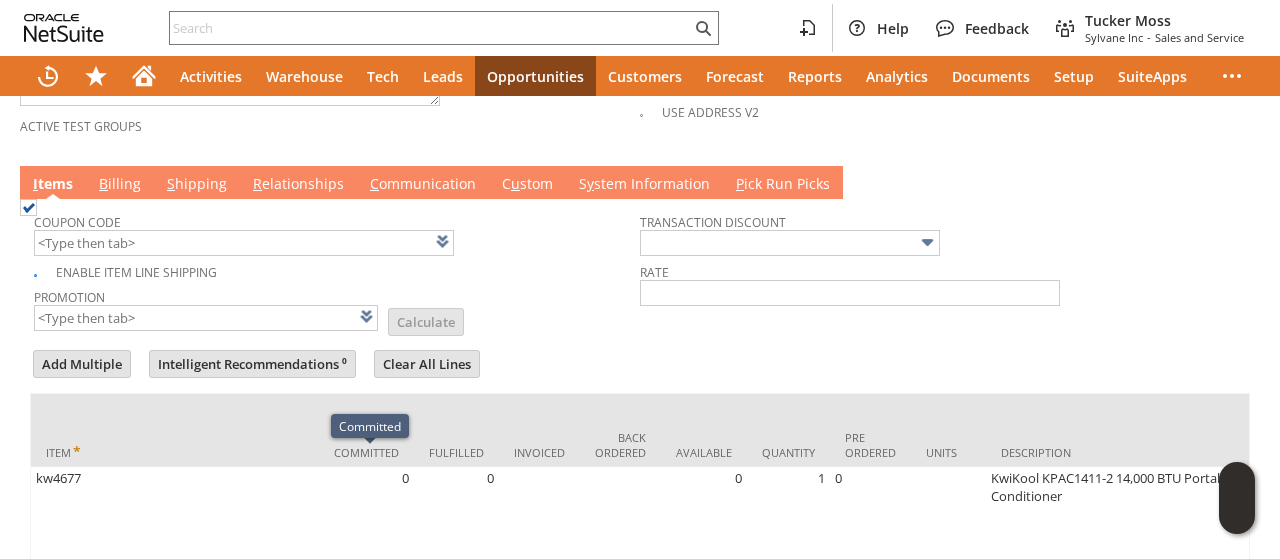 click on "B illing" at bounding box center (120, 185) 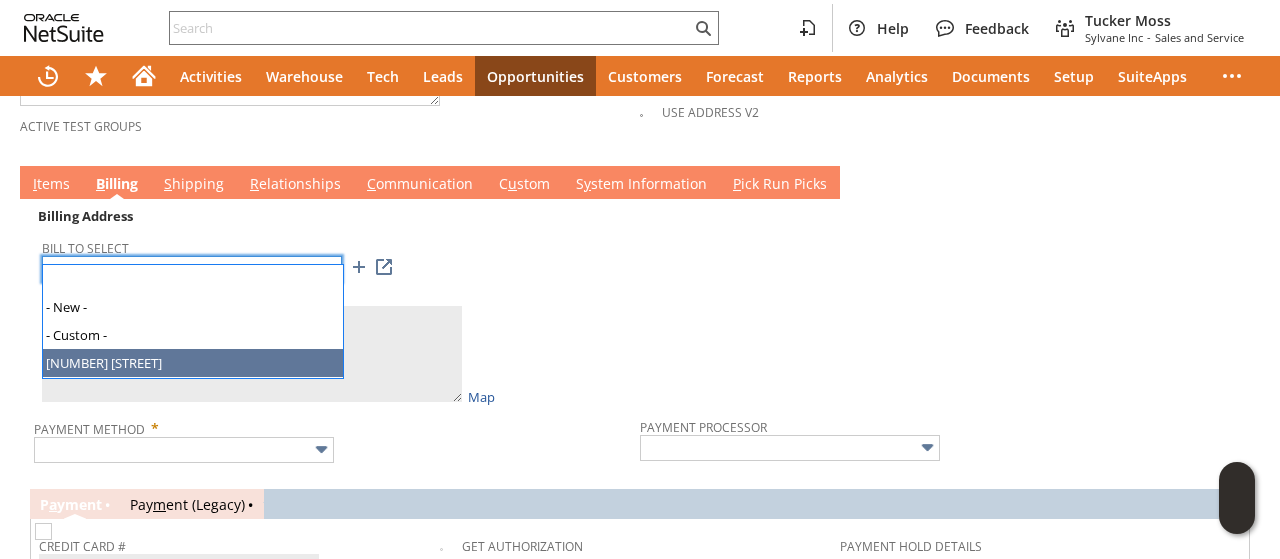 click on "331 Fort Johnson Rd" at bounding box center [192, 269] 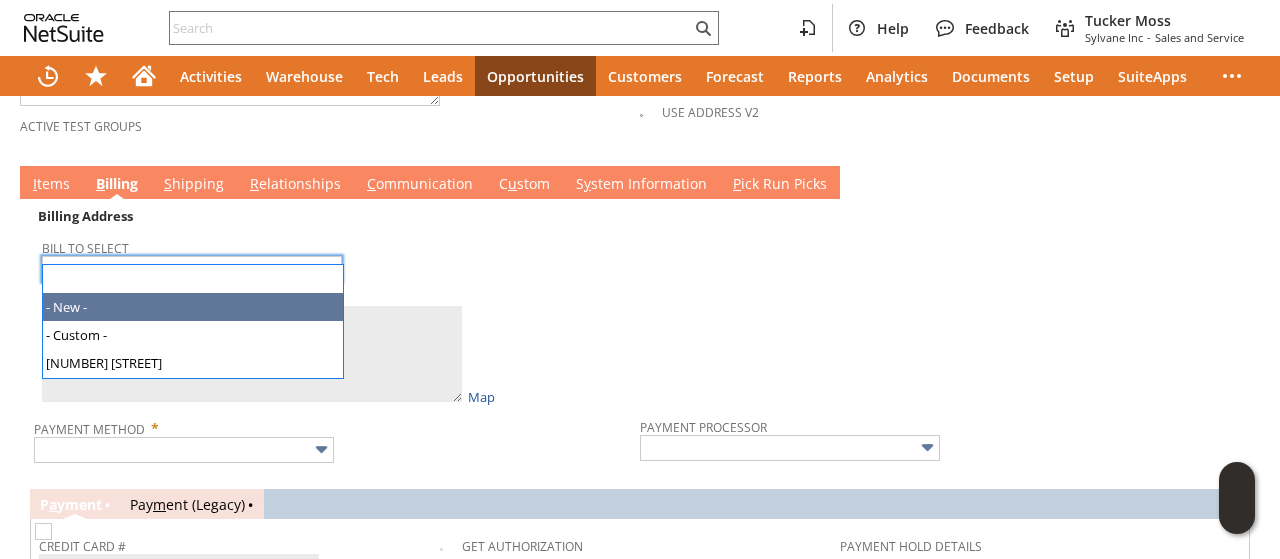 type 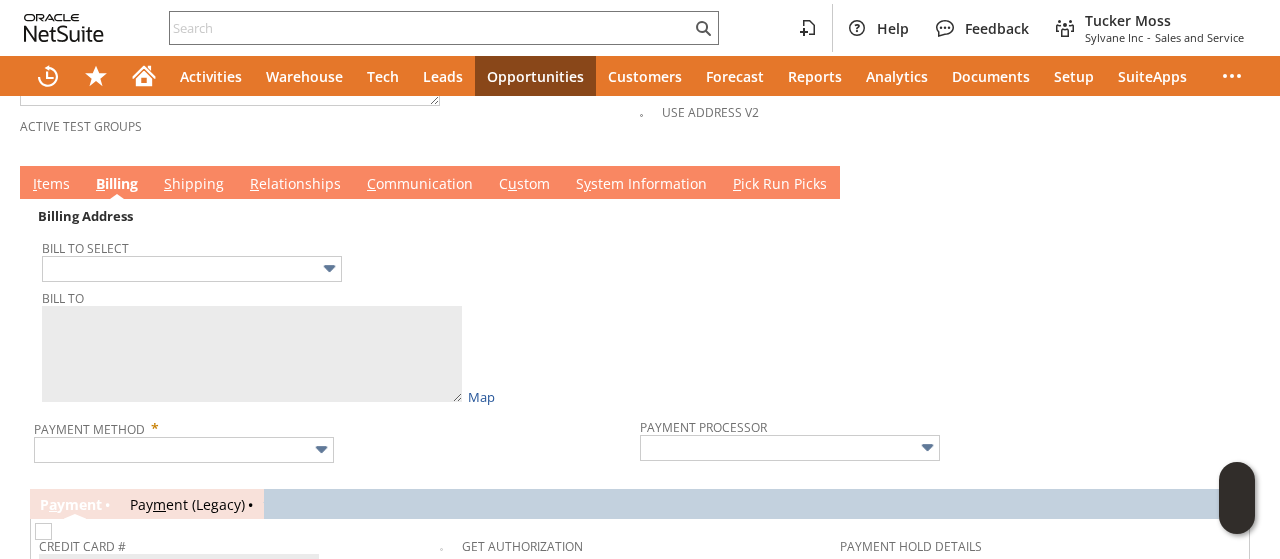 type on "PO Box 3498" 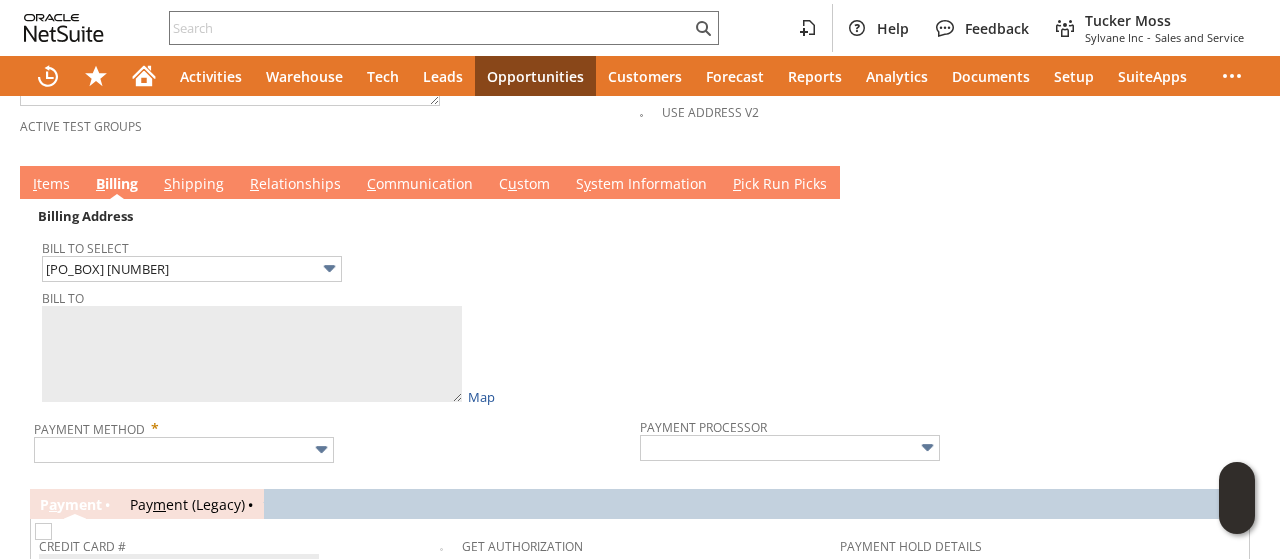 type on "NCCOS
PO Box 3498
Homer AK 99603
United States" 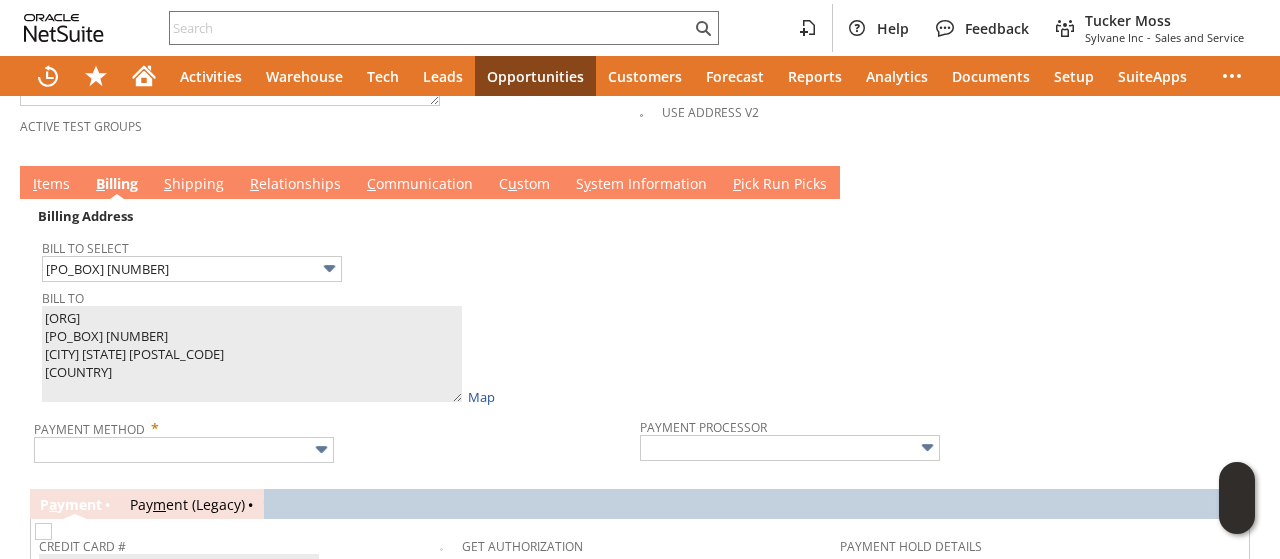 click at bounding box center [943, 305] 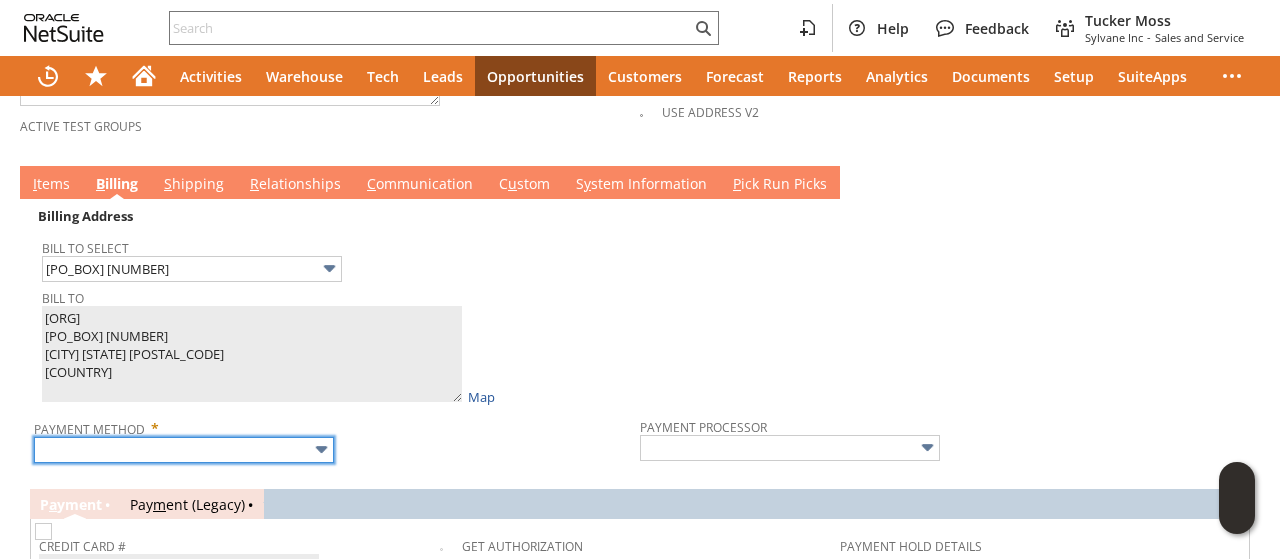 click at bounding box center (184, 450) 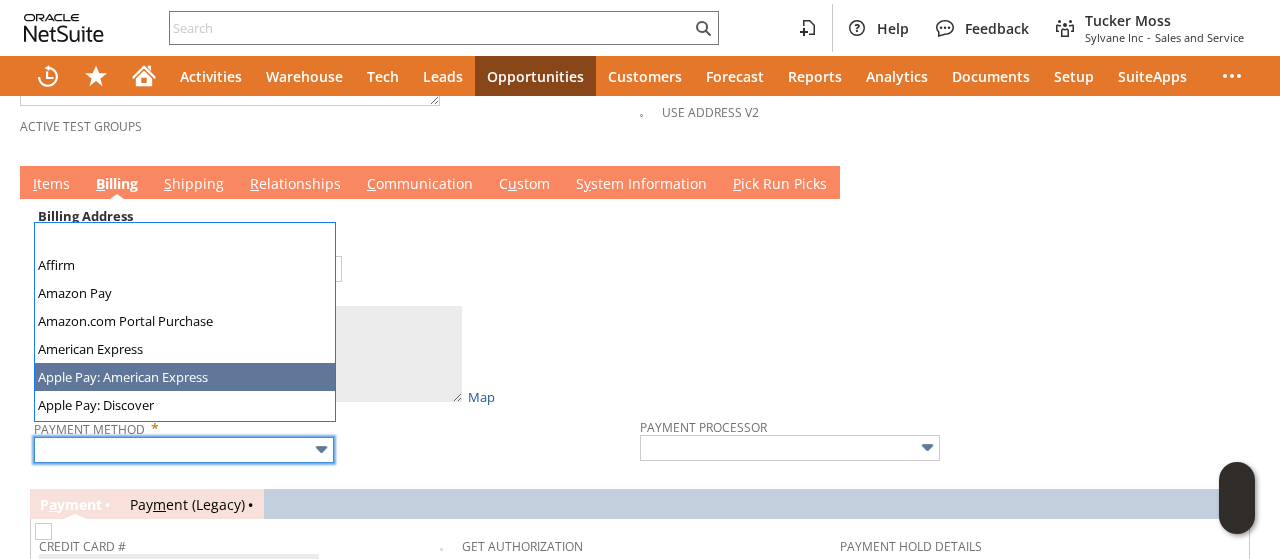 scroll, scrollTop: 558, scrollLeft: 0, axis: vertical 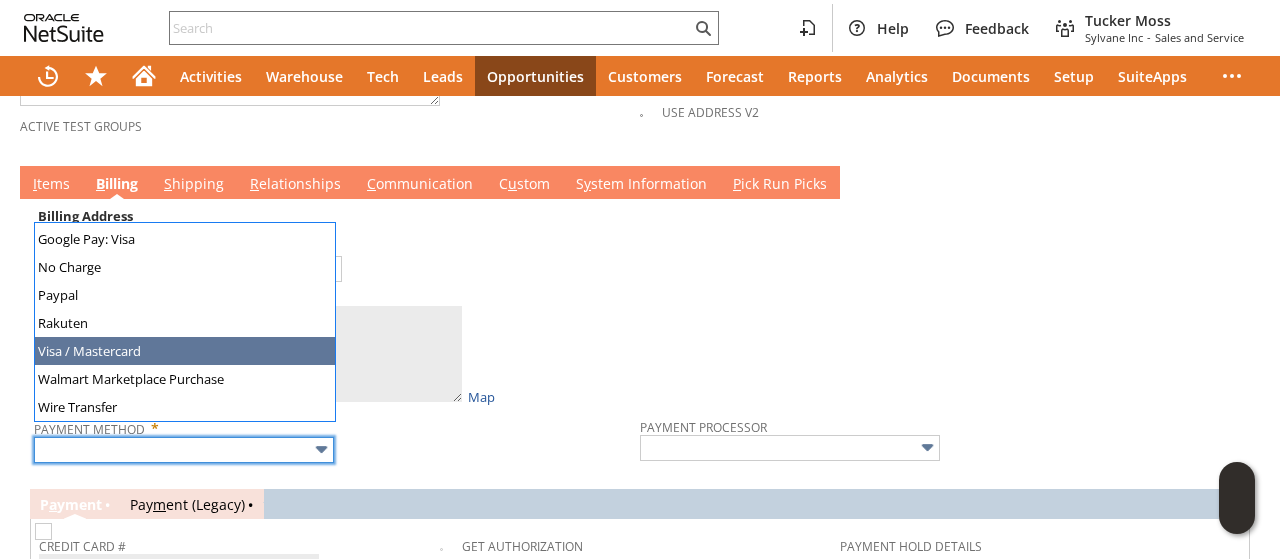 type on "Visa / Mastercard" 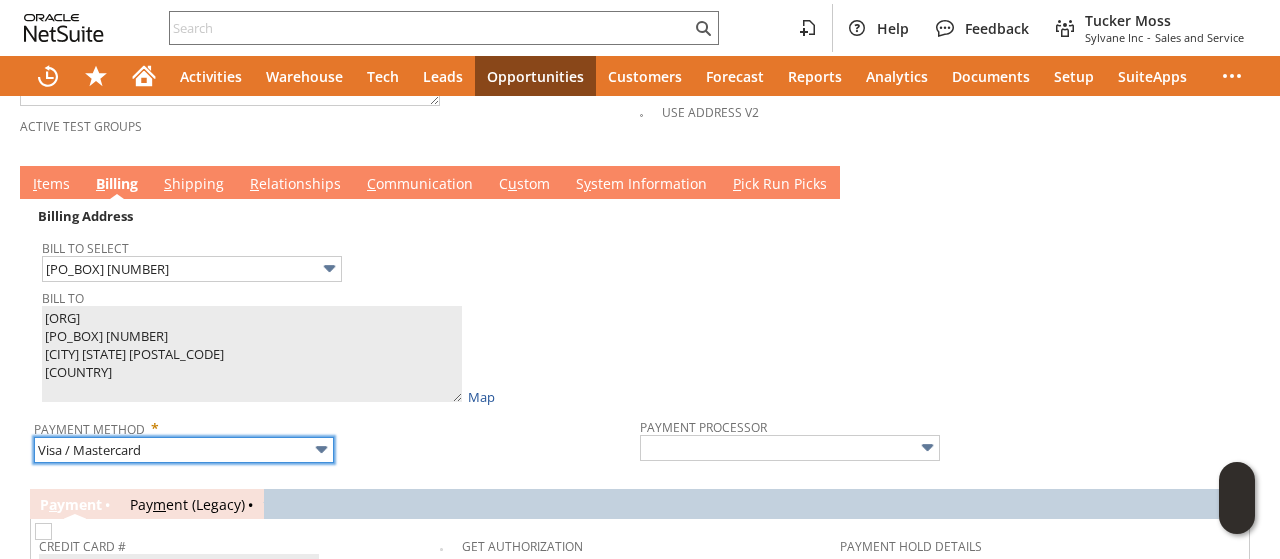 type on "Braintree" 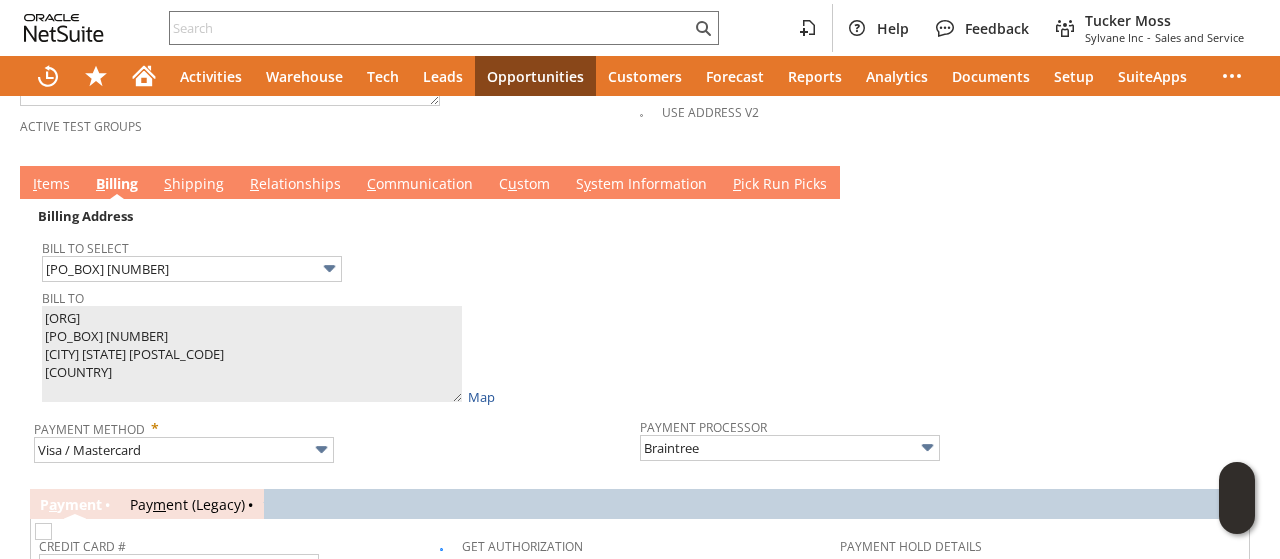 click on "I tems" at bounding box center [51, 185] 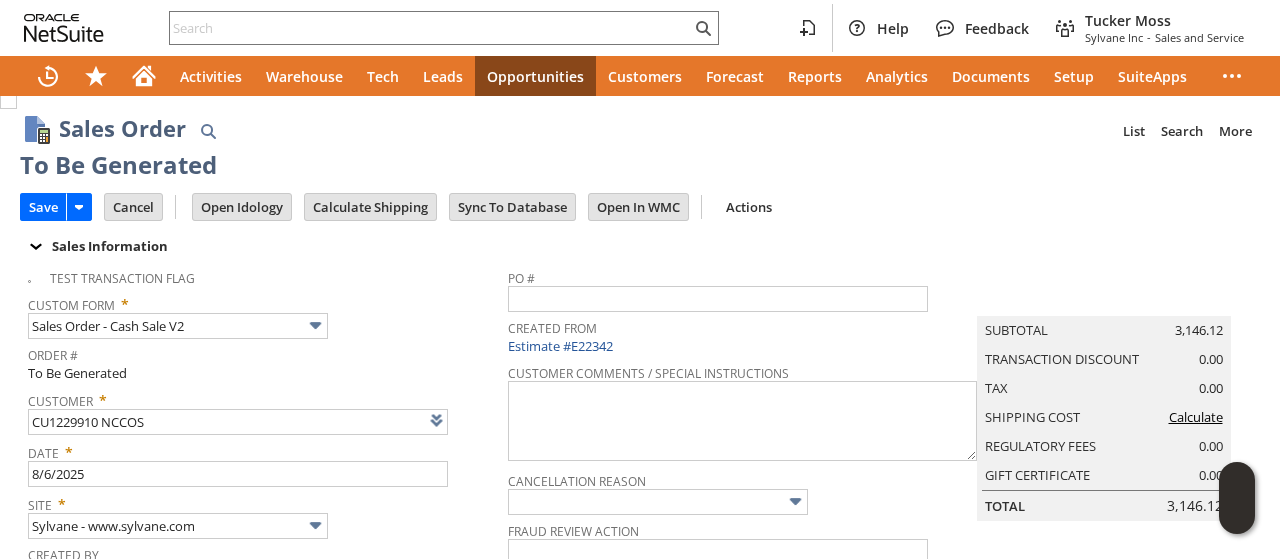 scroll, scrollTop: 0, scrollLeft: 0, axis: both 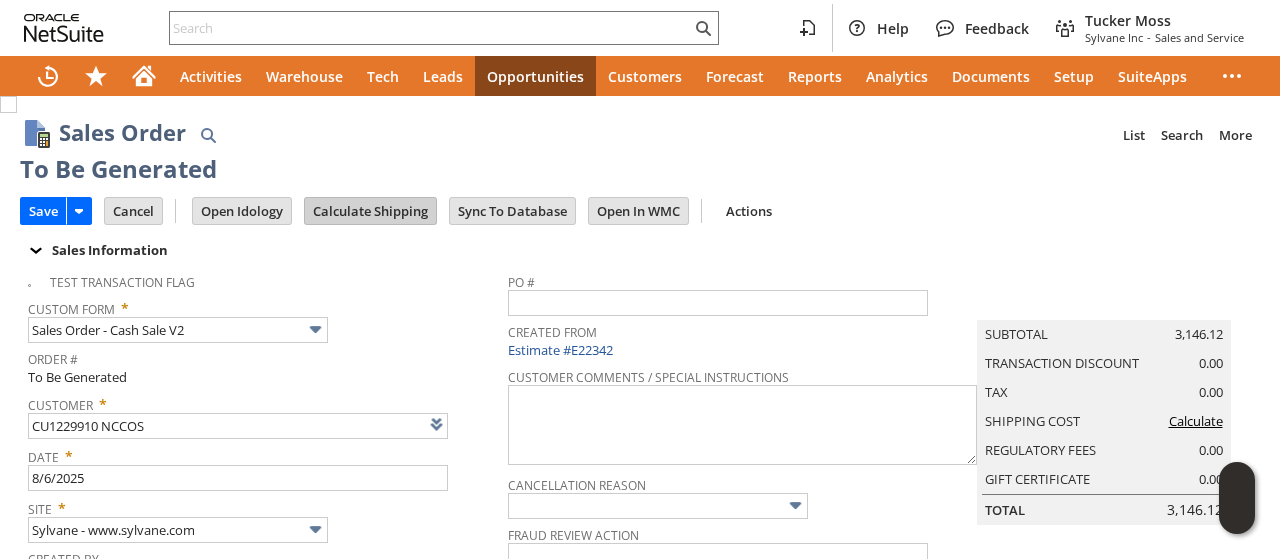 click on "Calculate Shipping" at bounding box center [370, 211] 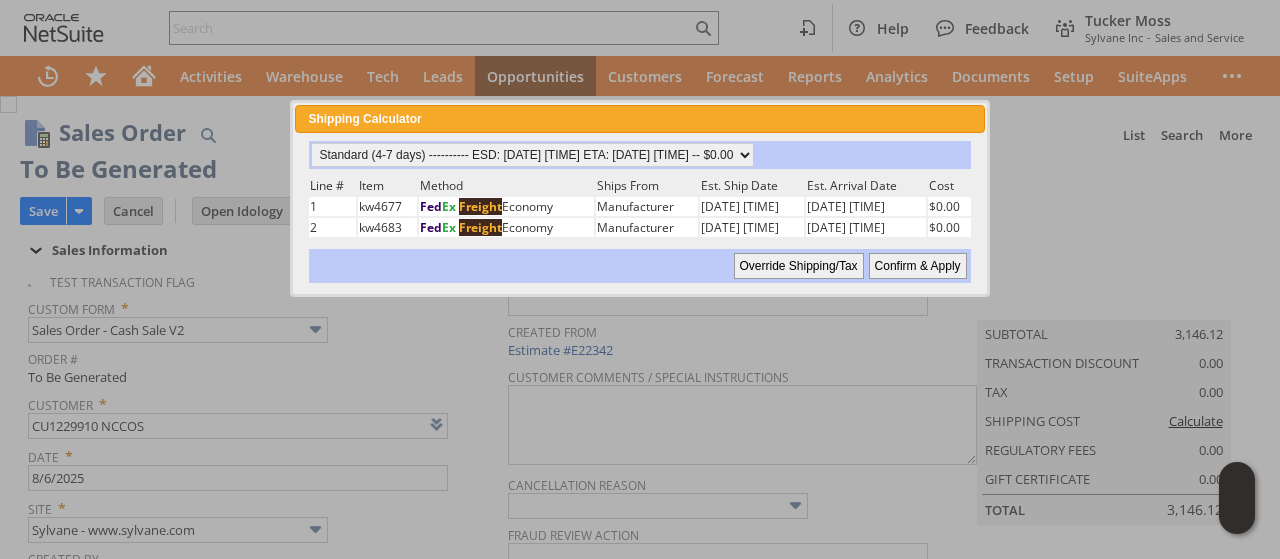 click on "Confirm & Apply" at bounding box center [918, 266] 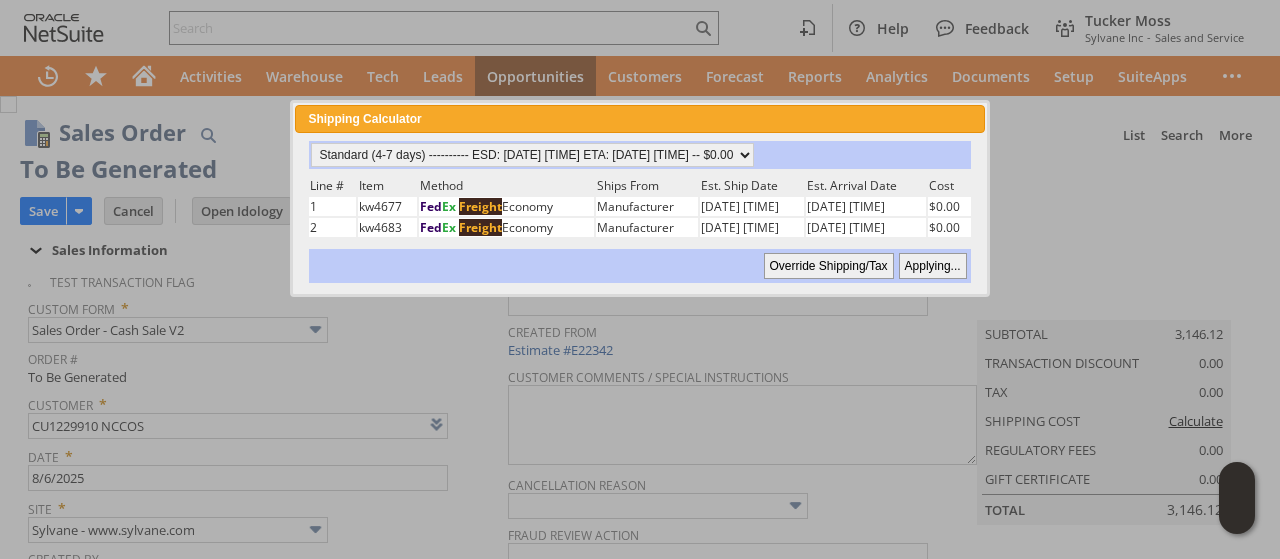 type 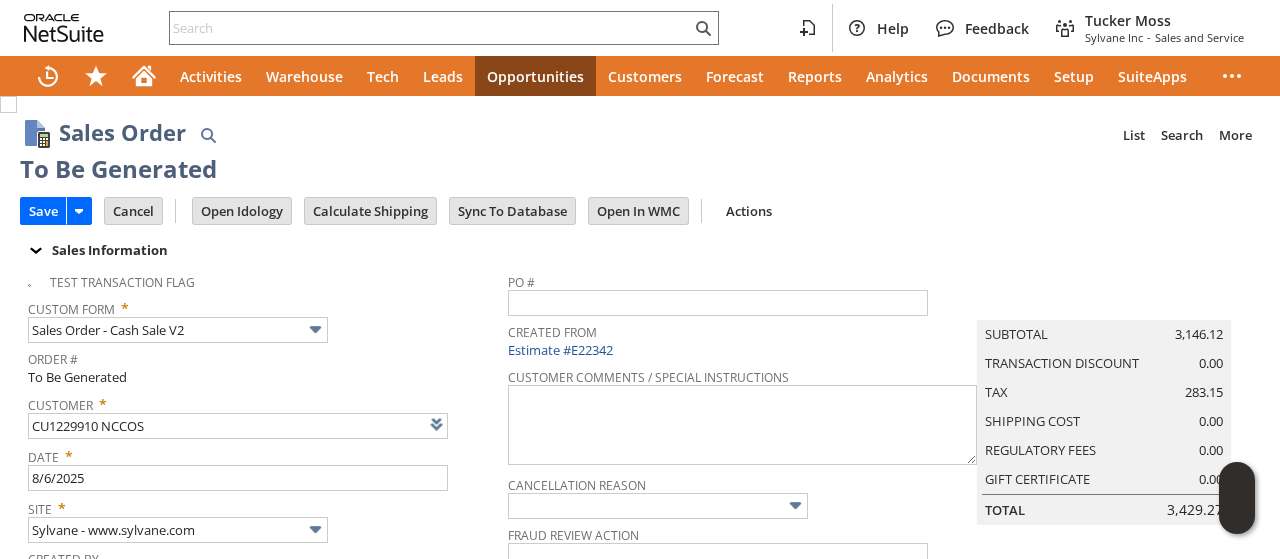 scroll, scrollTop: 1298, scrollLeft: 0, axis: vertical 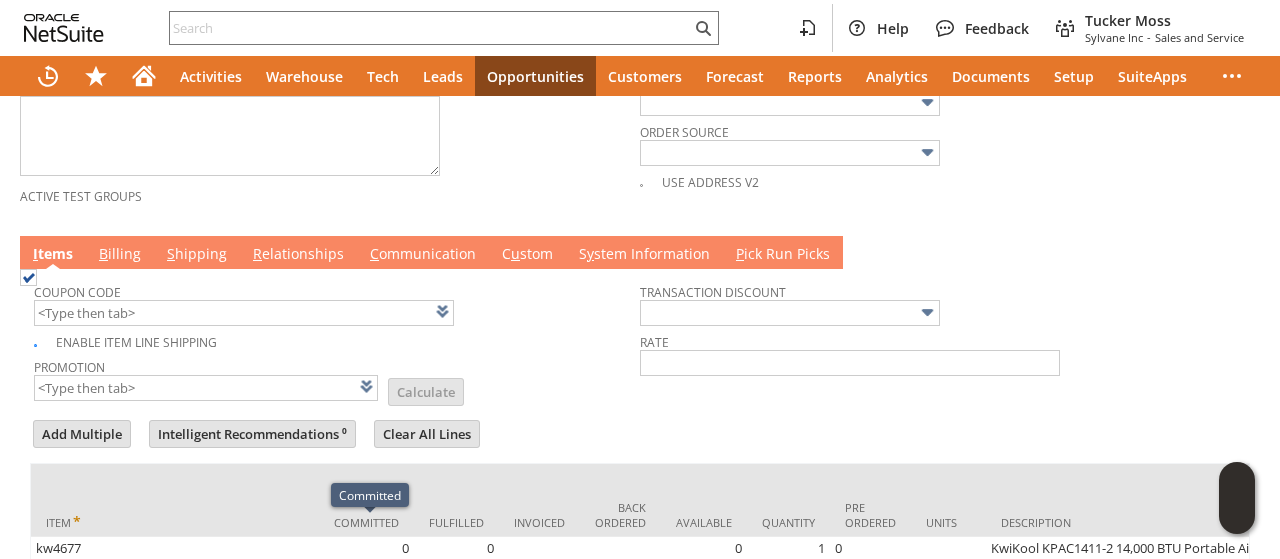 click on "C ommunication" at bounding box center [423, 255] 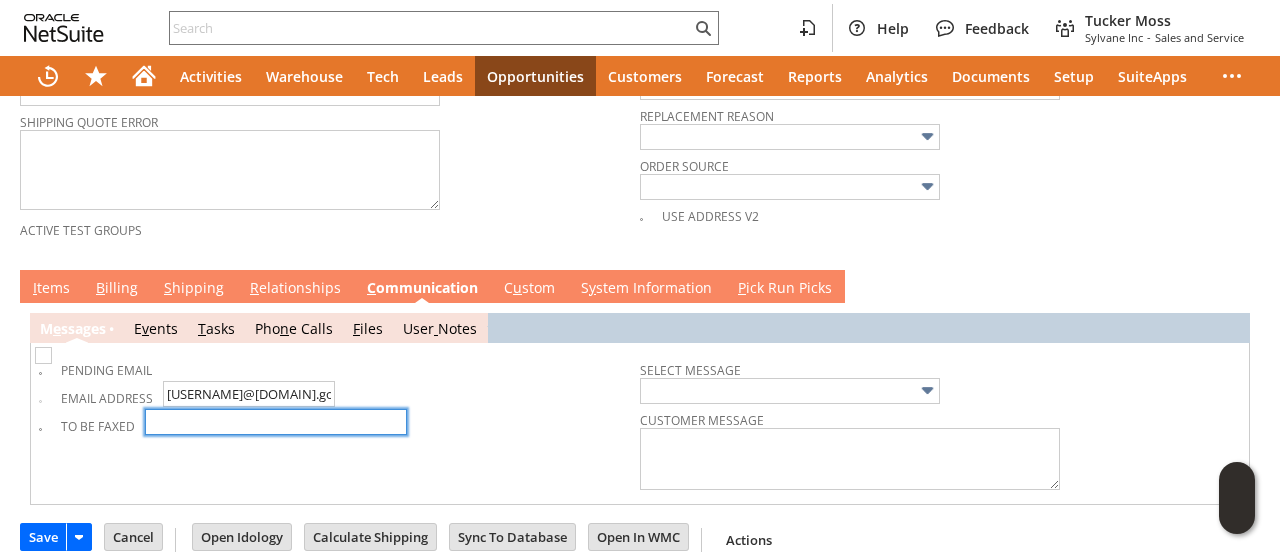 click at bounding box center [276, 422] 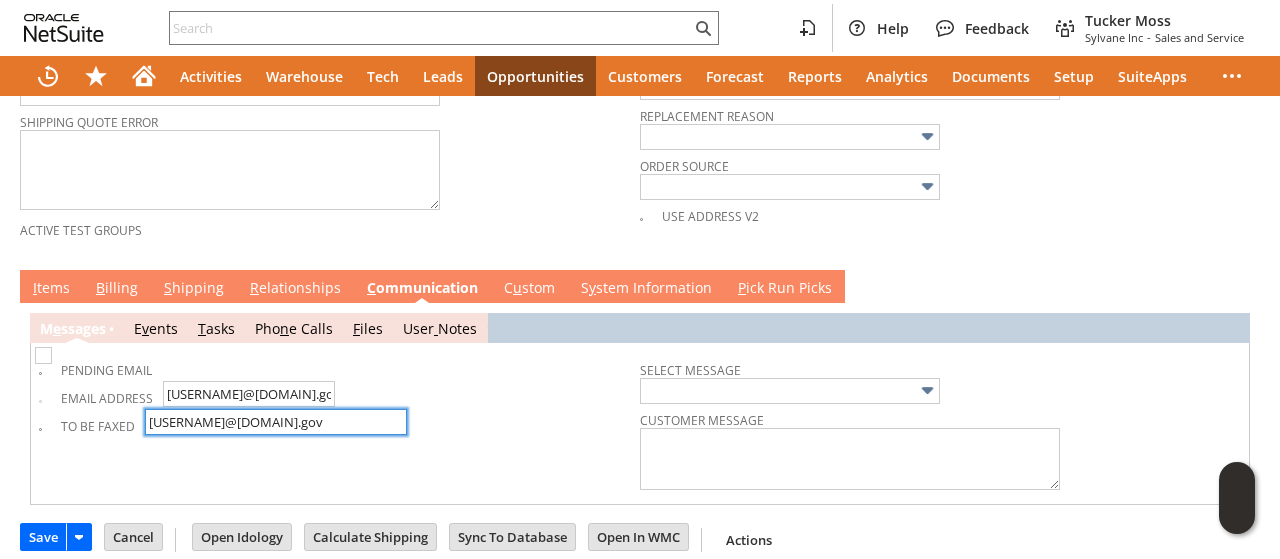 click on "ross.whippo@noaa.gov" at bounding box center [276, 422] 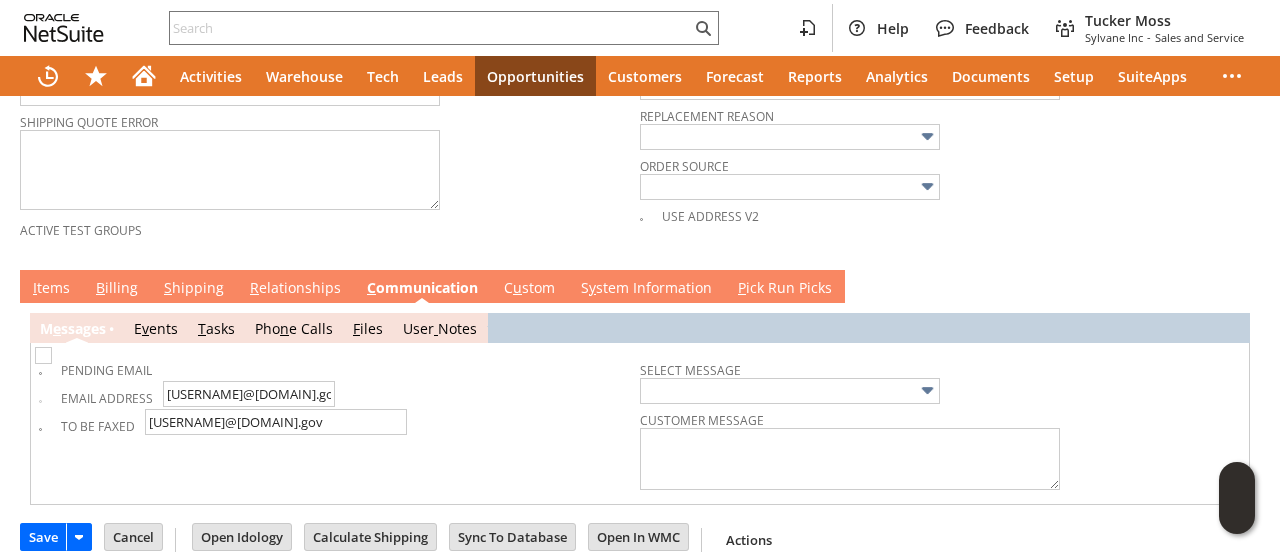 click on "I tems" at bounding box center [51, 289] 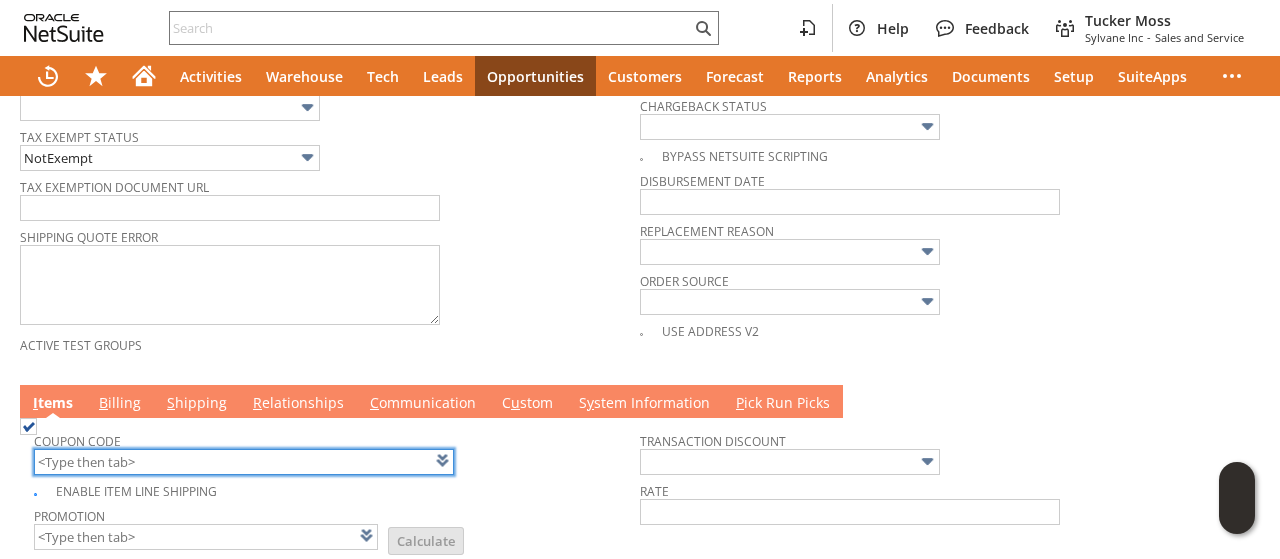 scroll, scrollTop: 1299, scrollLeft: 0, axis: vertical 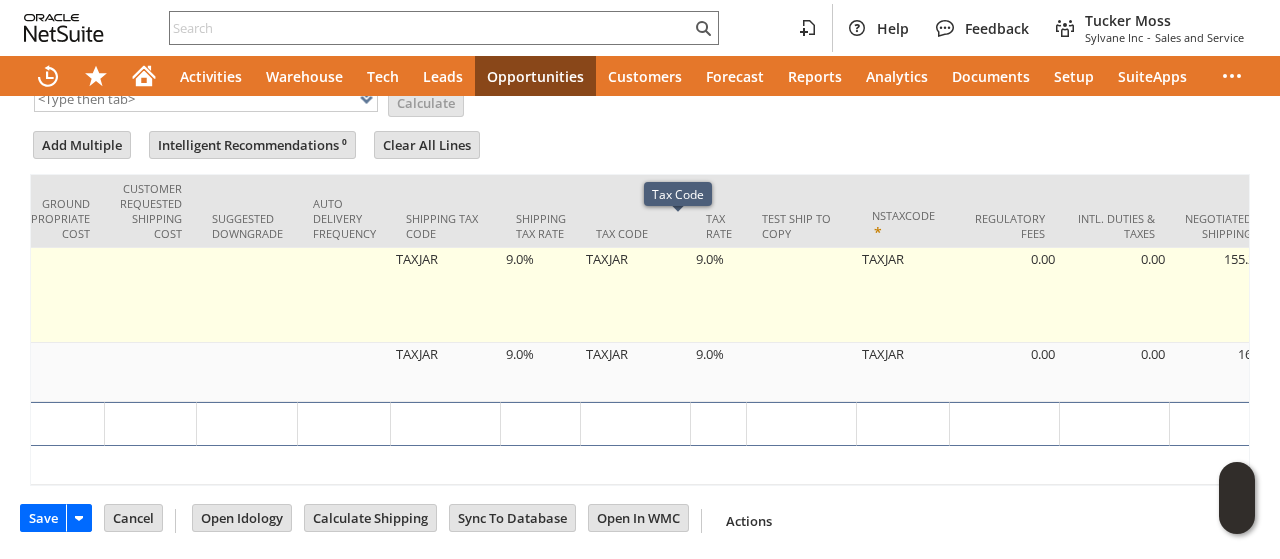 click on "TAXJAR" at bounding box center [636, 295] 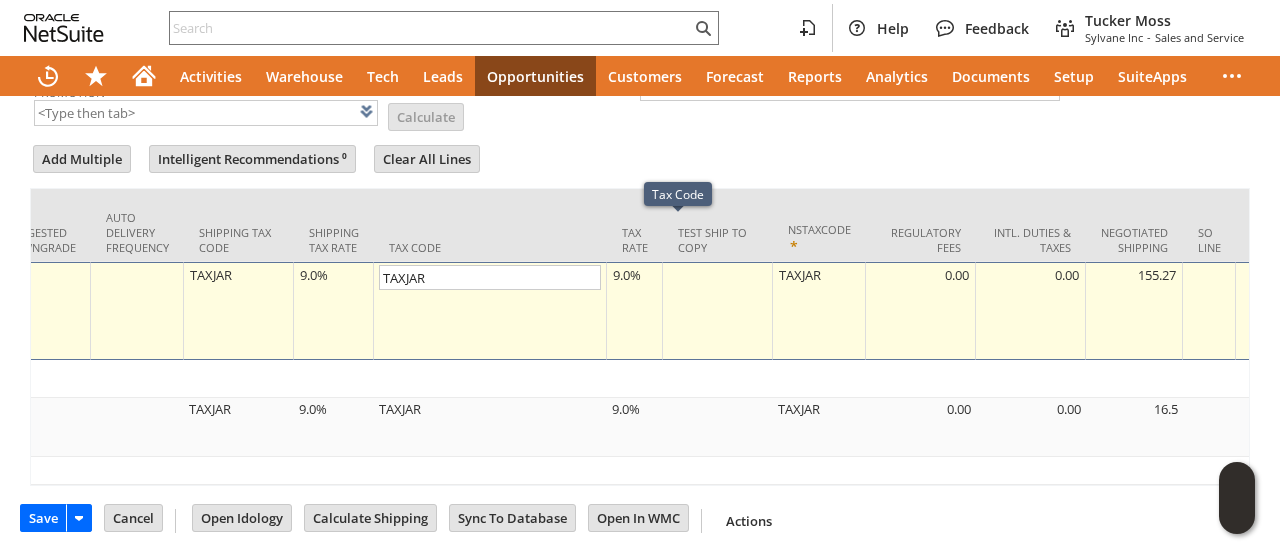 scroll, scrollTop: 1268, scrollLeft: 0, axis: vertical 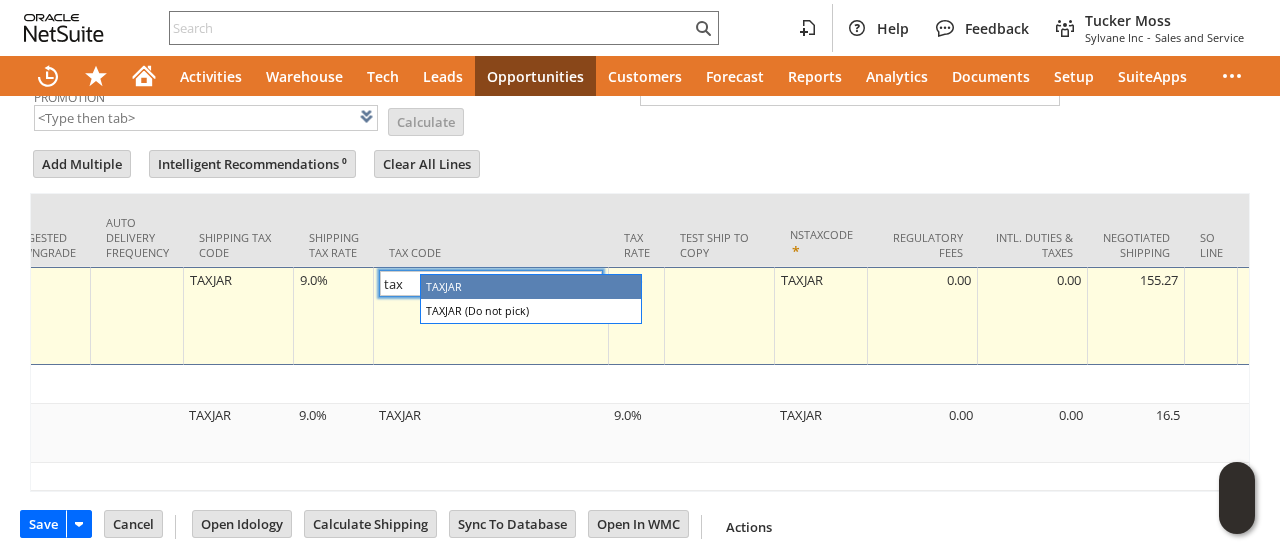 type on "TAXJAR" 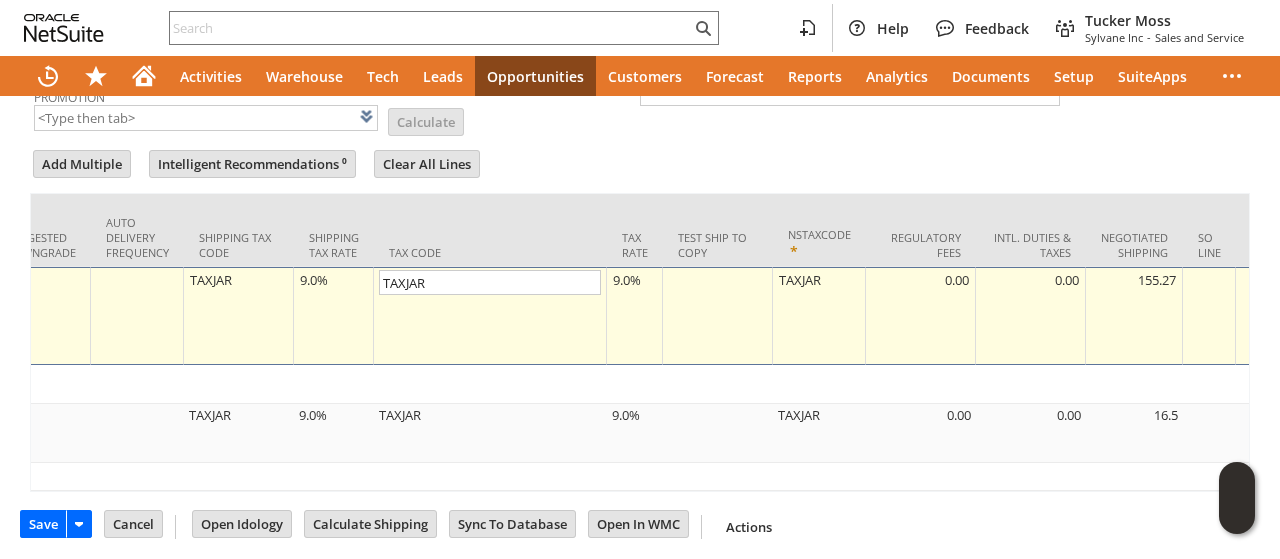 click on "9.0%" at bounding box center [635, 316] 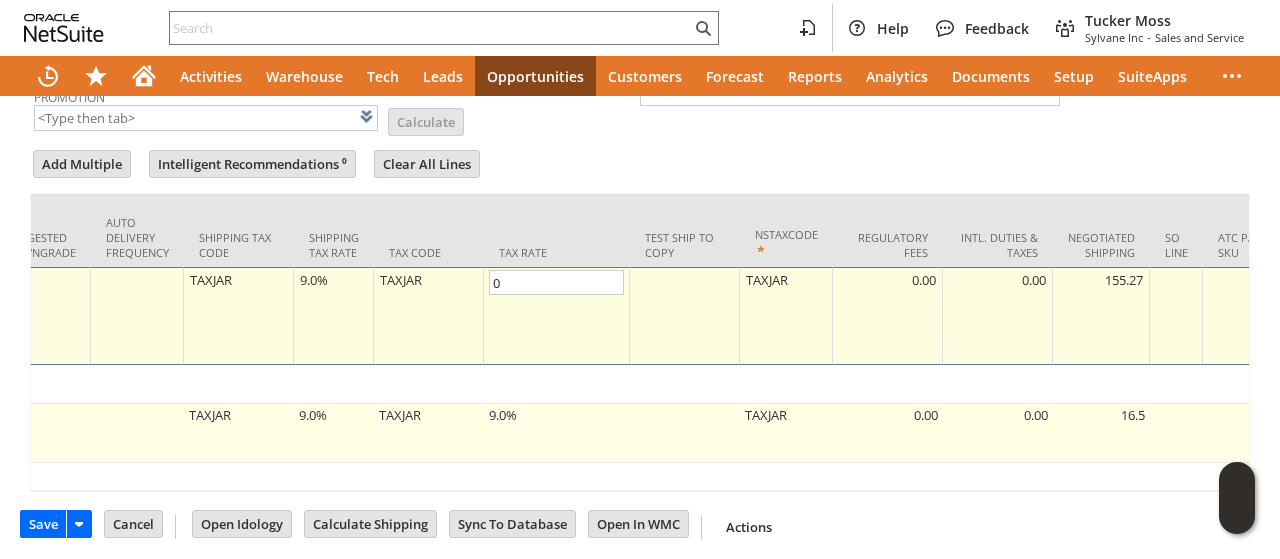 type on "0.0%" 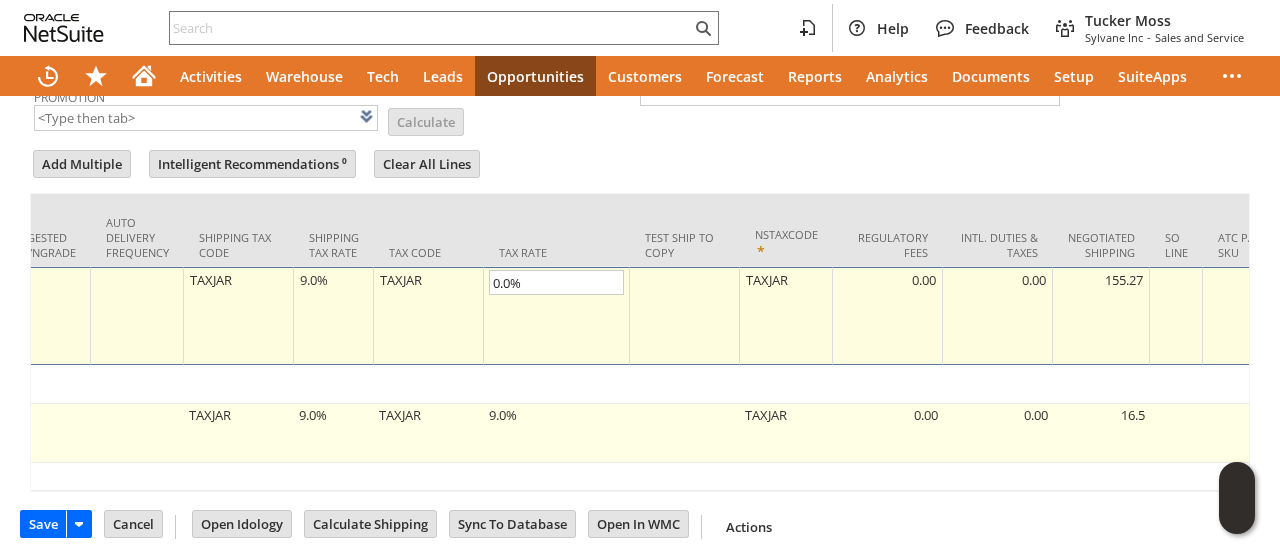 click on "9.0%" at bounding box center [557, 433] 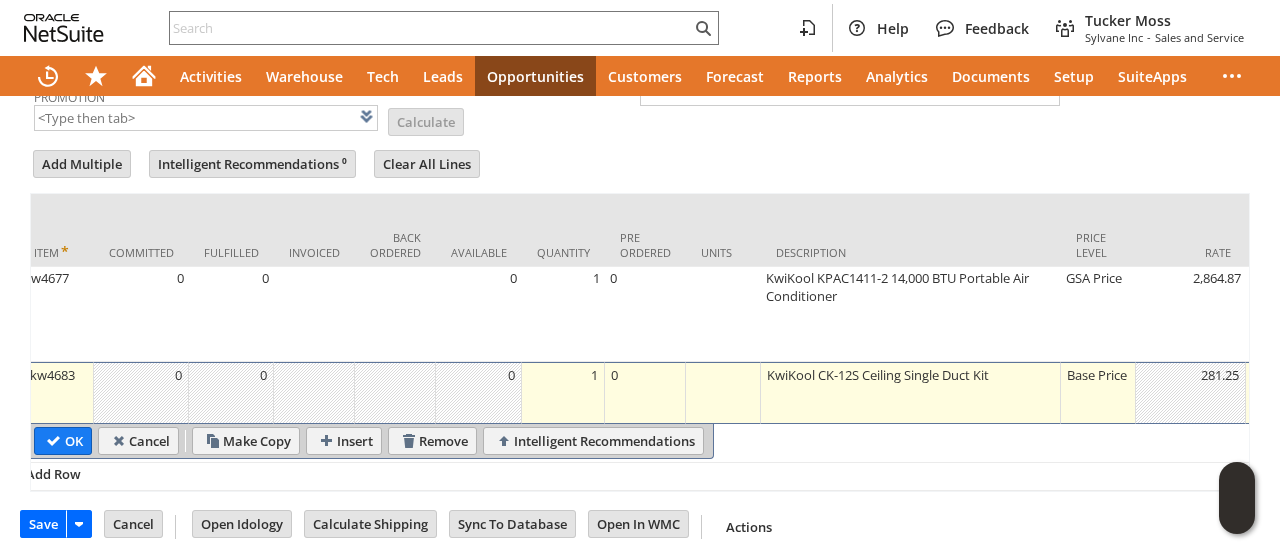 scroll, scrollTop: 0, scrollLeft: 0, axis: both 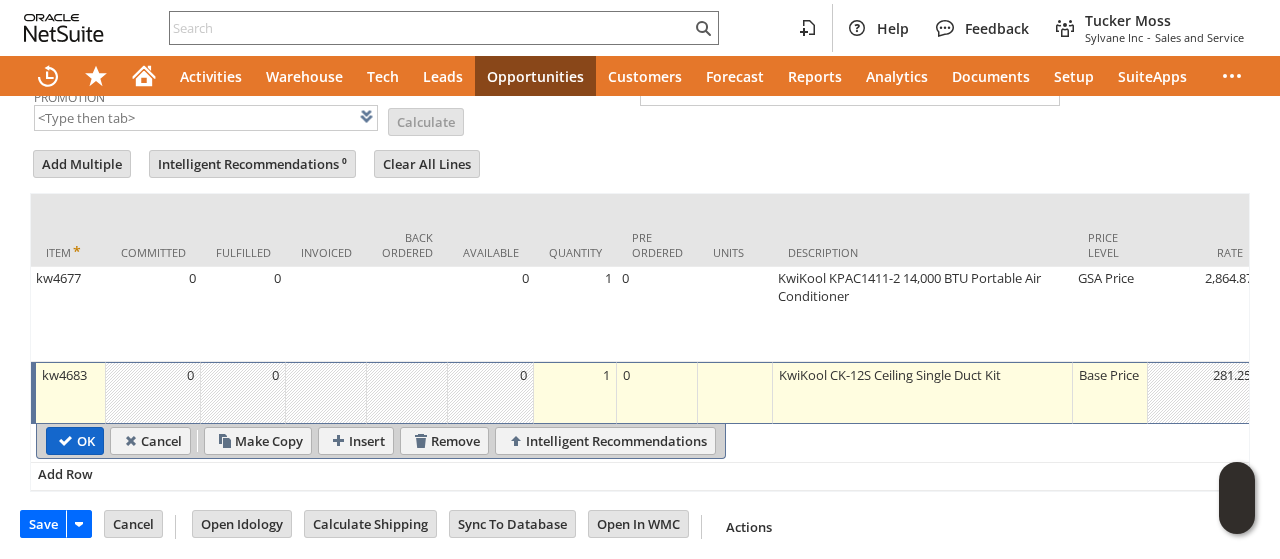 type on "0.0%" 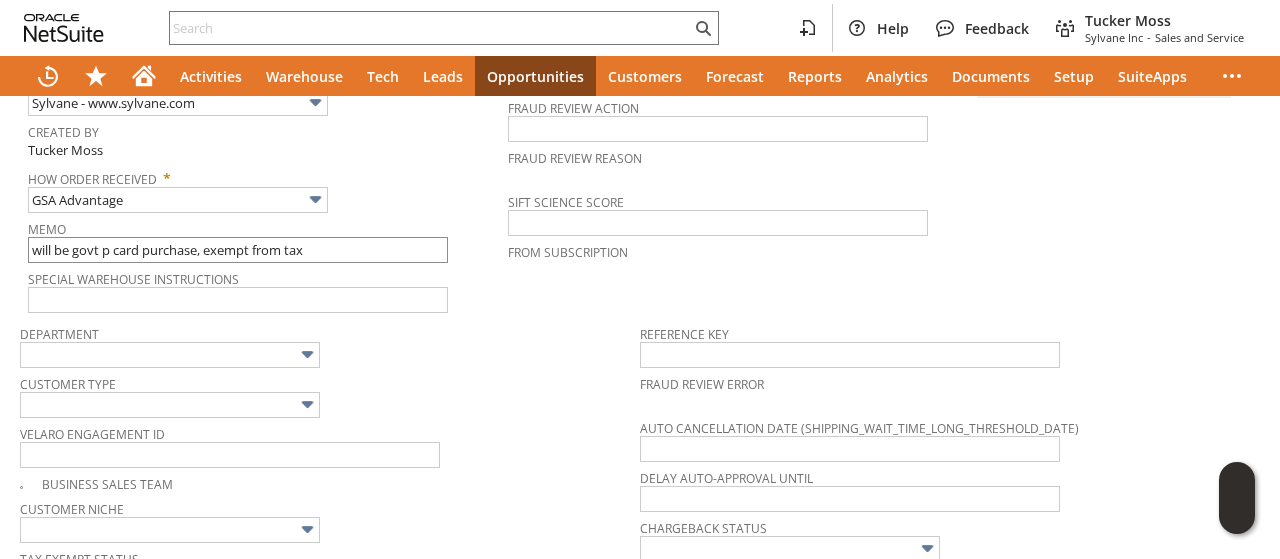 scroll, scrollTop: 399, scrollLeft: 0, axis: vertical 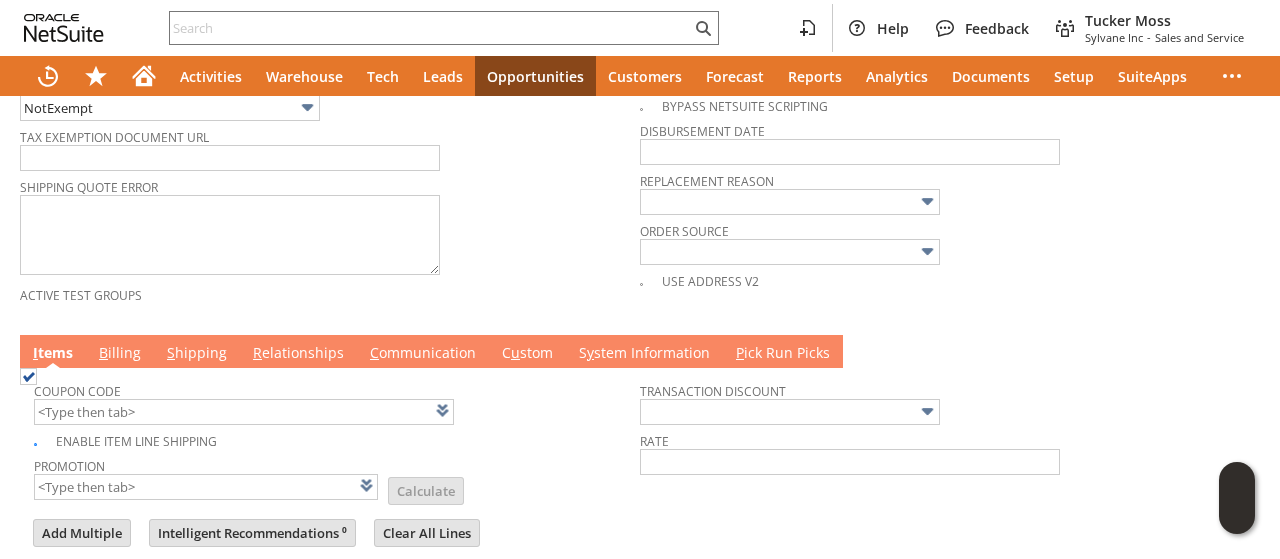 click on "B illing" at bounding box center [120, 354] 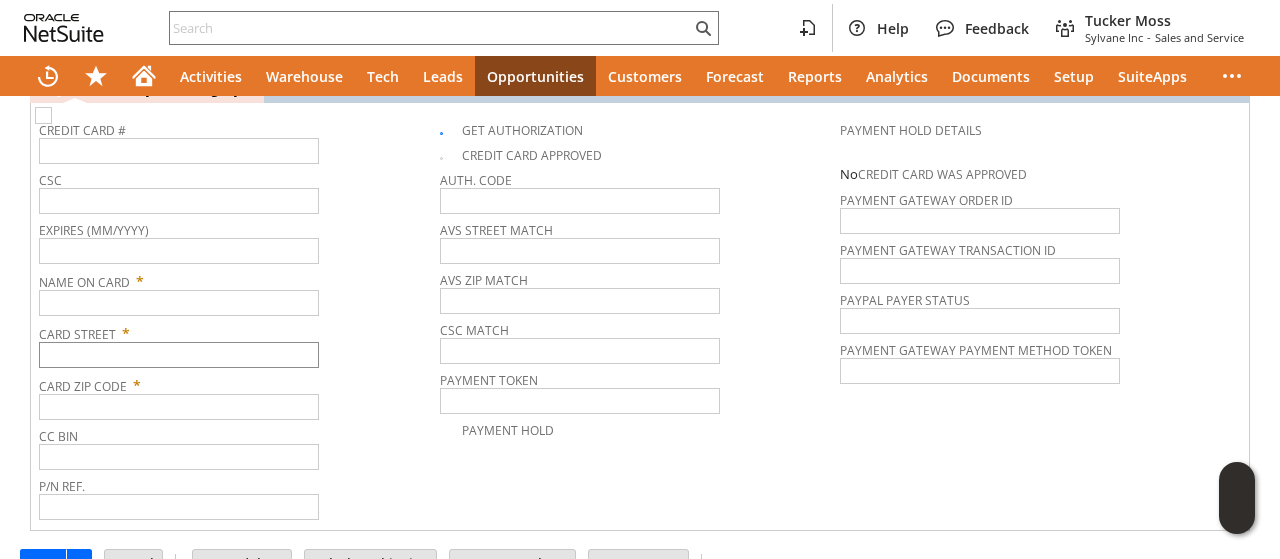 scroll, scrollTop: 1505, scrollLeft: 0, axis: vertical 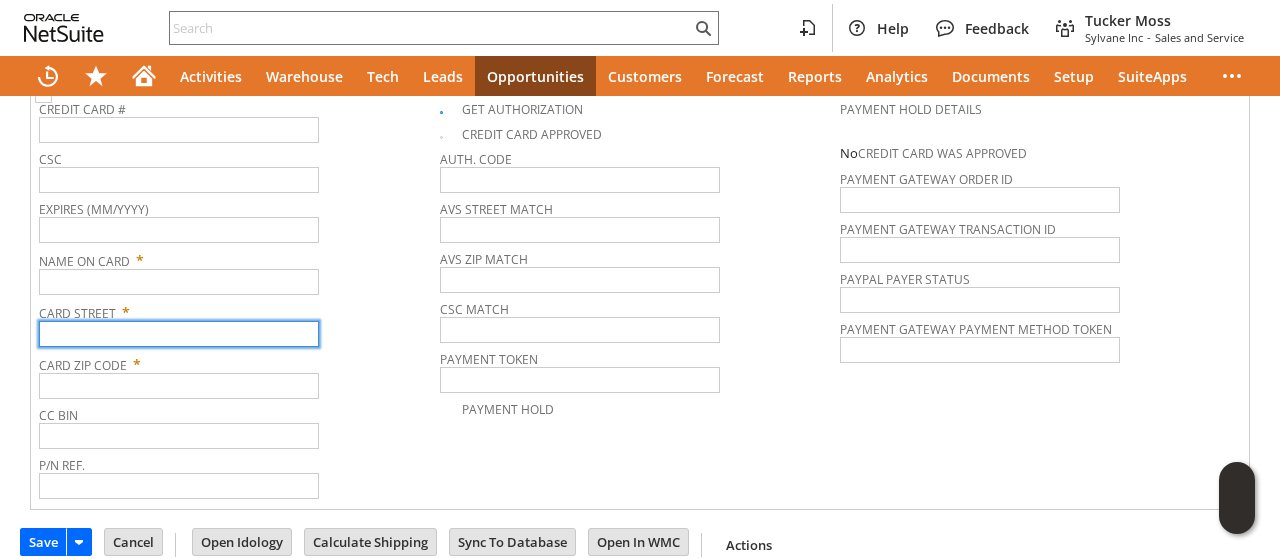 paste on "PO Box 3498" 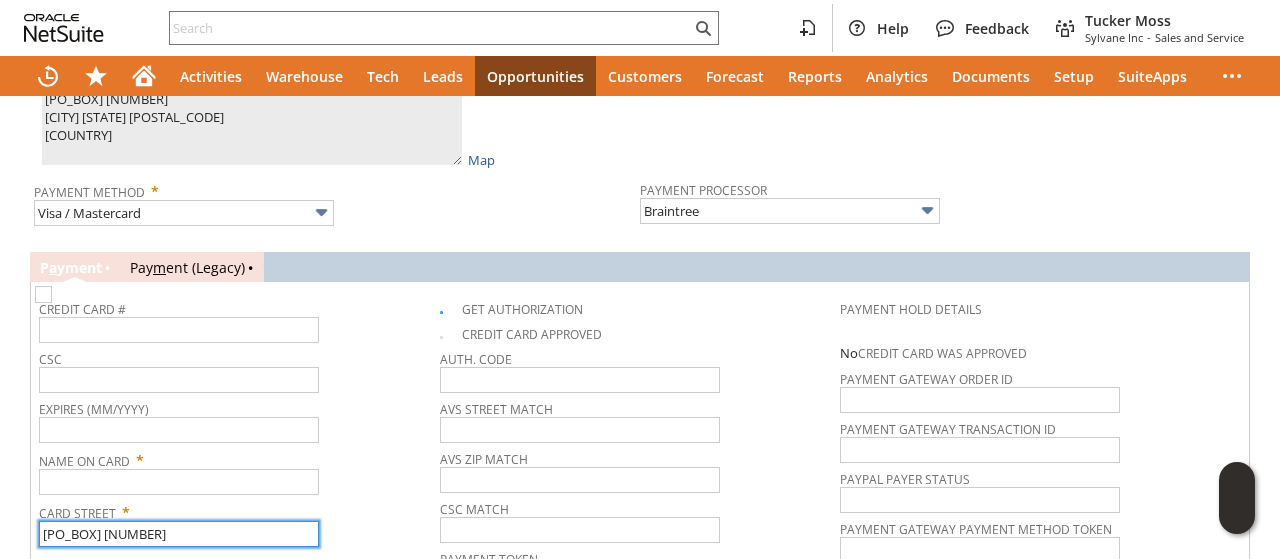 scroll, scrollTop: 1405, scrollLeft: 0, axis: vertical 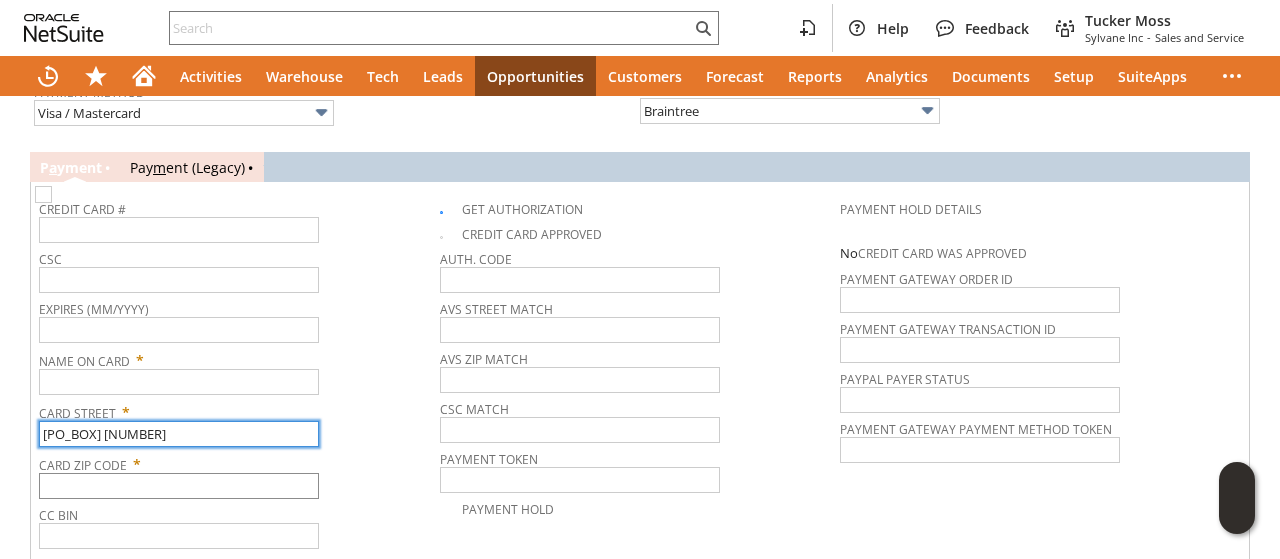 type on "PO Box 3498" 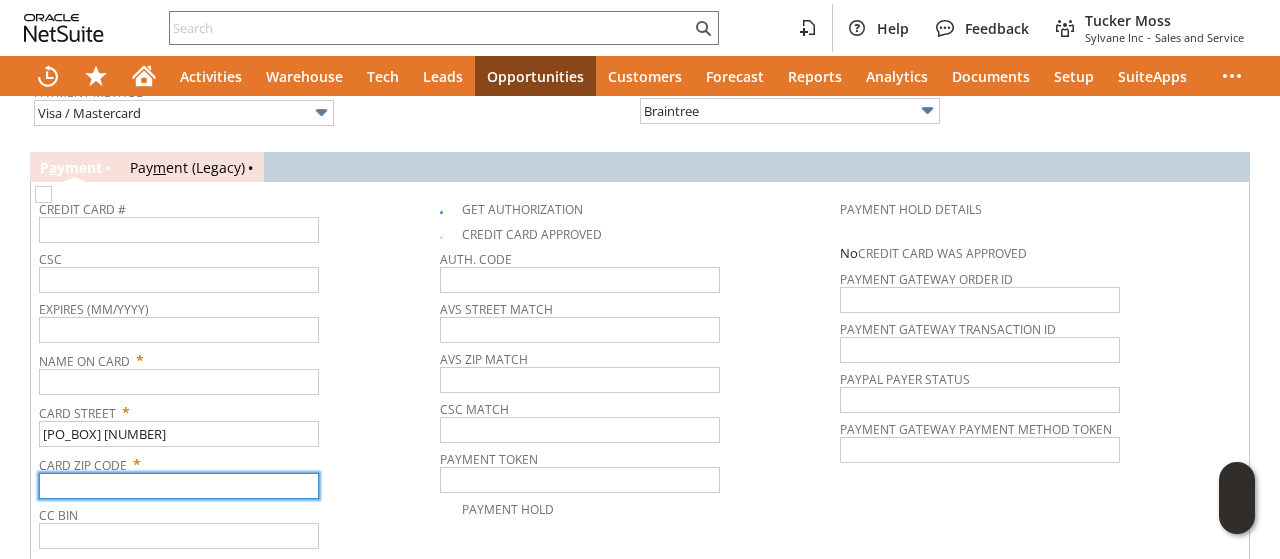 click at bounding box center [179, 486] 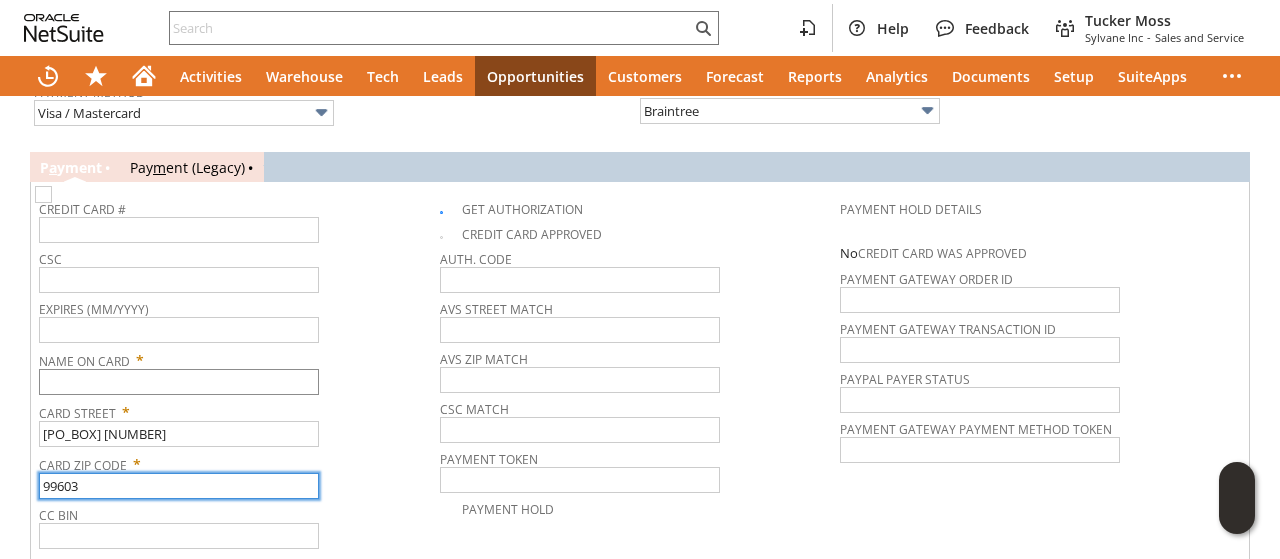 type on "99603" 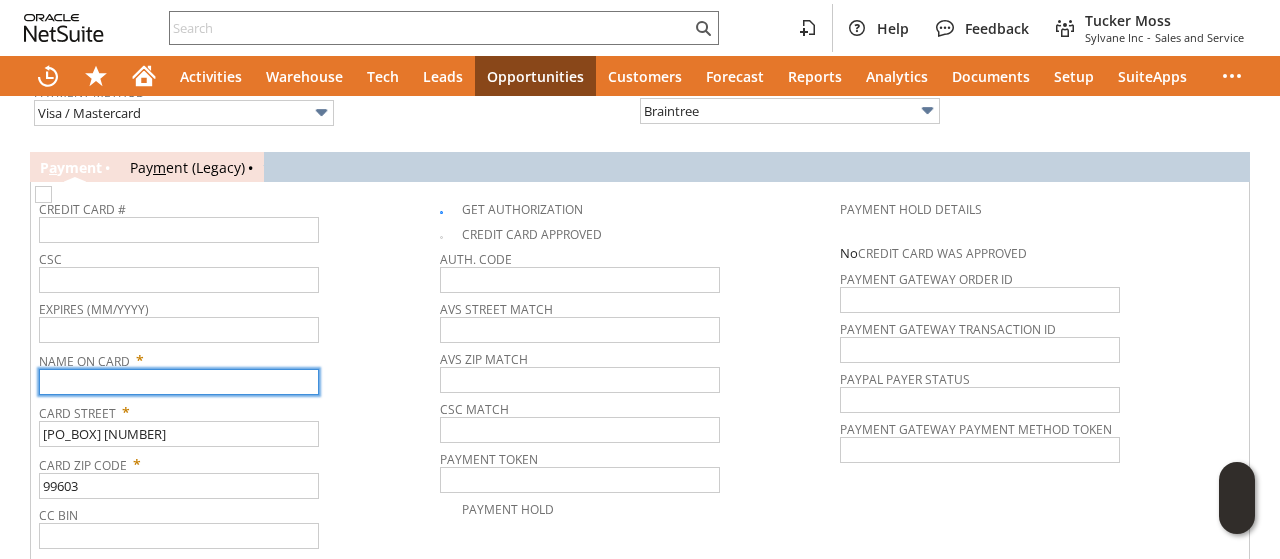click at bounding box center [179, 382] 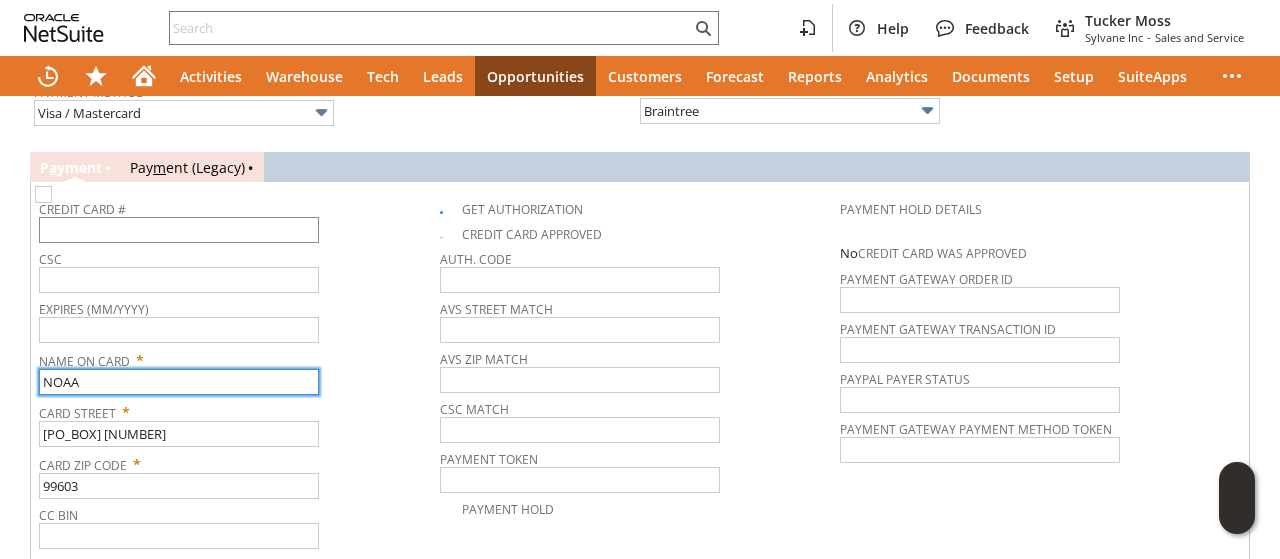 type on "NOAA" 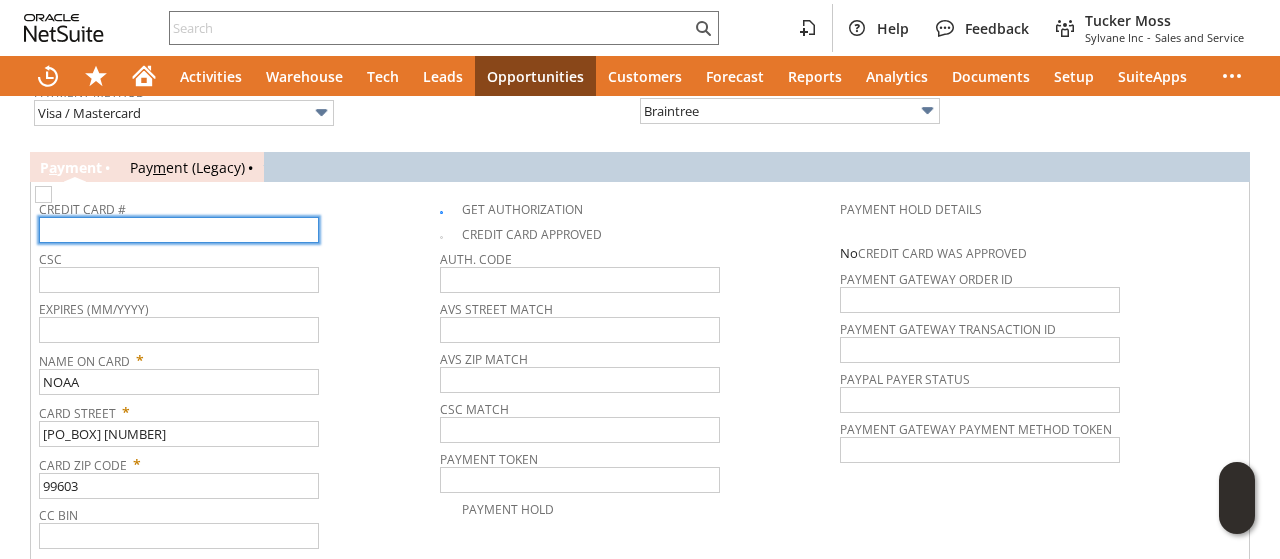 click at bounding box center [179, 230] 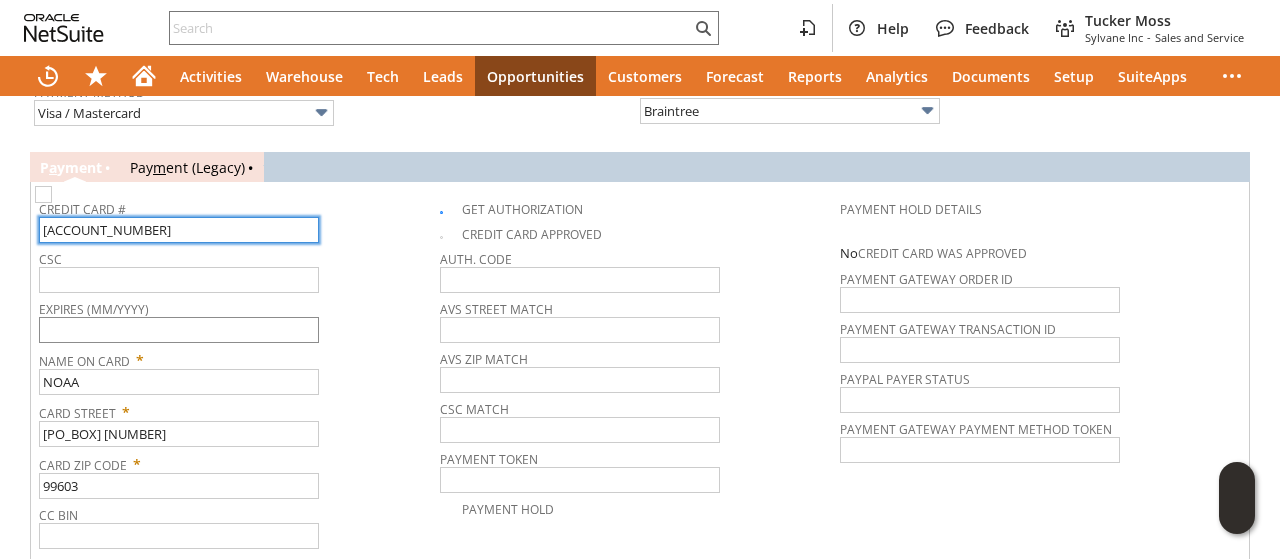 type on "4614020050900941" 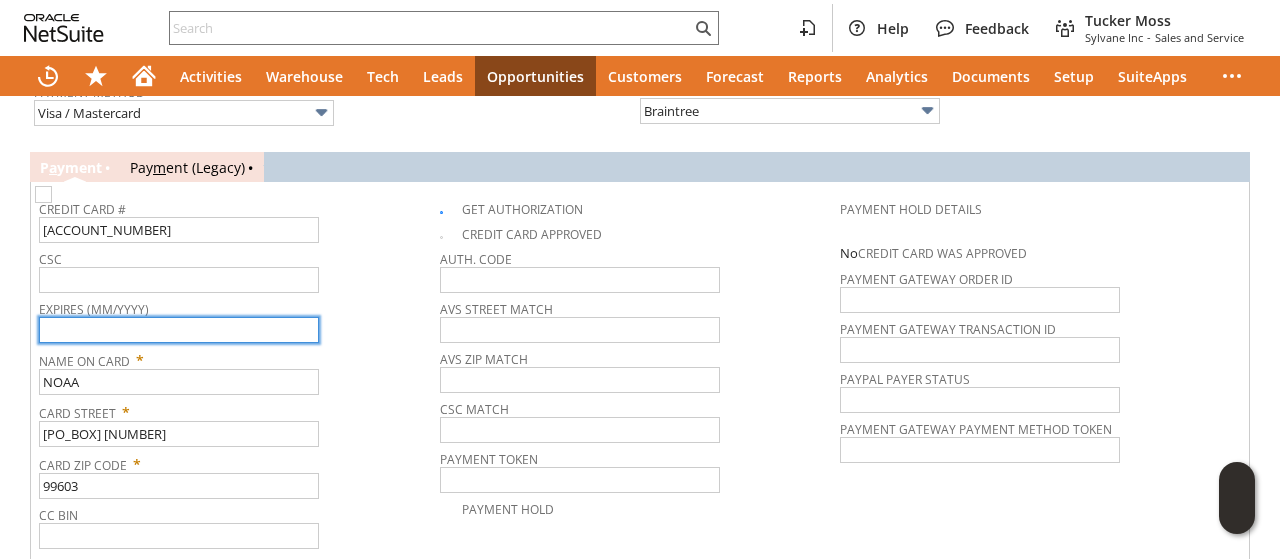 click at bounding box center [179, 330] 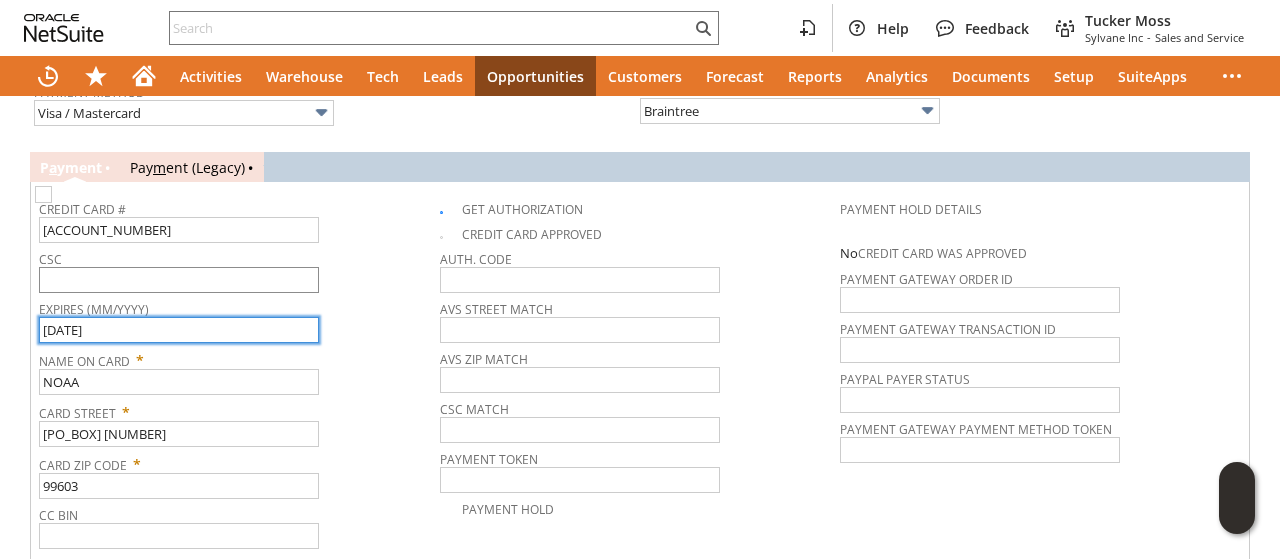 type on "08/2027" 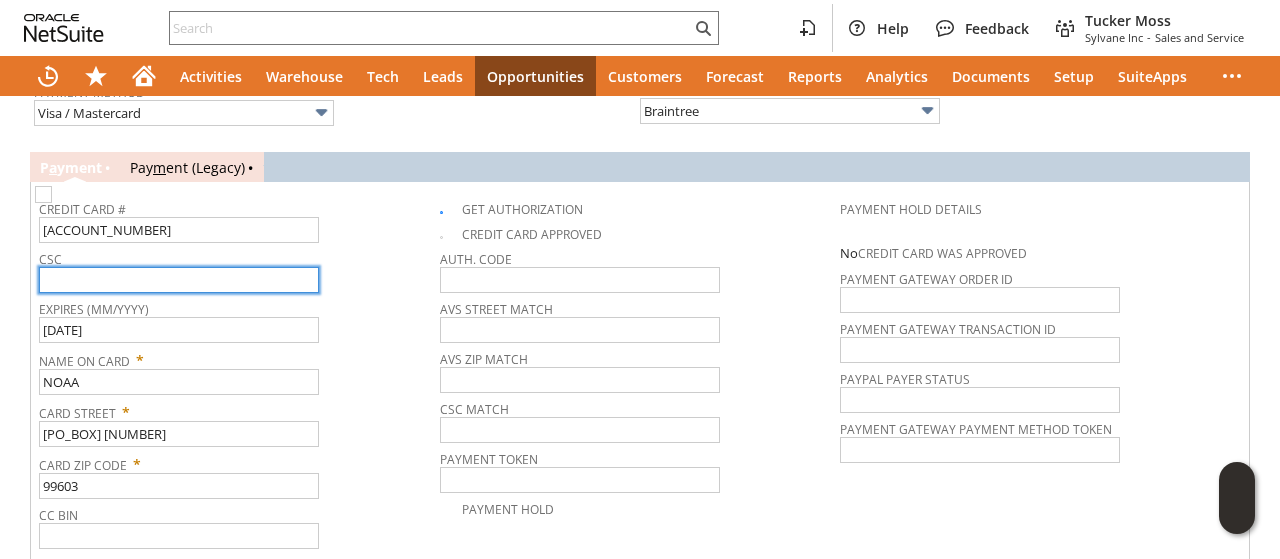 click at bounding box center (179, 280) 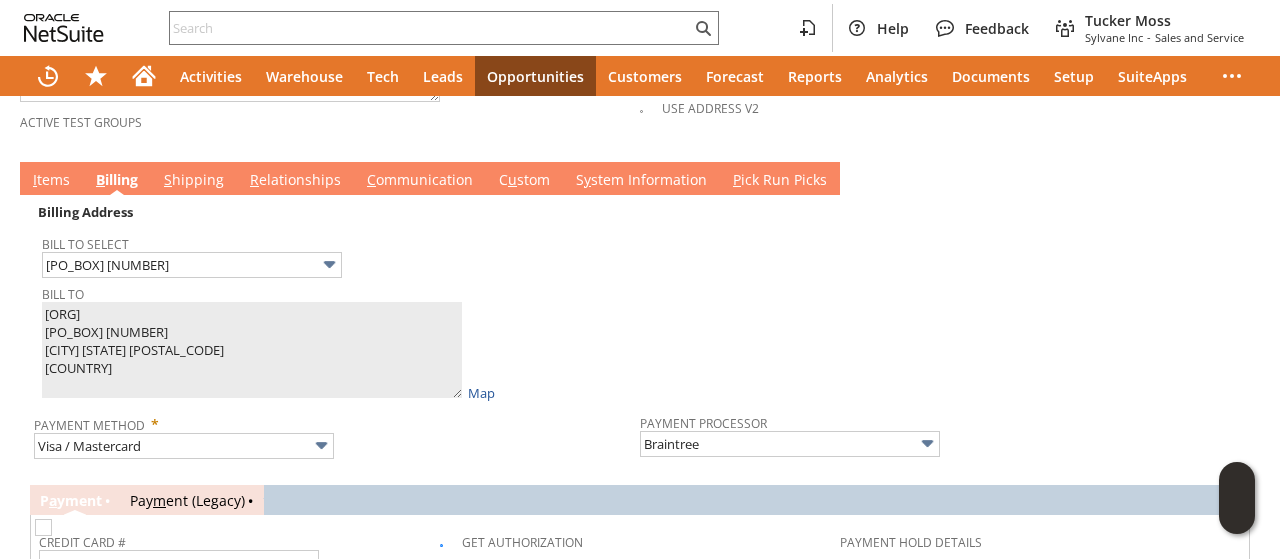 scroll, scrollTop: 1005, scrollLeft: 0, axis: vertical 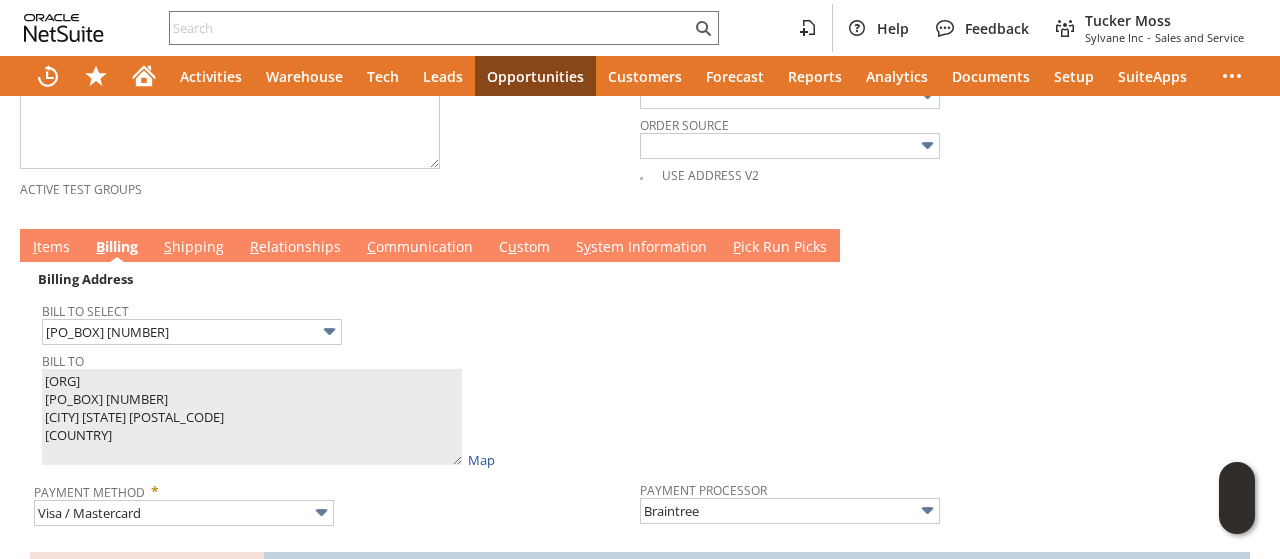 type on "965" 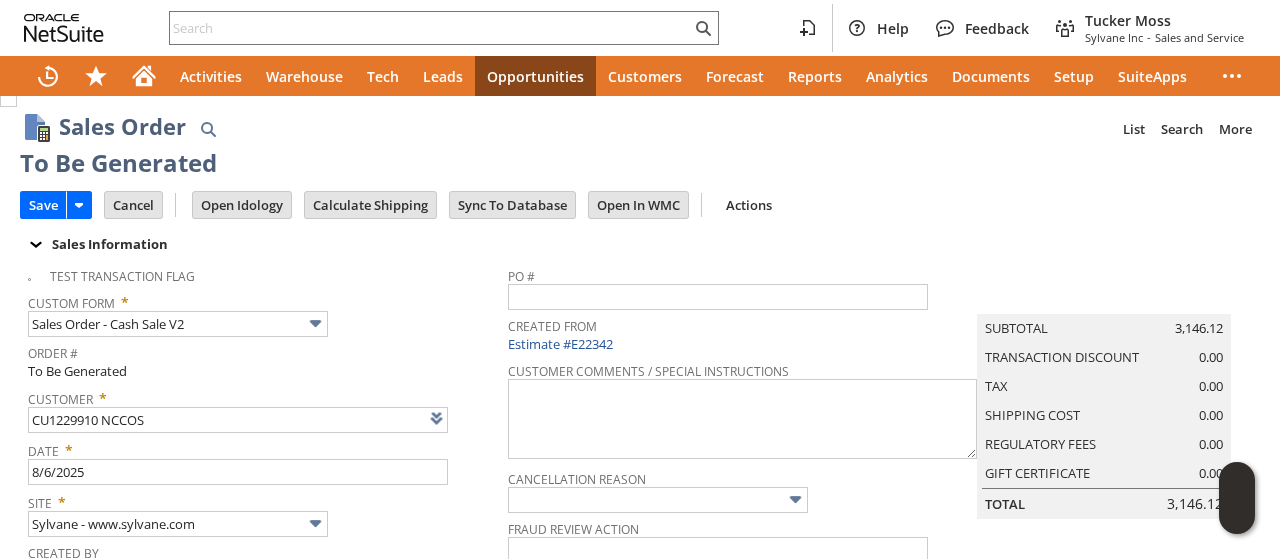 scroll, scrollTop: 0, scrollLeft: 0, axis: both 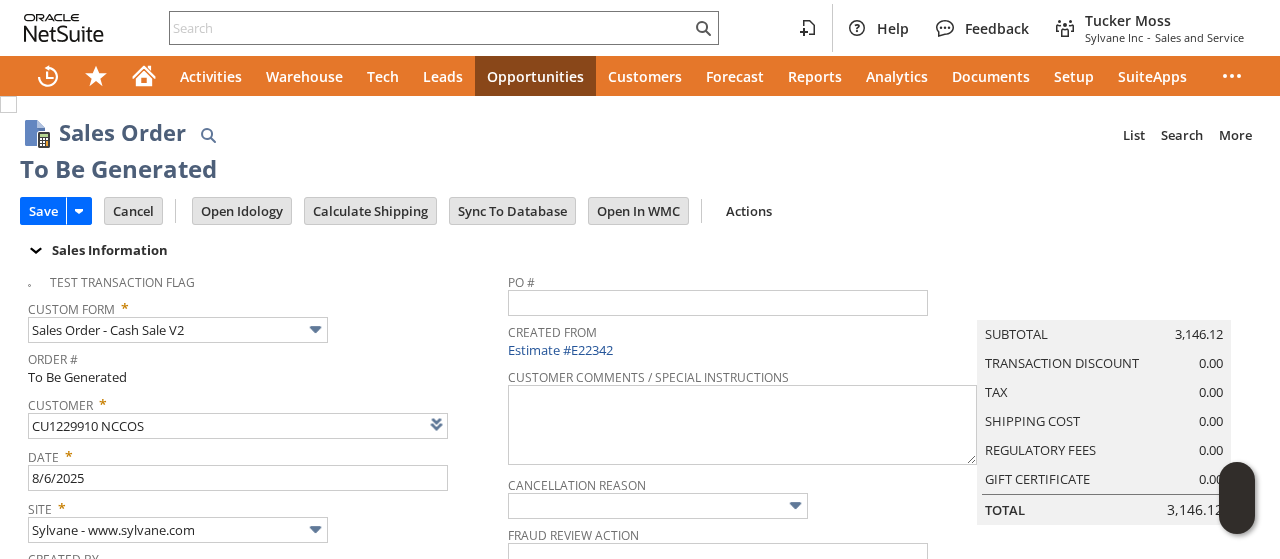 drag, startPoint x: 42, startPoint y: 206, endPoint x: 586, endPoint y: 326, distance: 557.07806 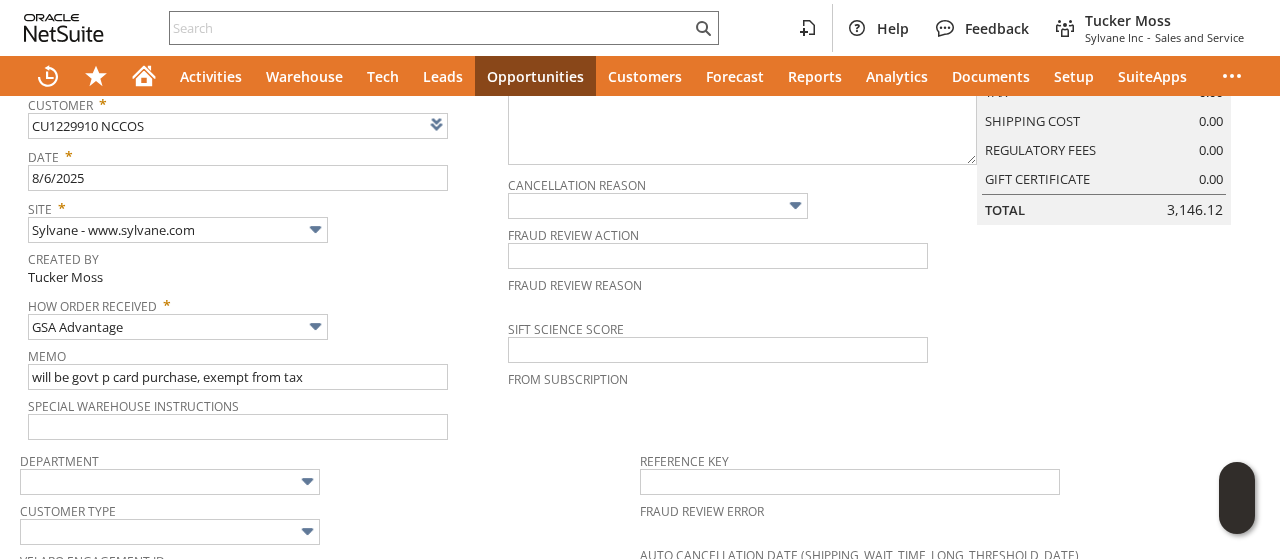 scroll, scrollTop: 400, scrollLeft: 0, axis: vertical 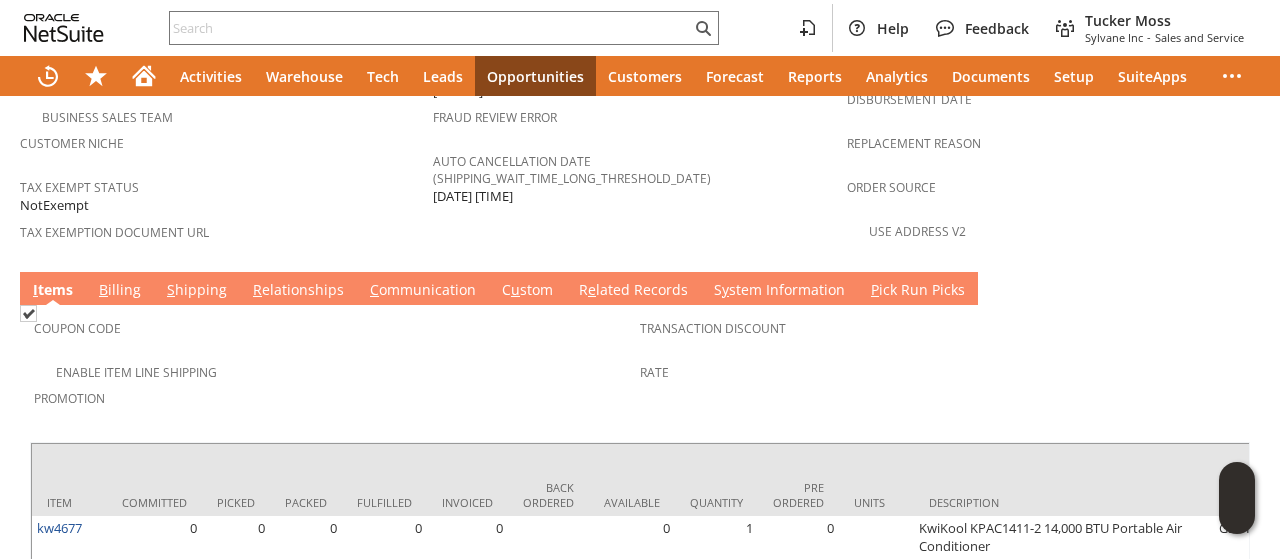 click on "B illing" at bounding box center (120, 291) 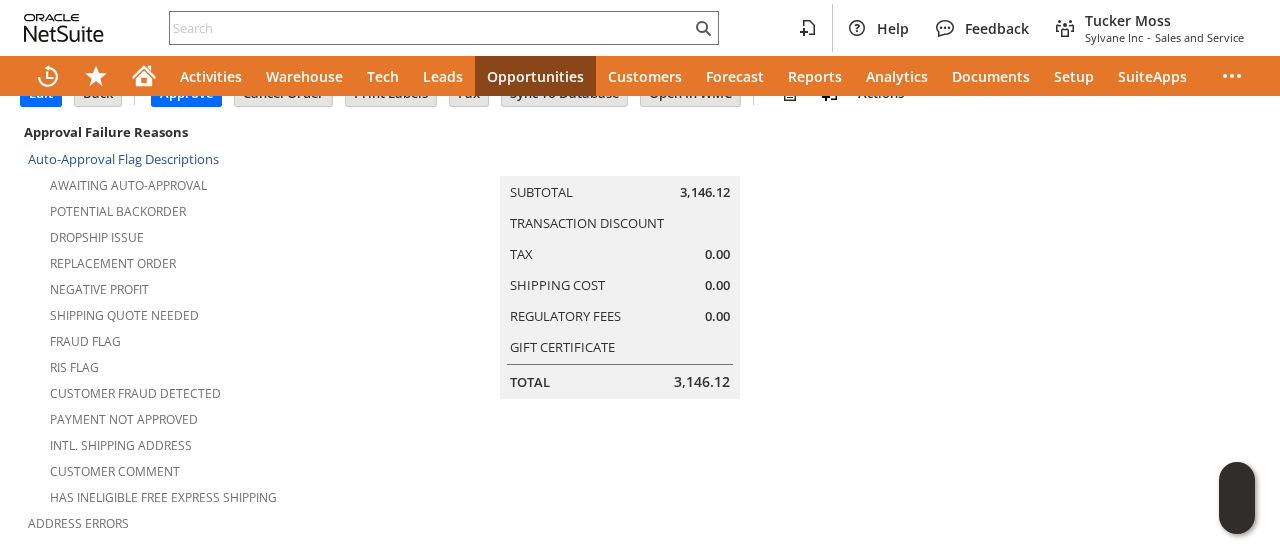 scroll, scrollTop: 0, scrollLeft: 0, axis: both 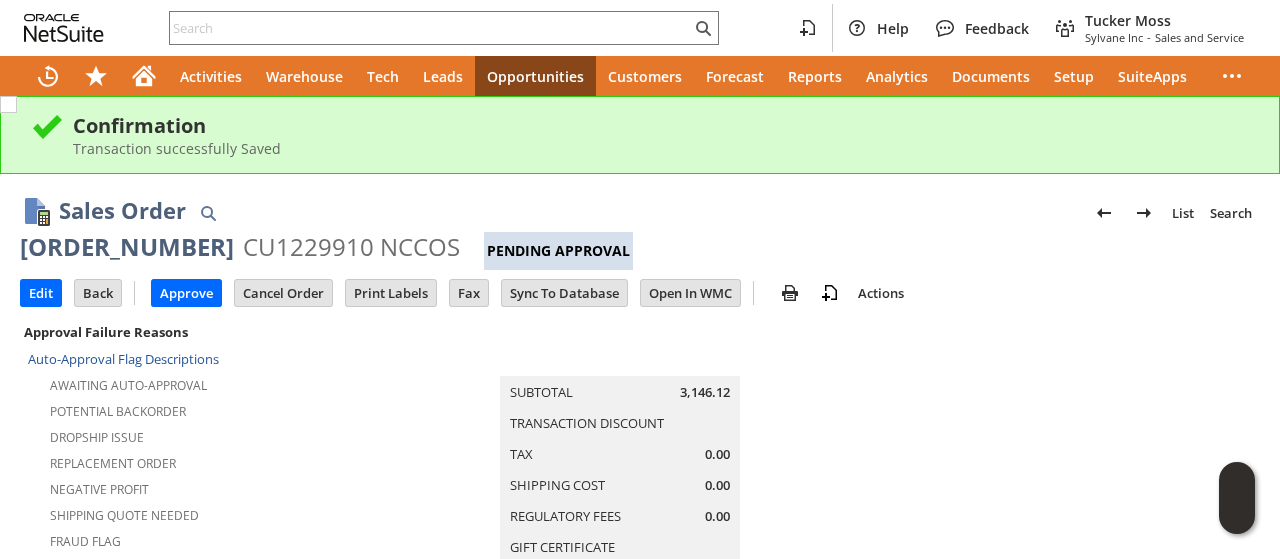 drag, startPoint x: 790, startPoint y: 363, endPoint x: 656, endPoint y: 388, distance: 136.31215 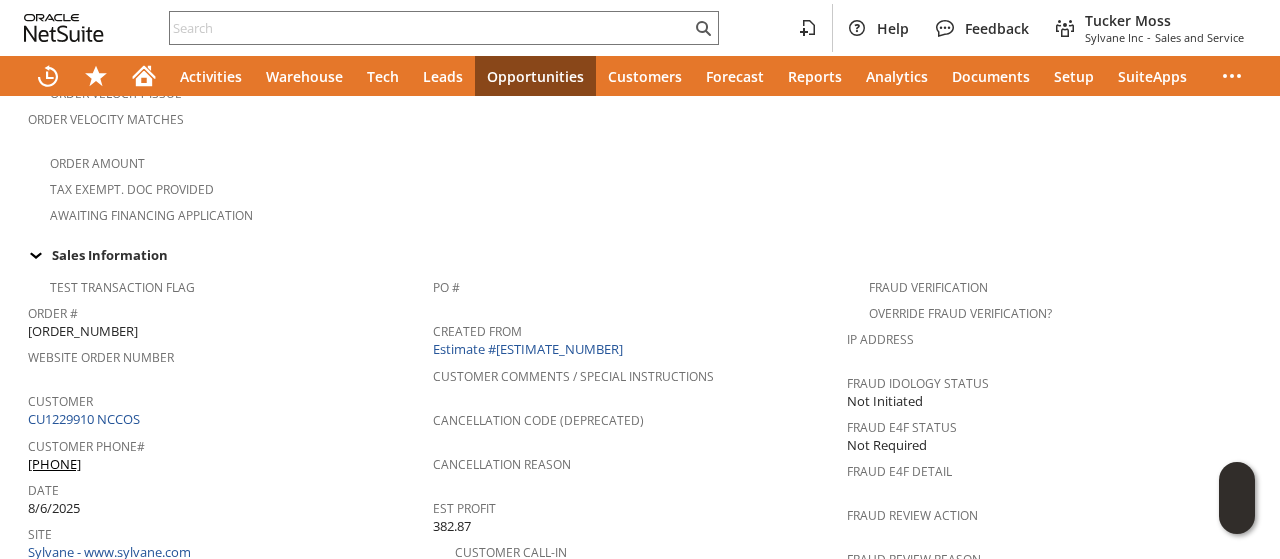 scroll, scrollTop: 1200, scrollLeft: 0, axis: vertical 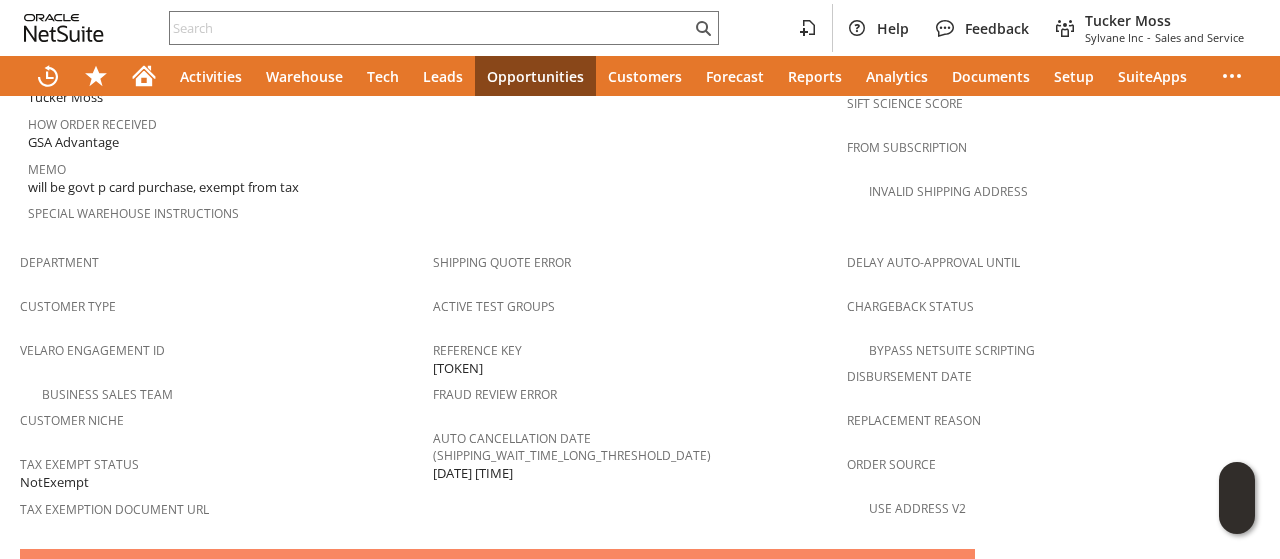 click on "C ommunication" at bounding box center [420, 568] 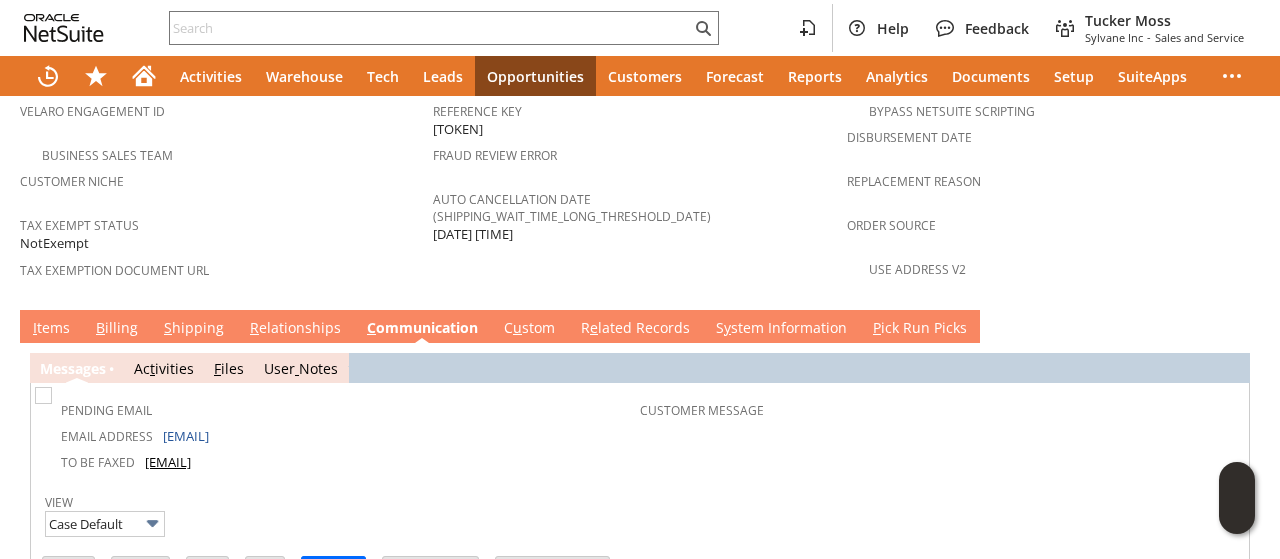 scroll, scrollTop: 1528, scrollLeft: 0, axis: vertical 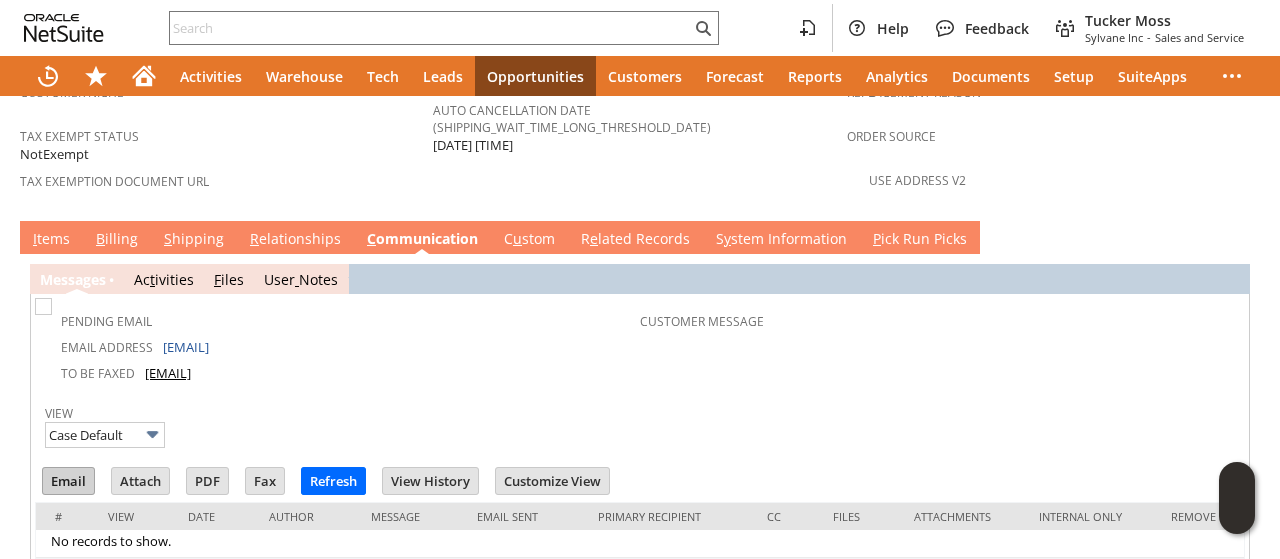 click on "Email" at bounding box center [68, 481] 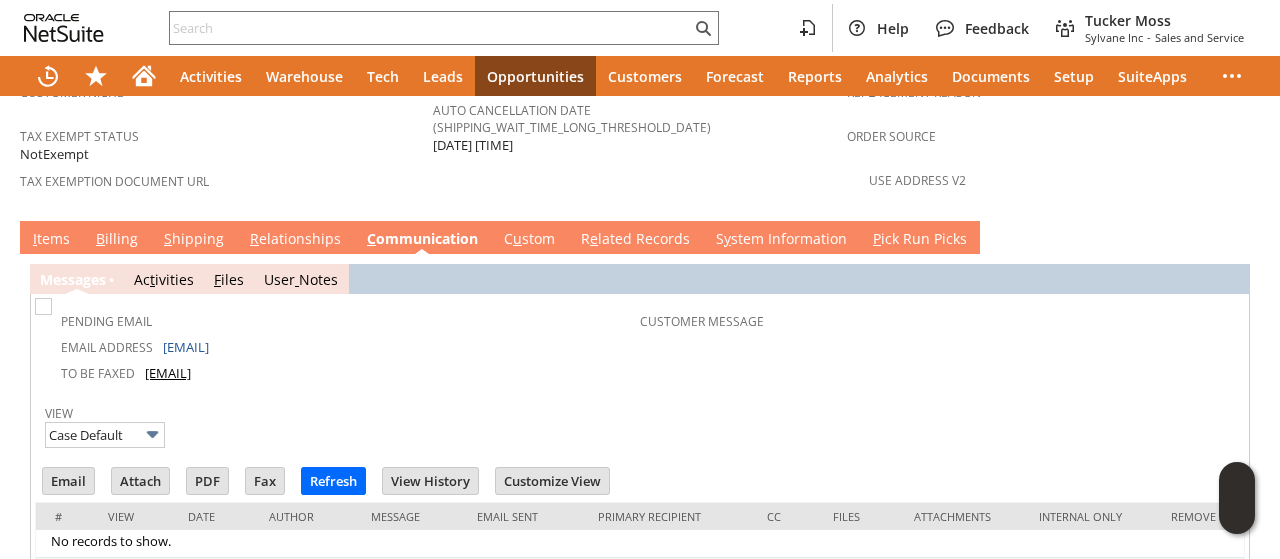 click on "Customer Message" at bounding box center (940, 343) 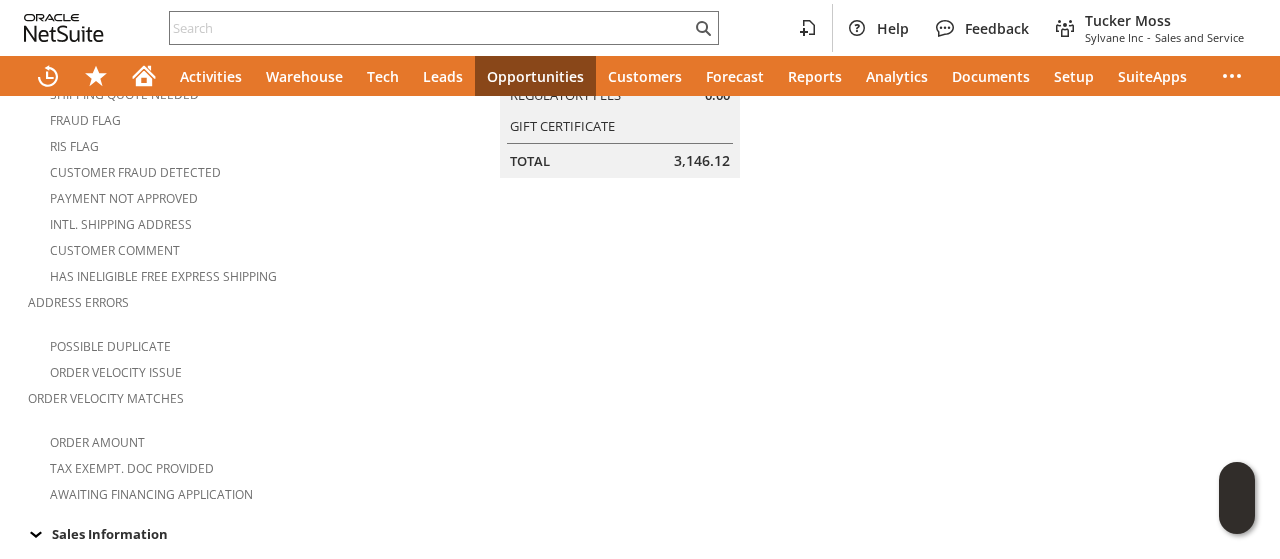 scroll, scrollTop: 0, scrollLeft: 0, axis: both 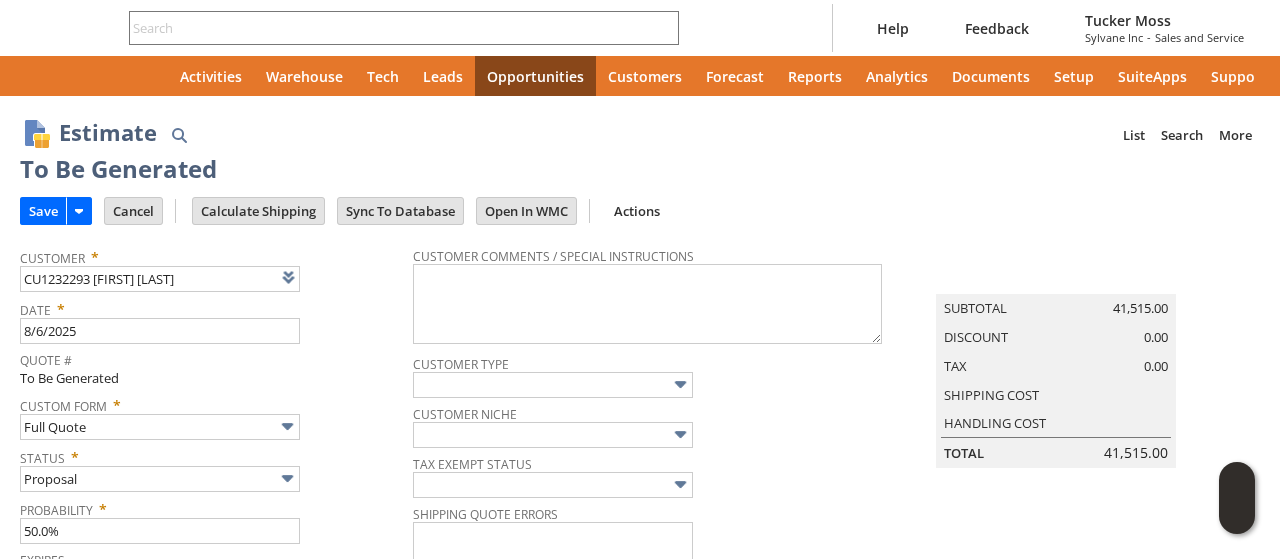 type on "9/5/2025" 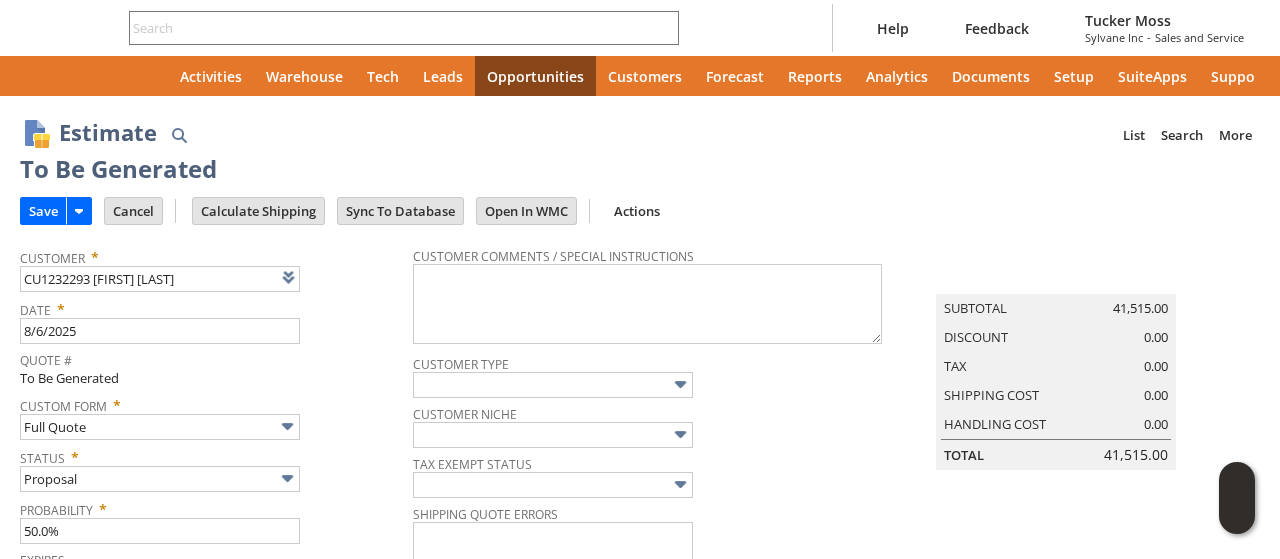 type on "Intelligent Recommendations¹⁰" 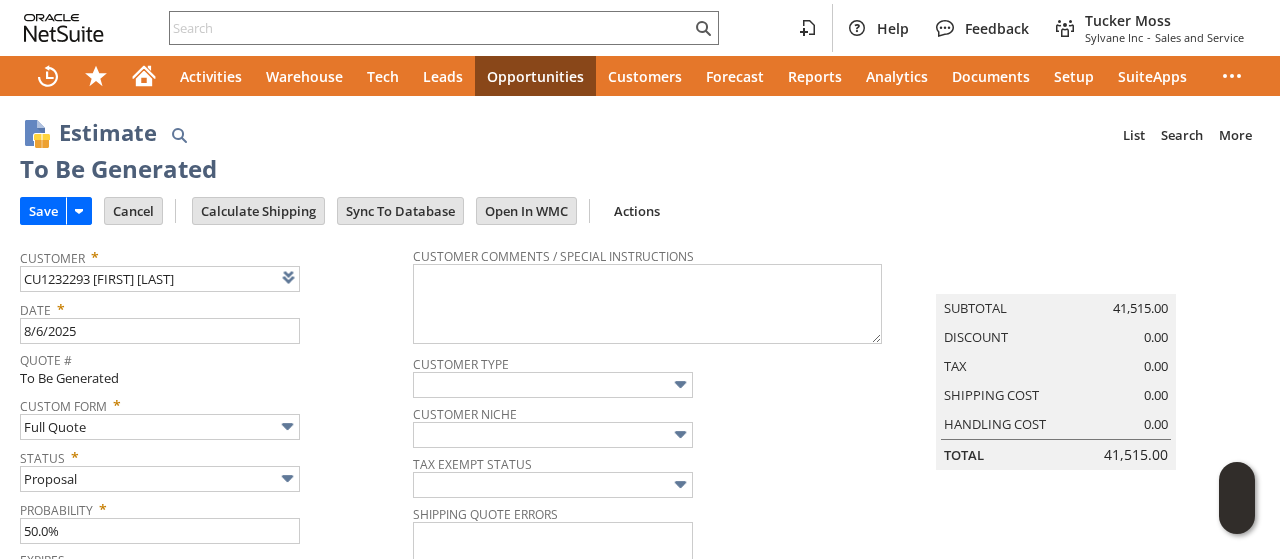 scroll, scrollTop: 0, scrollLeft: 0, axis: both 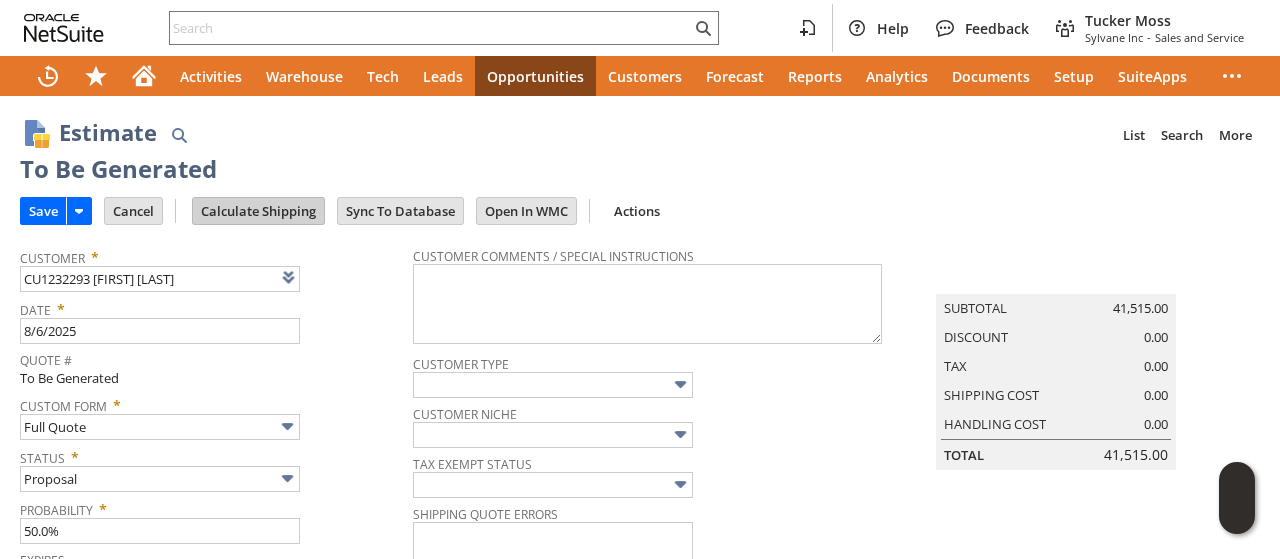 click on "Calculate Shipping" at bounding box center [258, 211] 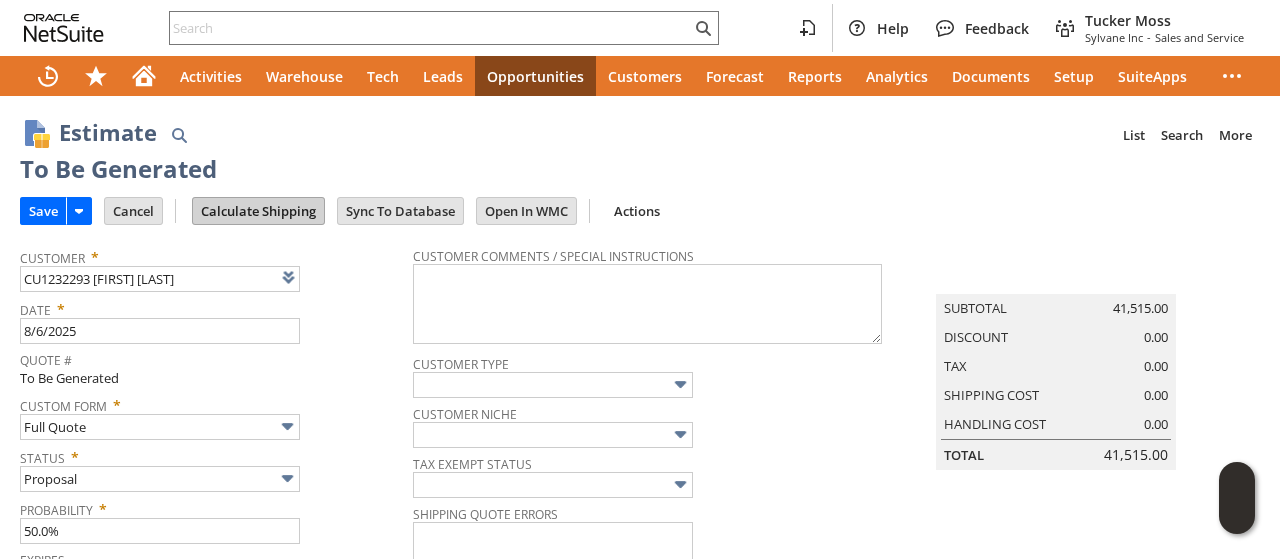 click on "Calculate Shipping" at bounding box center [258, 211] 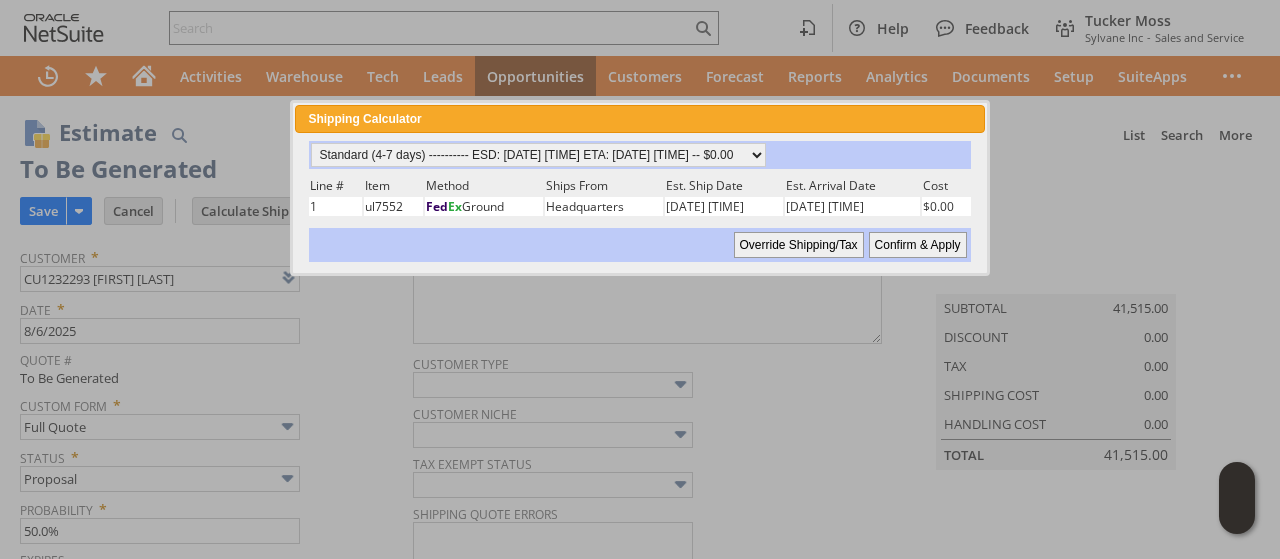 click on "Confirm & Apply" at bounding box center [918, 245] 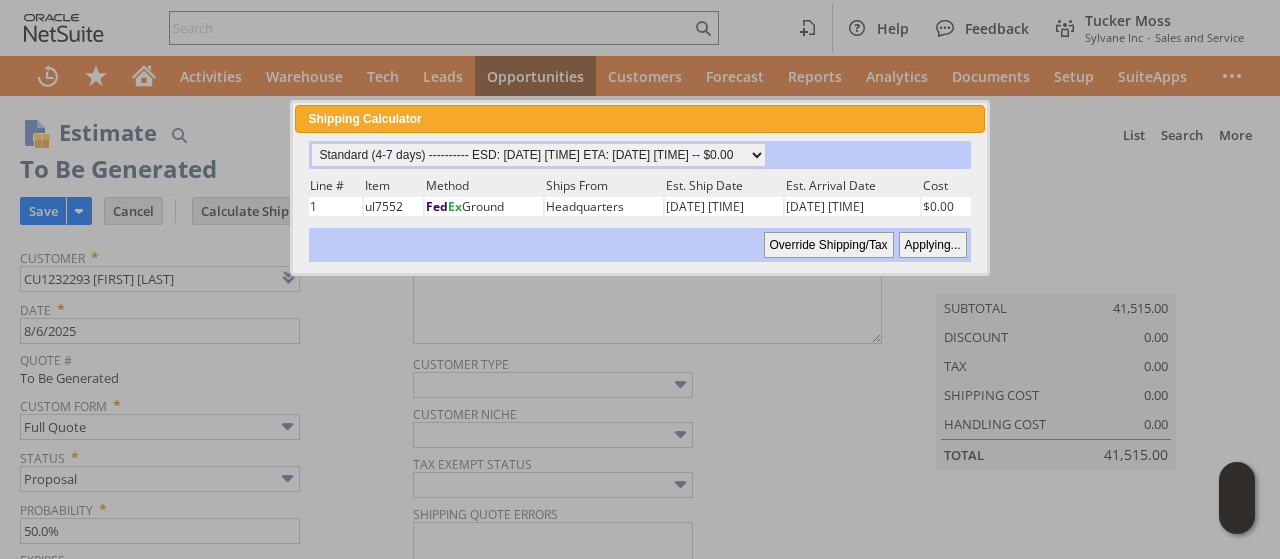 type on "NotExempt" 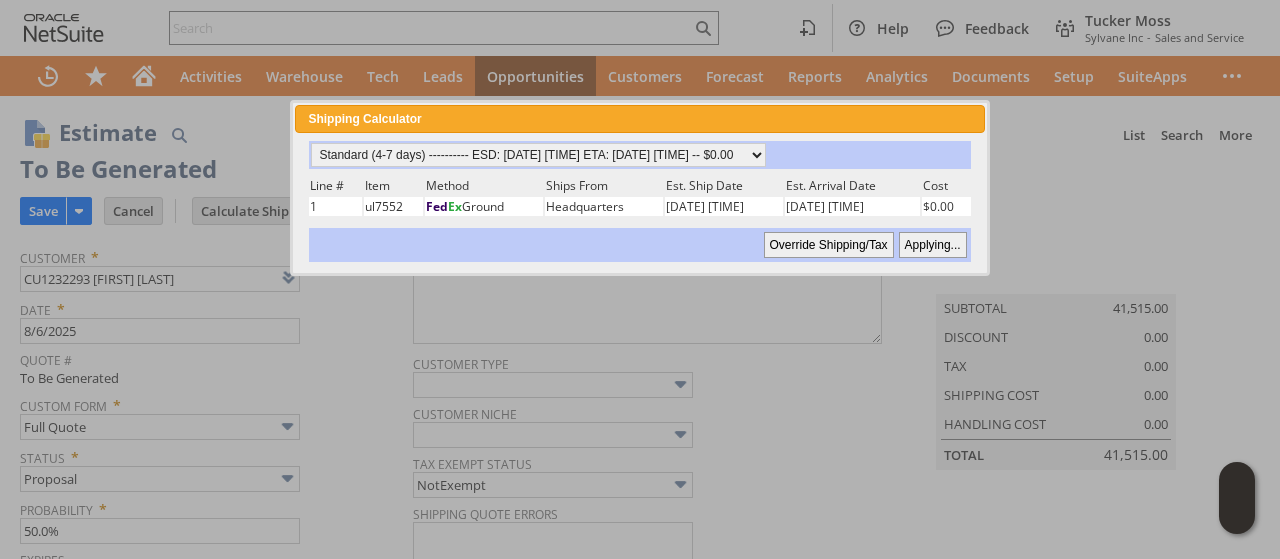 type 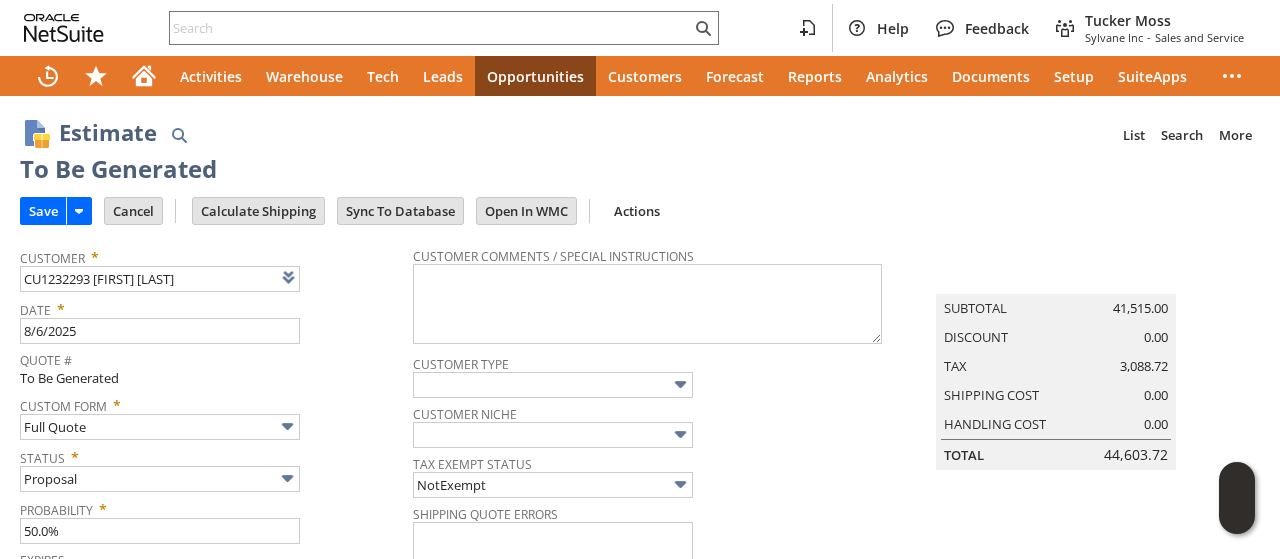 scroll, scrollTop: 0, scrollLeft: 0, axis: both 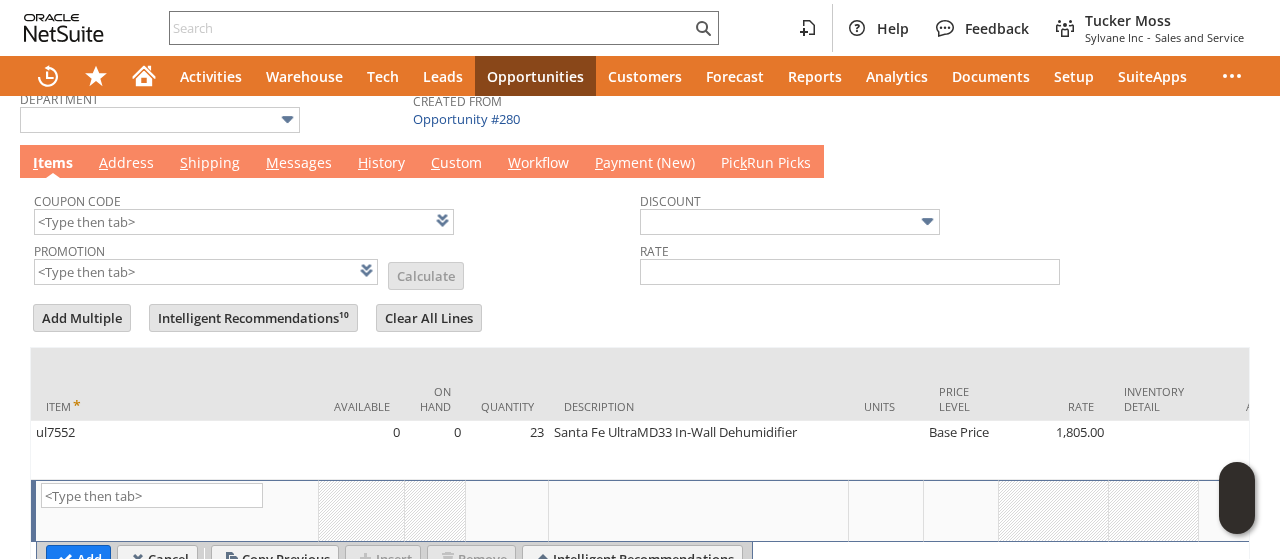 click on "M essages" at bounding box center [299, 164] 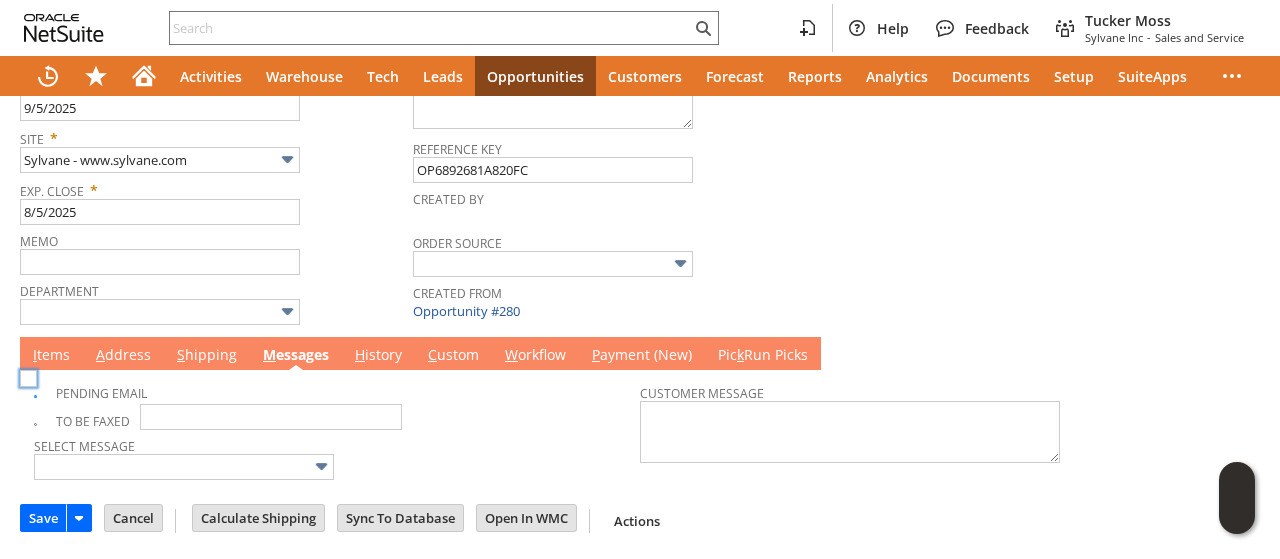 scroll, scrollTop: 464, scrollLeft: 0, axis: vertical 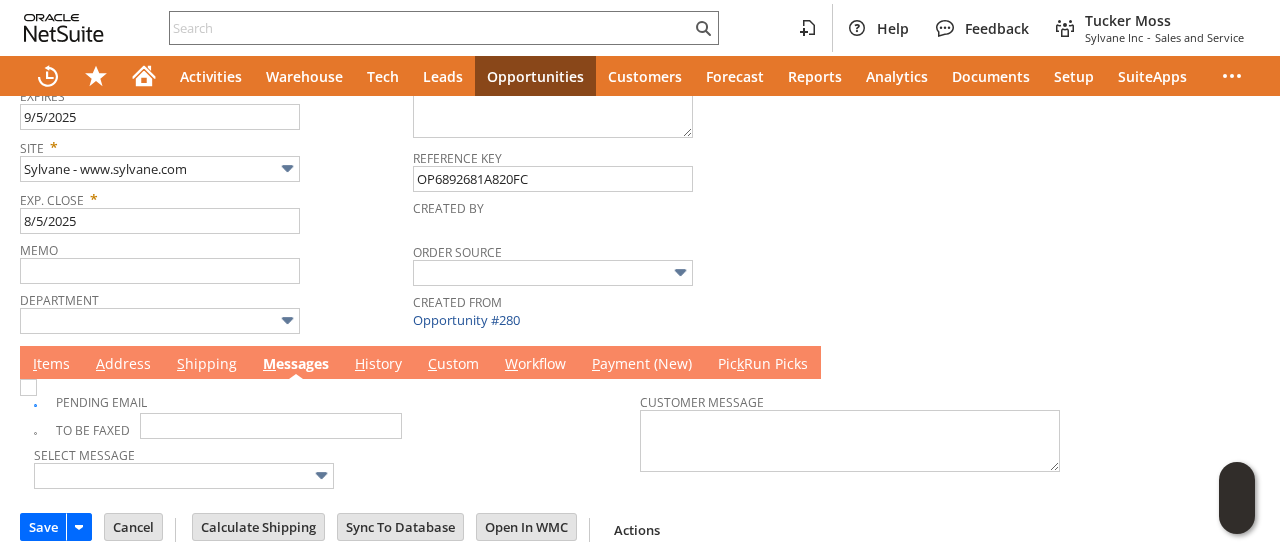 click at bounding box center (28, 387) 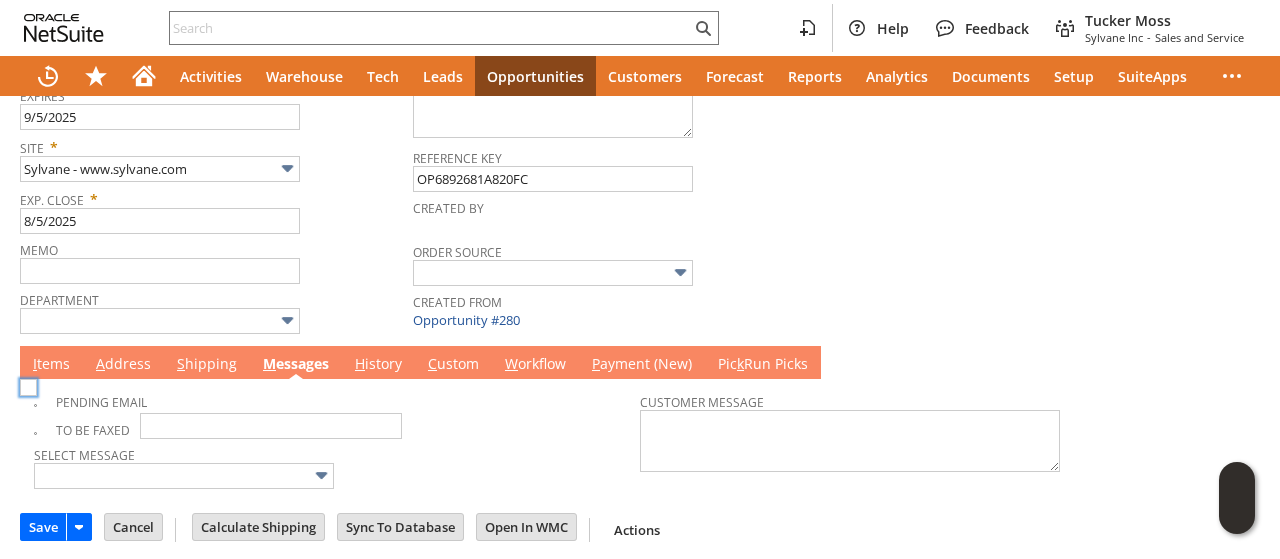 checkbox on "false" 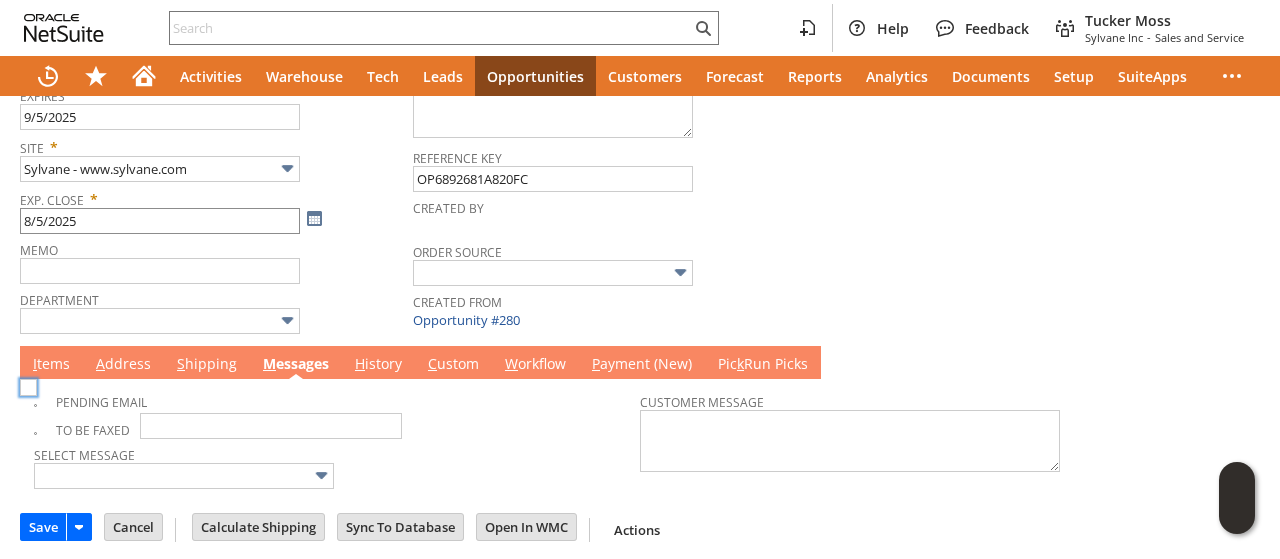 scroll, scrollTop: 0, scrollLeft: 0, axis: both 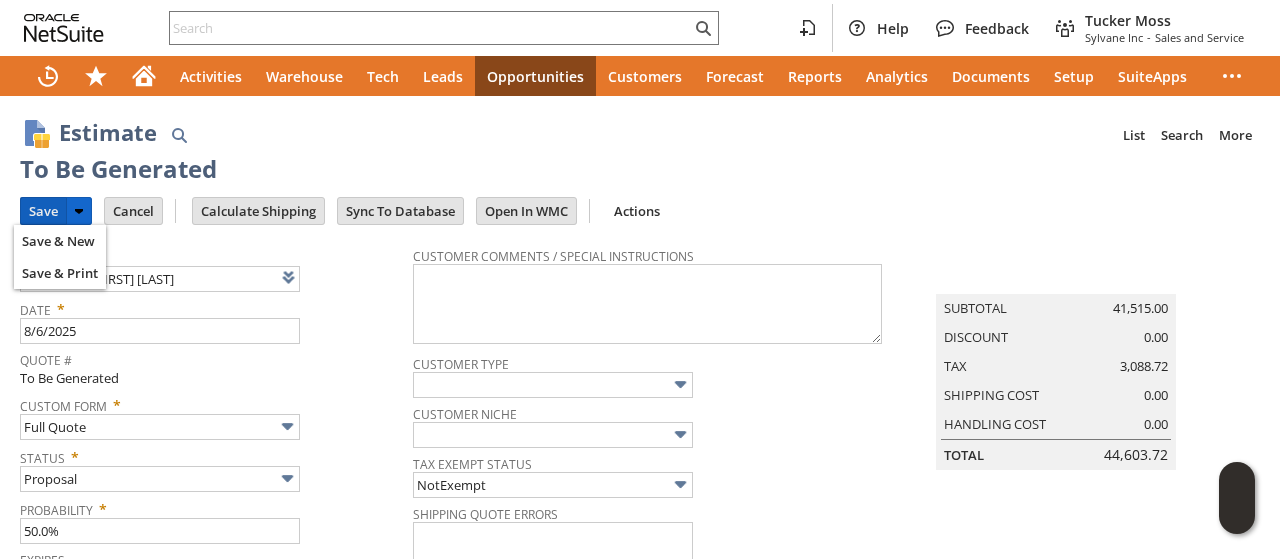 click on "Save" at bounding box center (43, 211) 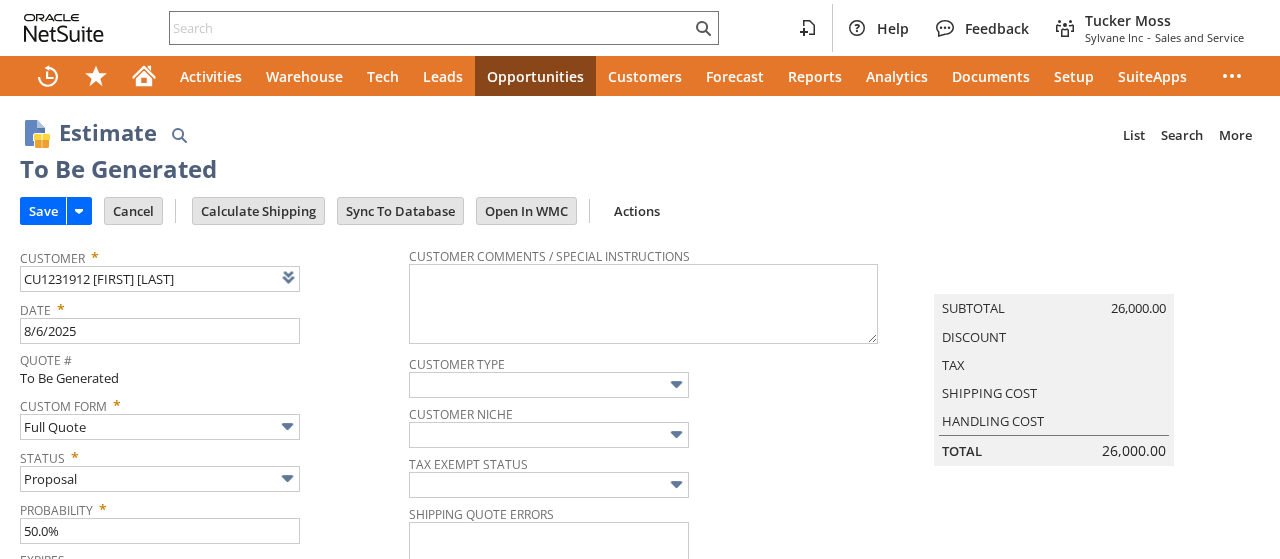scroll, scrollTop: 0, scrollLeft: 0, axis: both 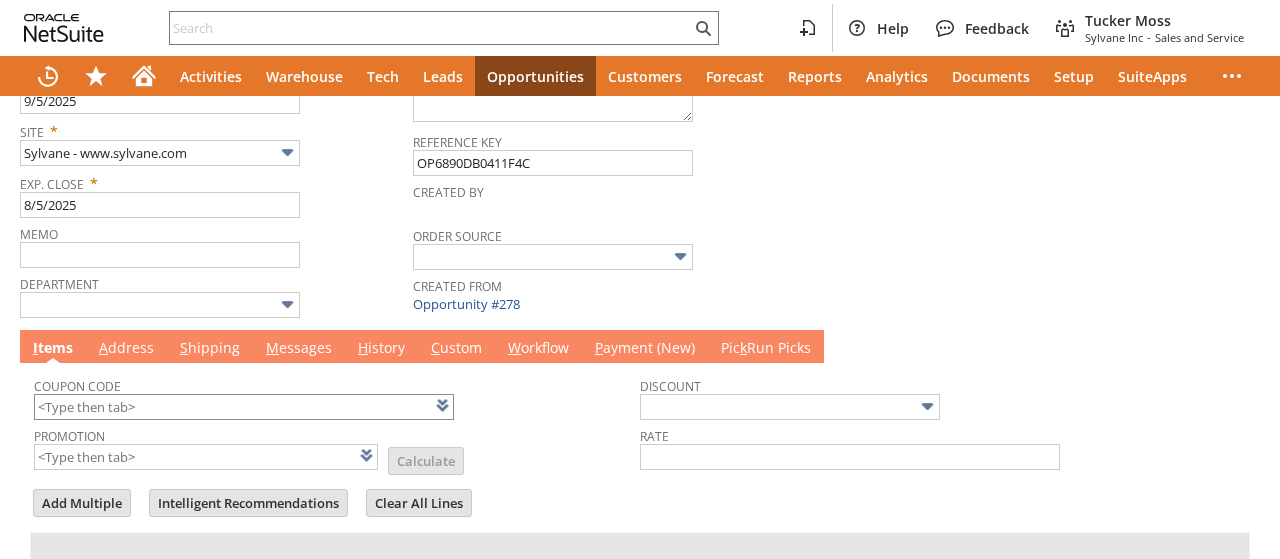 type on "9/5/2025" 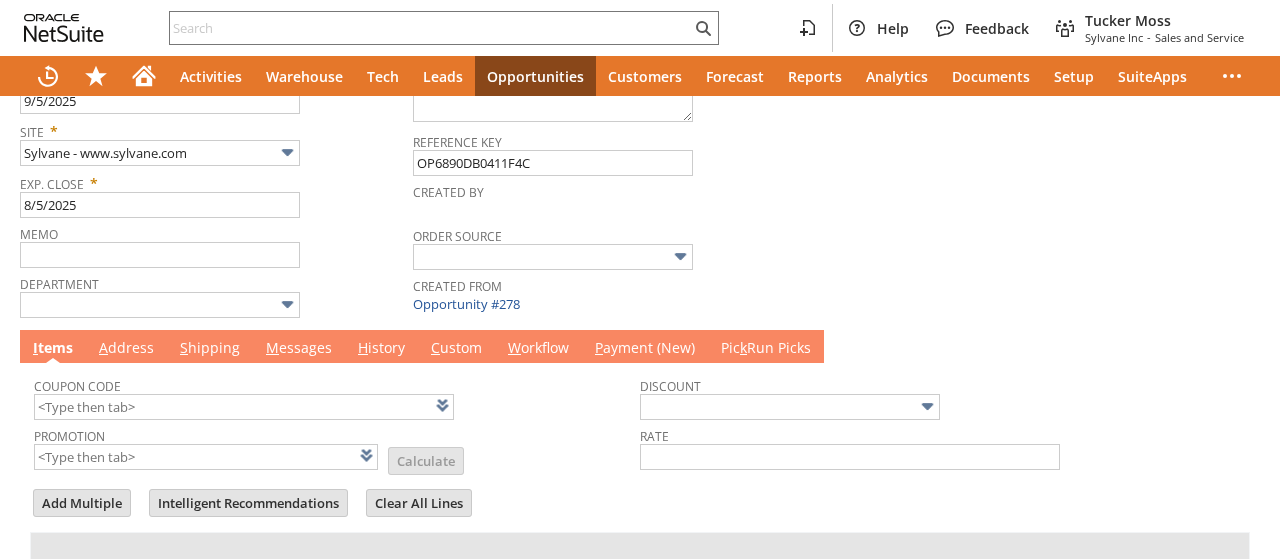 type on "Intelligent Recommendations ⁰" 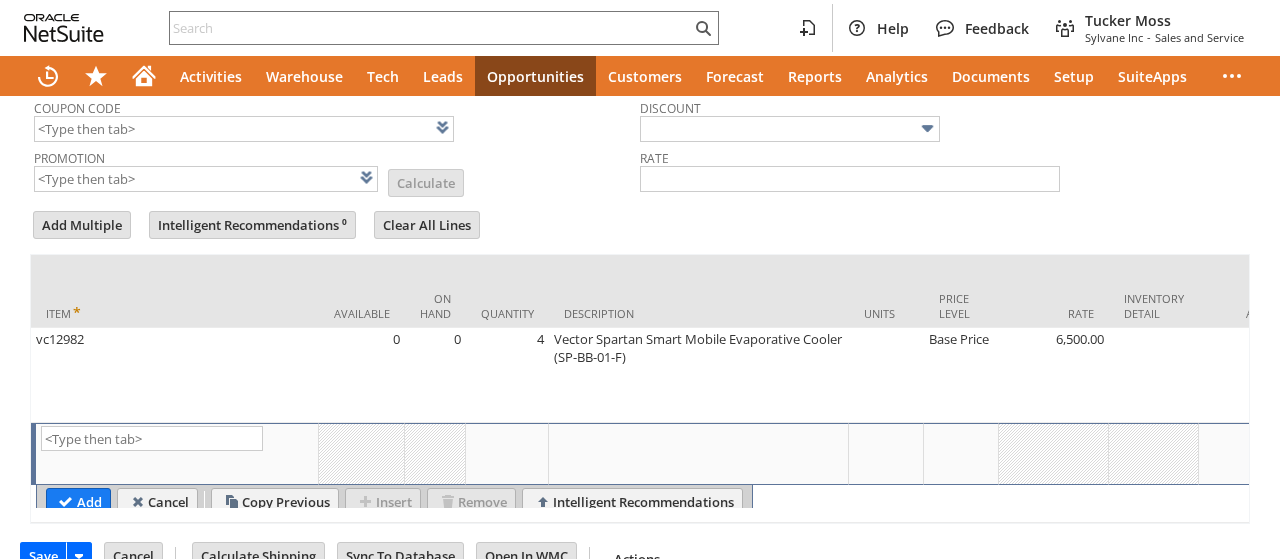 scroll, scrollTop: 601, scrollLeft: 0, axis: vertical 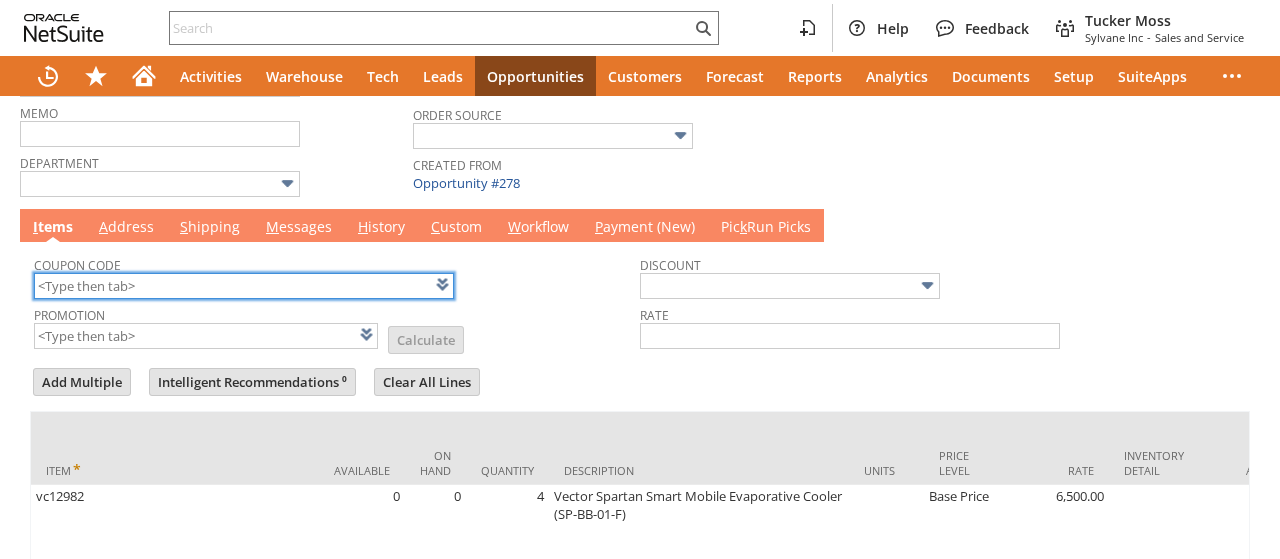 click at bounding box center (244, 286) 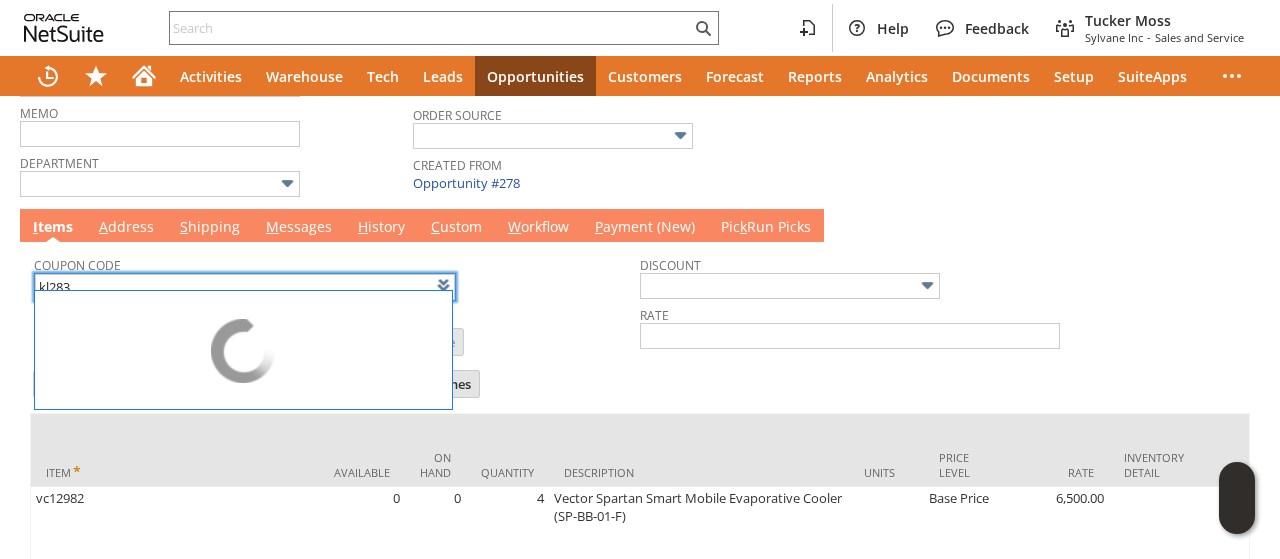click on "Coupon Code
kl283" at bounding box center (332, 276) 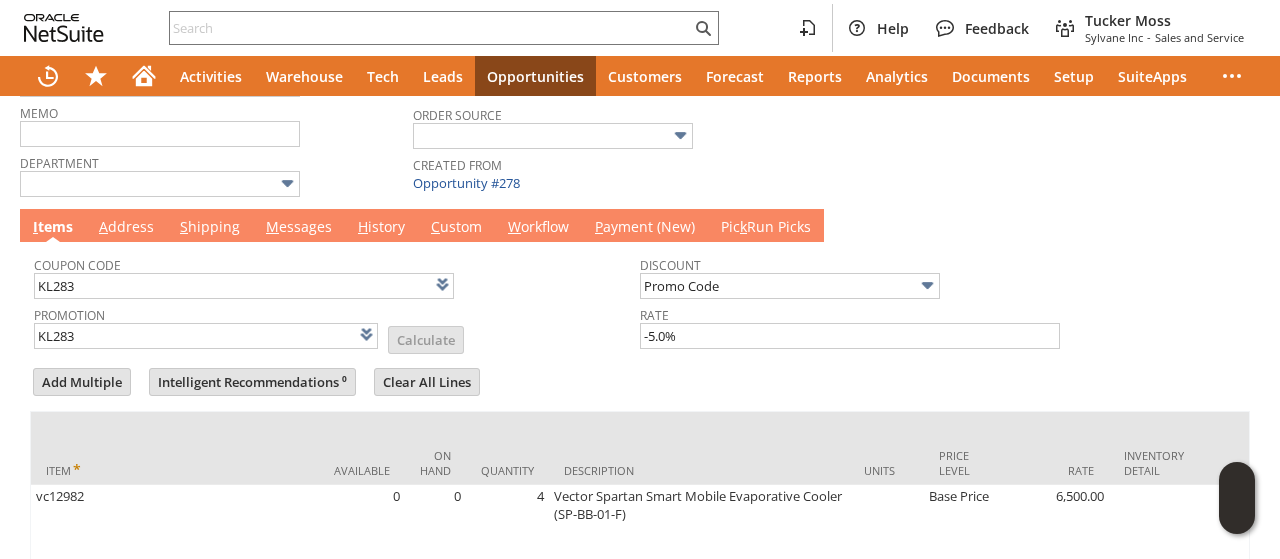 click on "M essages" at bounding box center (299, 228) 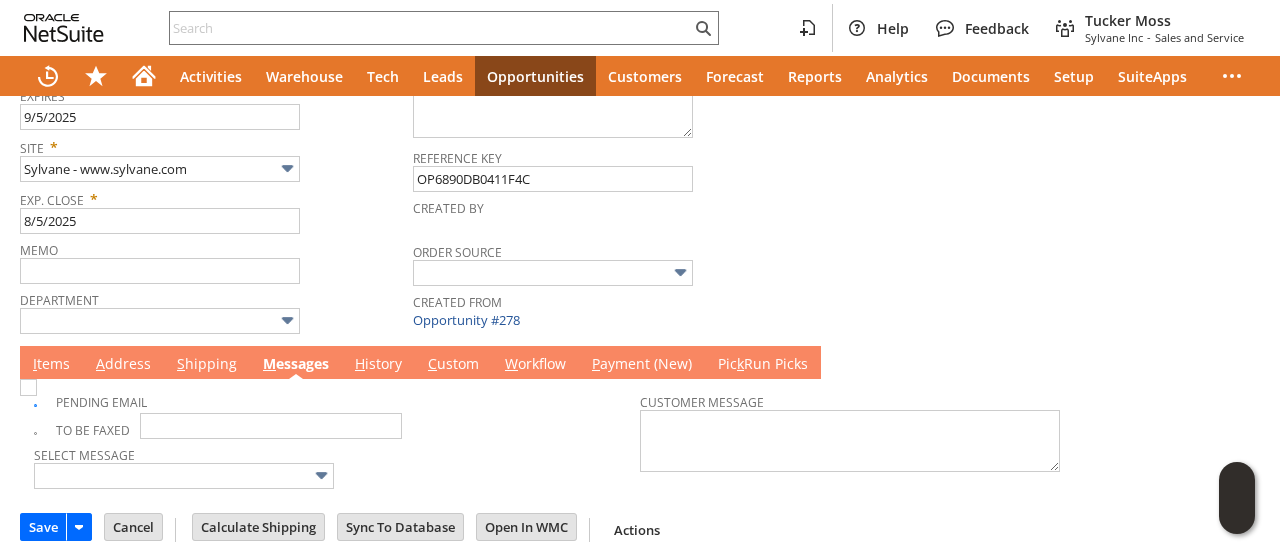 click at bounding box center (28, 387) 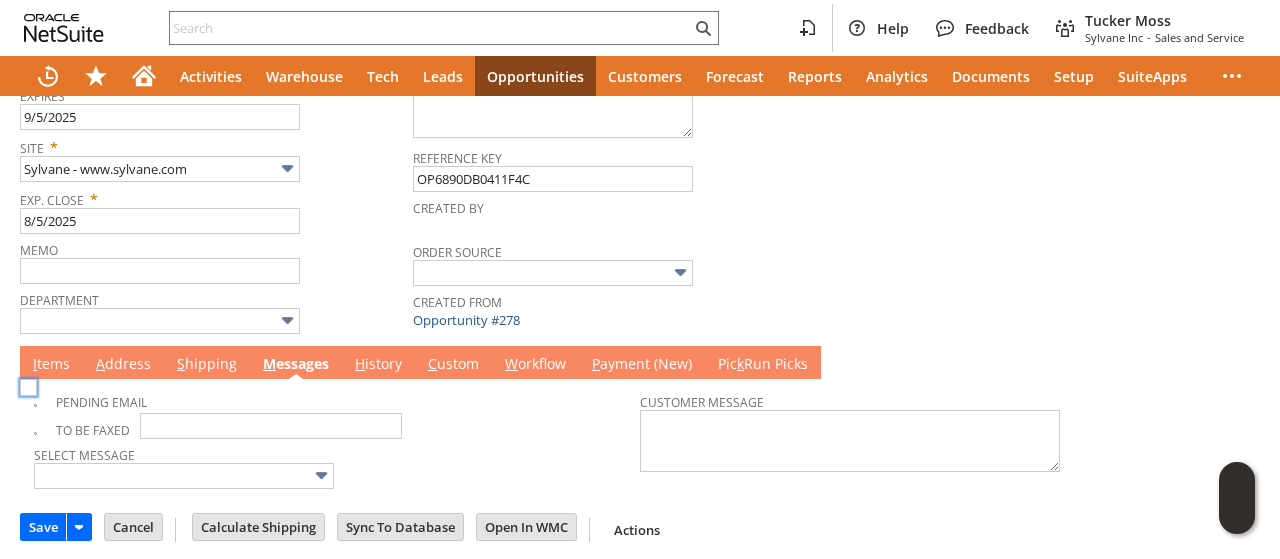 checkbox on "false" 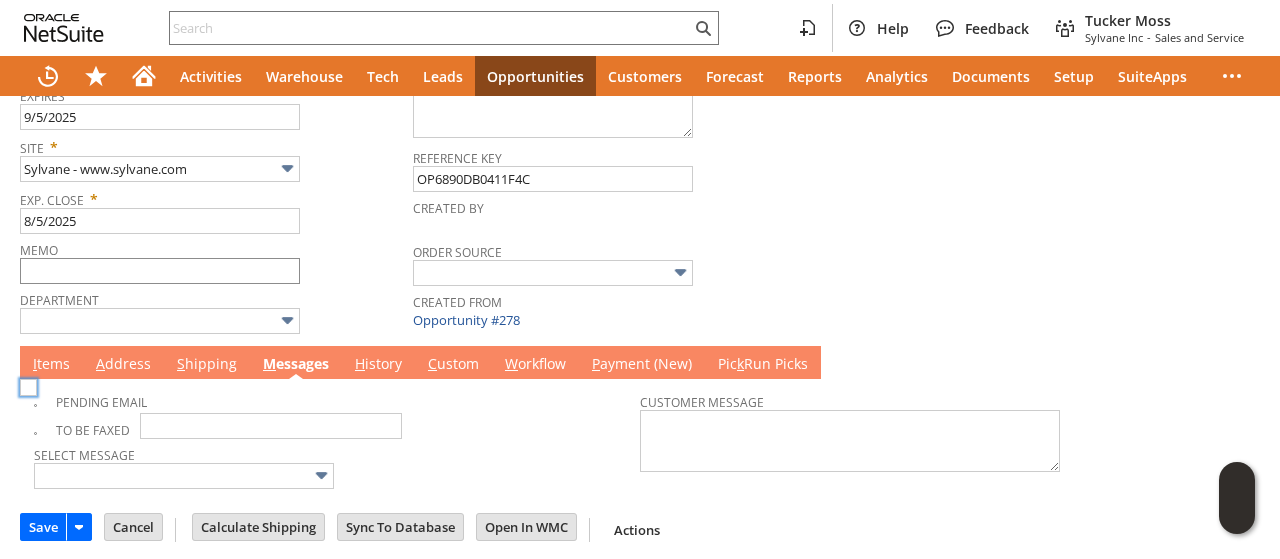 scroll, scrollTop: 0, scrollLeft: 0, axis: both 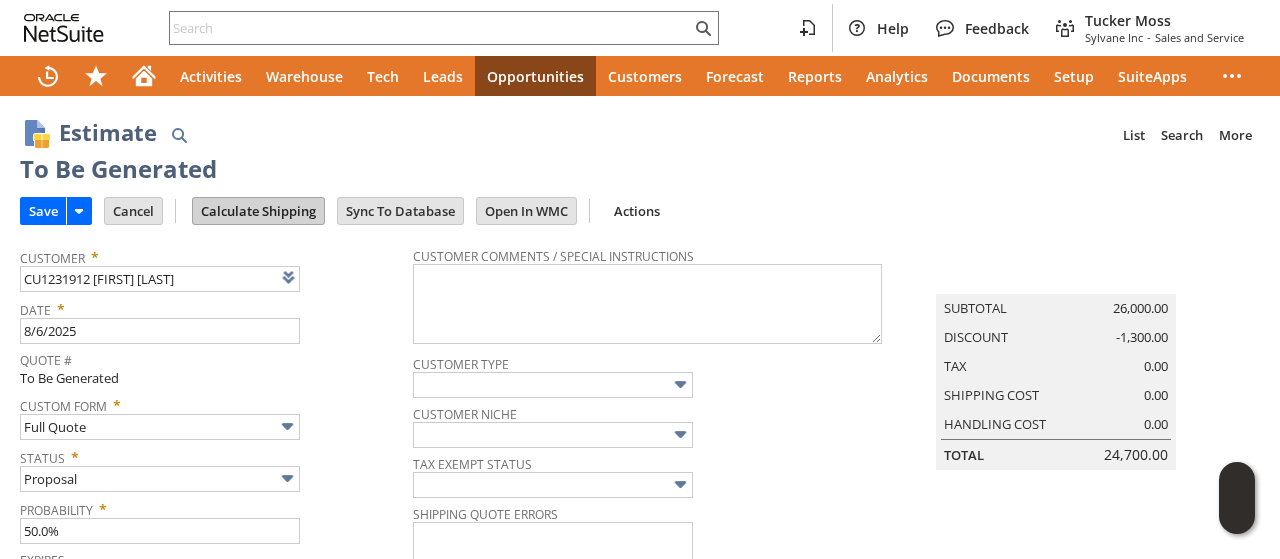 click on "Calculate Shipping" at bounding box center (258, 211) 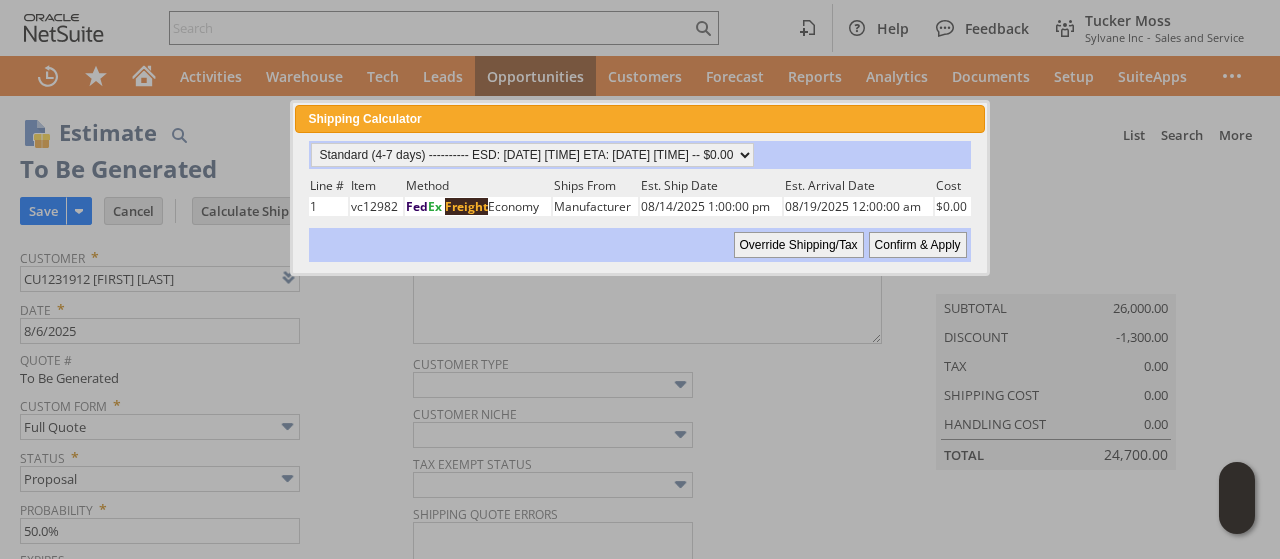click on "Confirm & Apply" at bounding box center (918, 245) 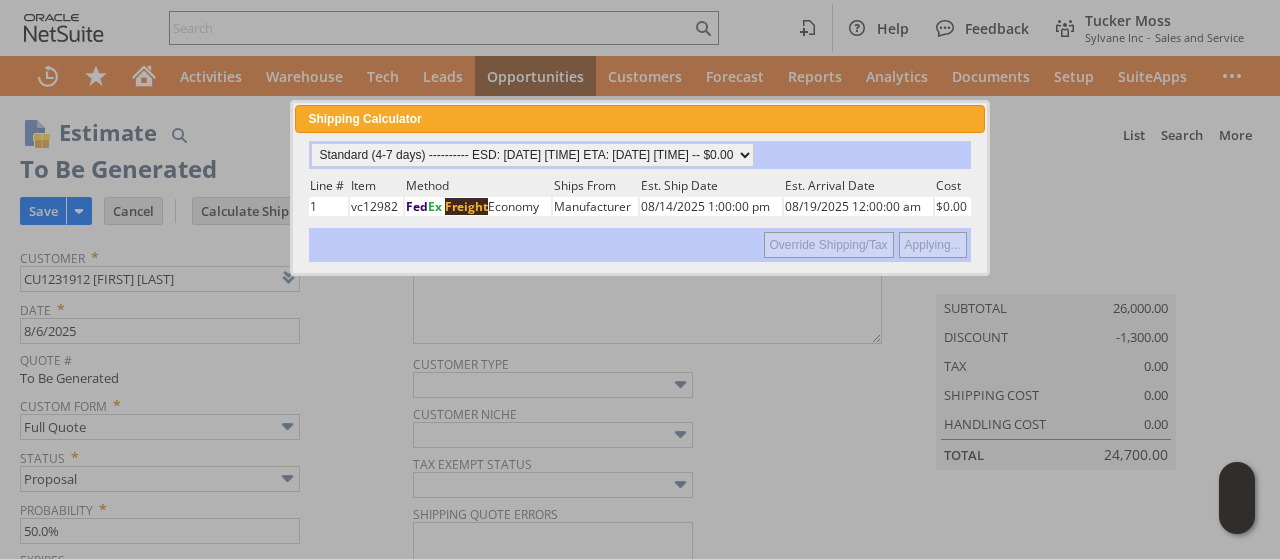 type on "NotExempt" 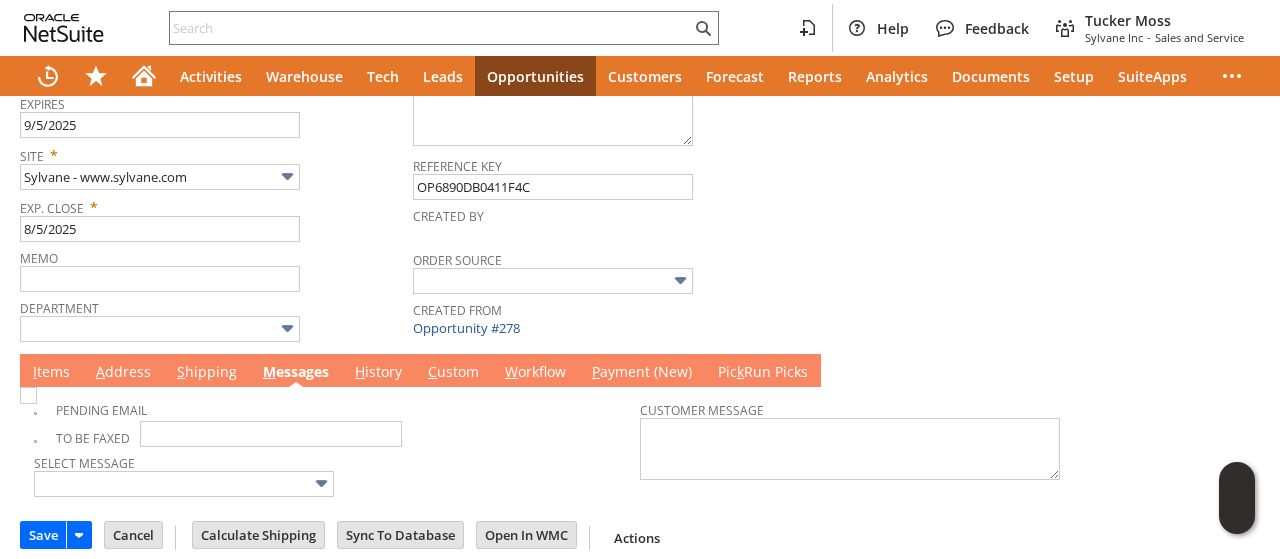 scroll, scrollTop: 464, scrollLeft: 0, axis: vertical 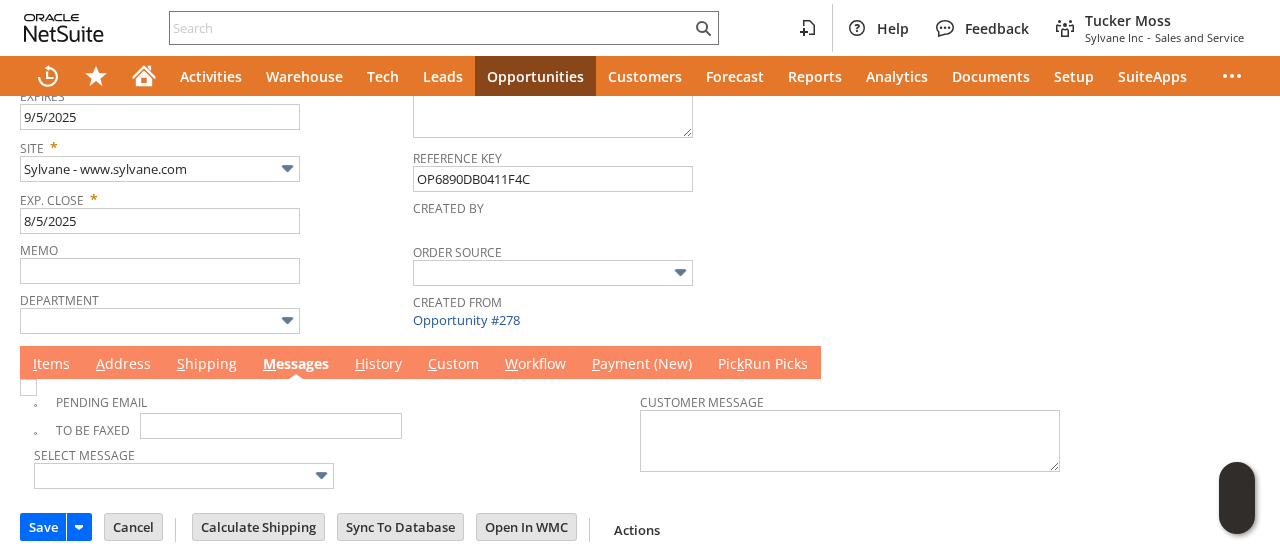 click on "I tems" at bounding box center [51, 365] 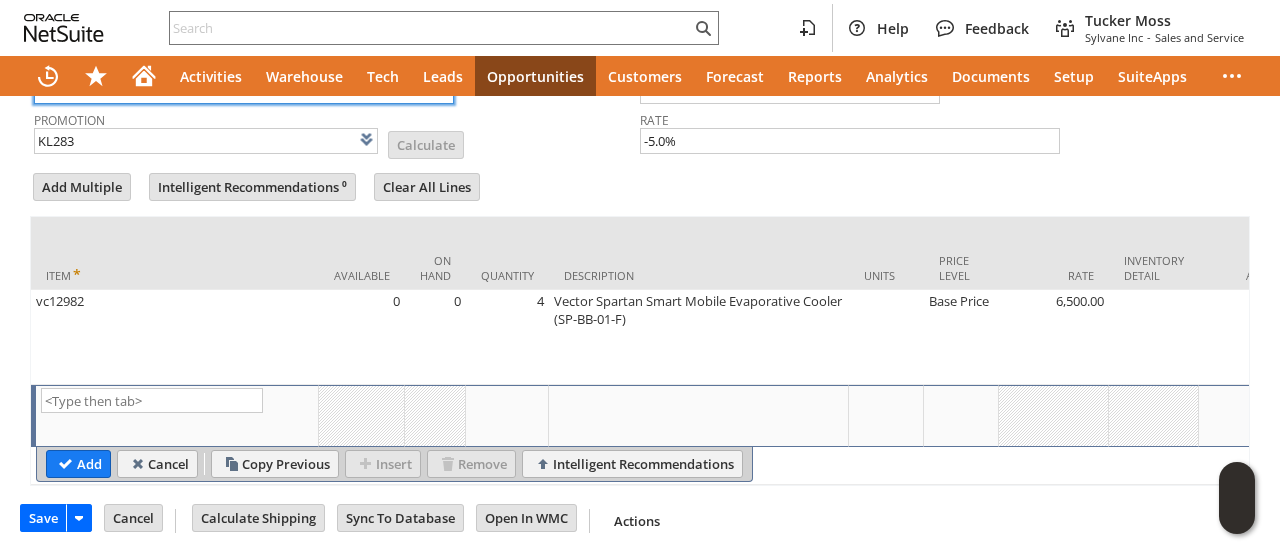 scroll, scrollTop: 801, scrollLeft: 0, axis: vertical 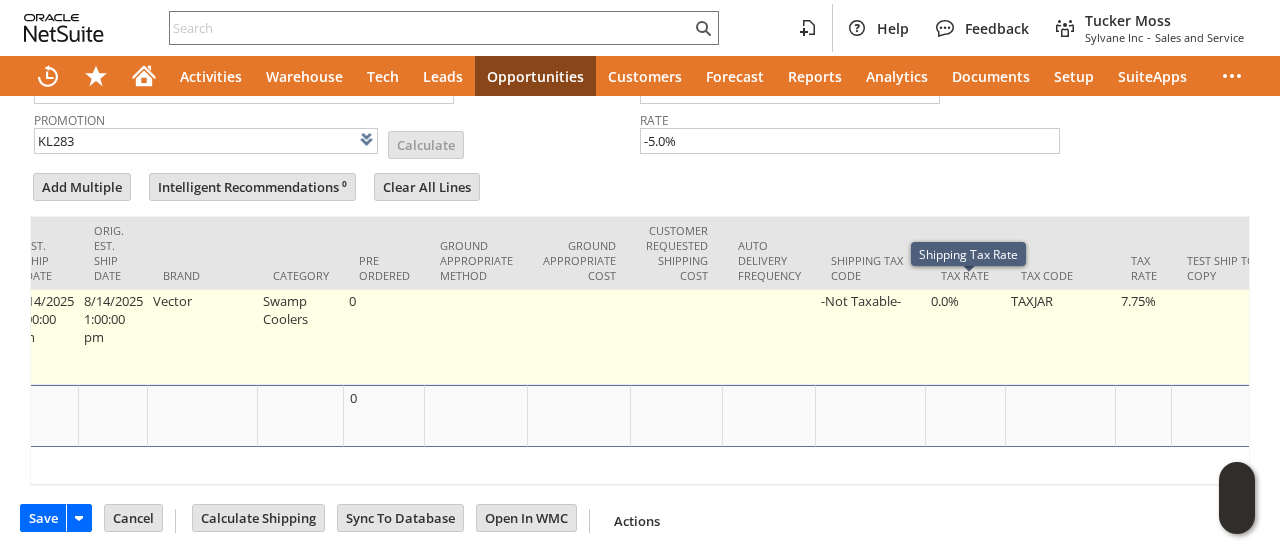 click on "7.75%" at bounding box center (1144, 337) 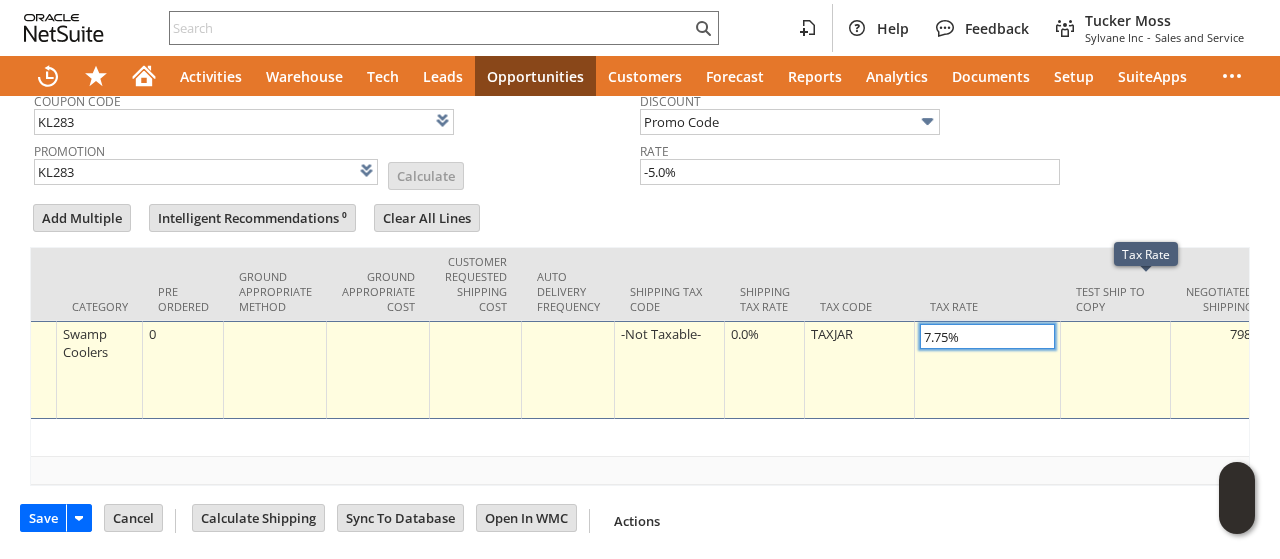 scroll, scrollTop: 770, scrollLeft: 0, axis: vertical 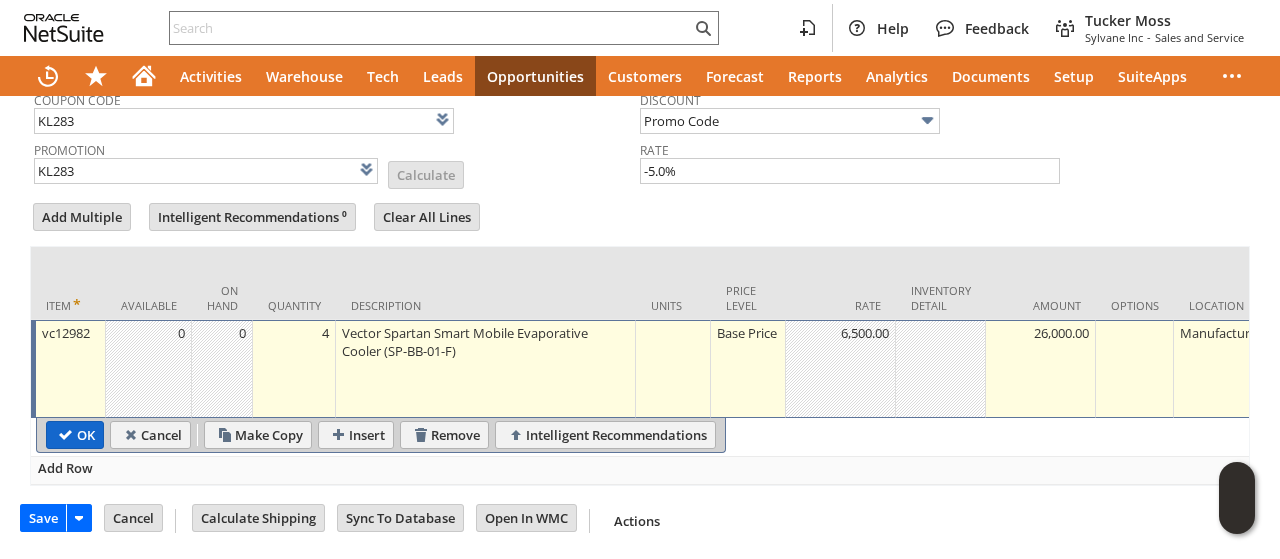 type on "0.0%" 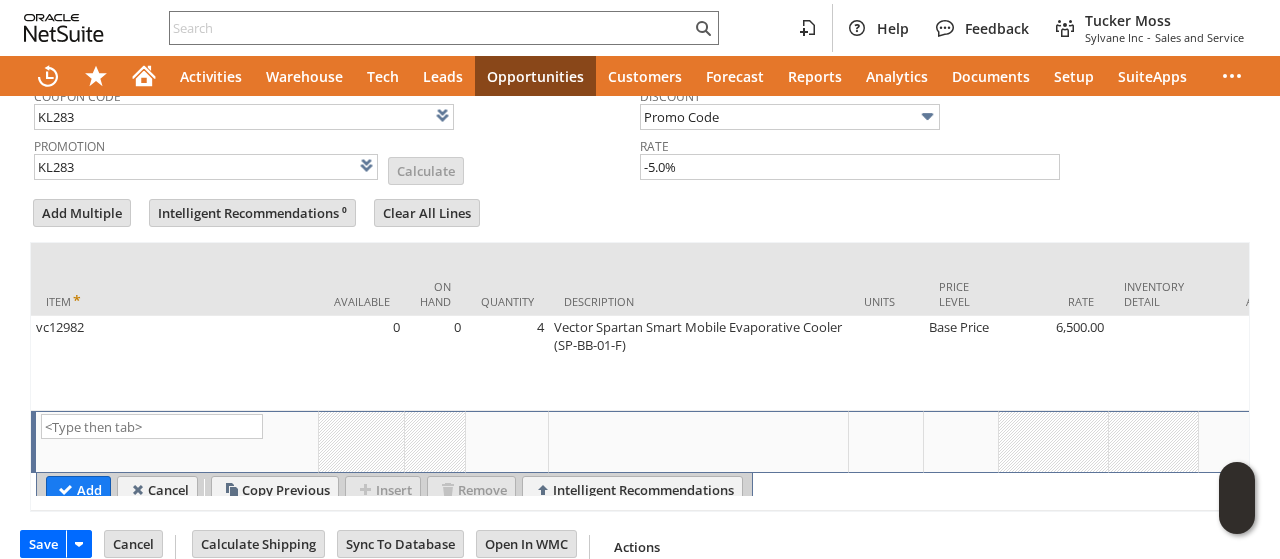 scroll, scrollTop: 470, scrollLeft: 0, axis: vertical 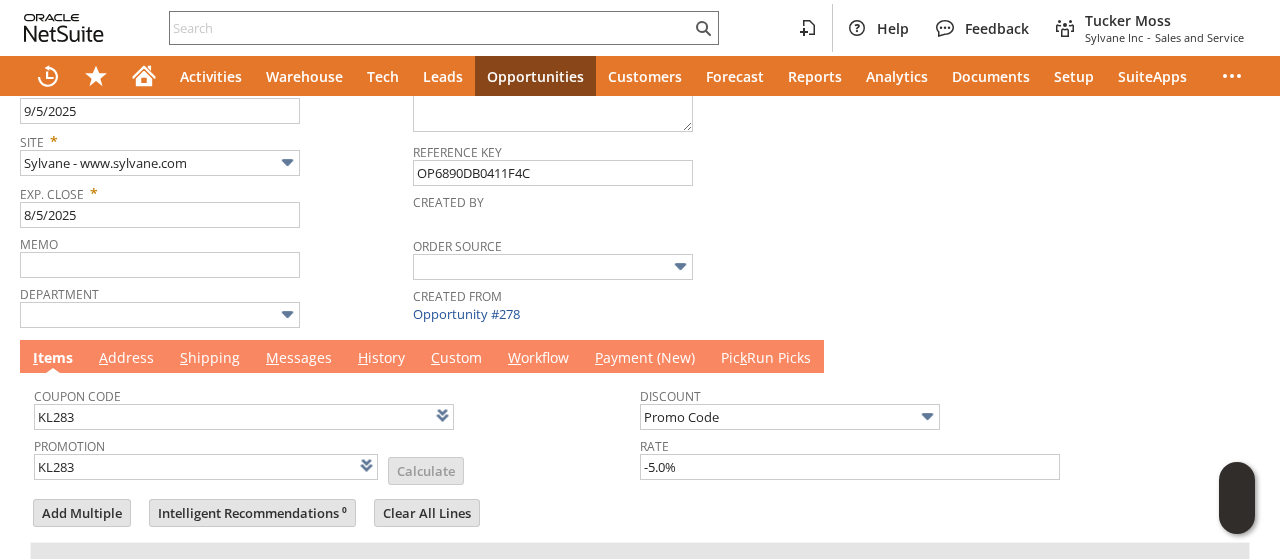 click on "S" at bounding box center [184, 357] 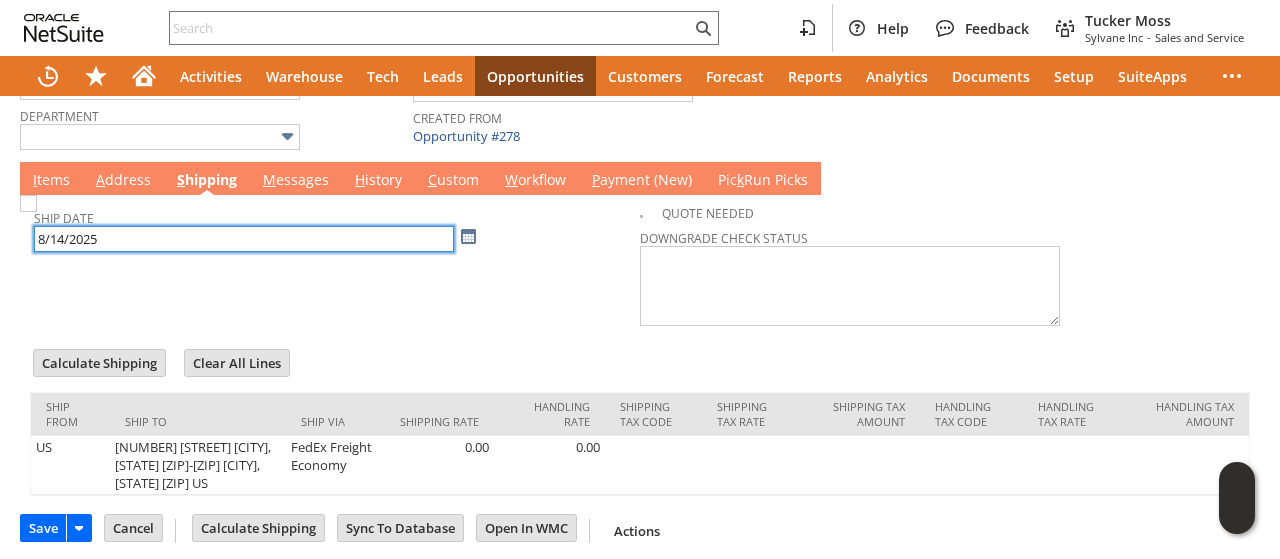 scroll, scrollTop: 0, scrollLeft: 0, axis: both 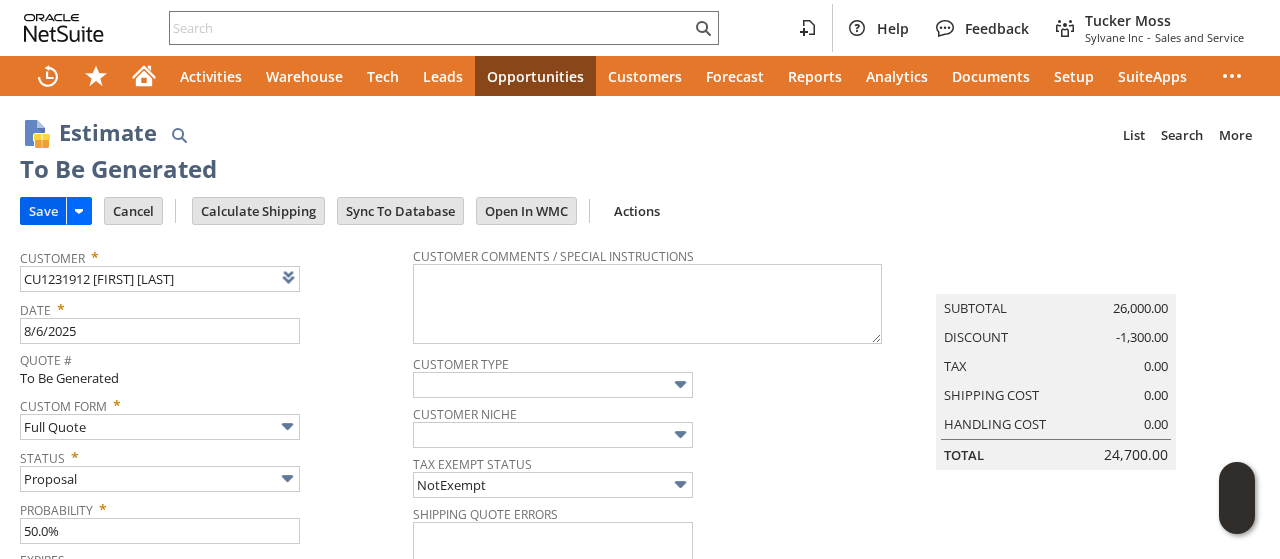 click on "Save" at bounding box center (43, 211) 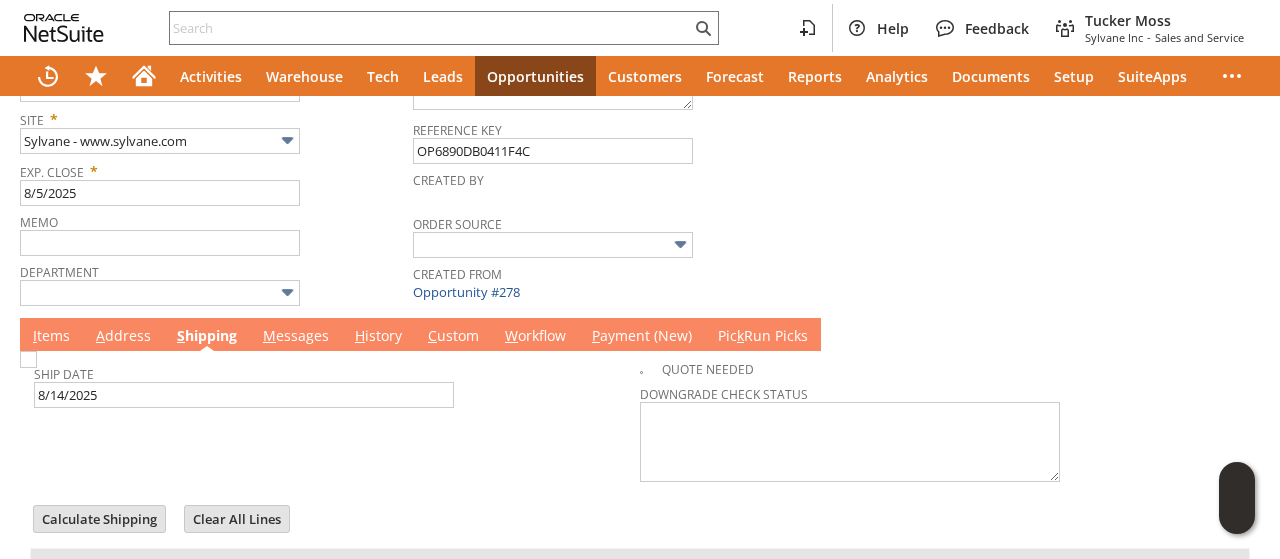scroll, scrollTop: 500, scrollLeft: 0, axis: vertical 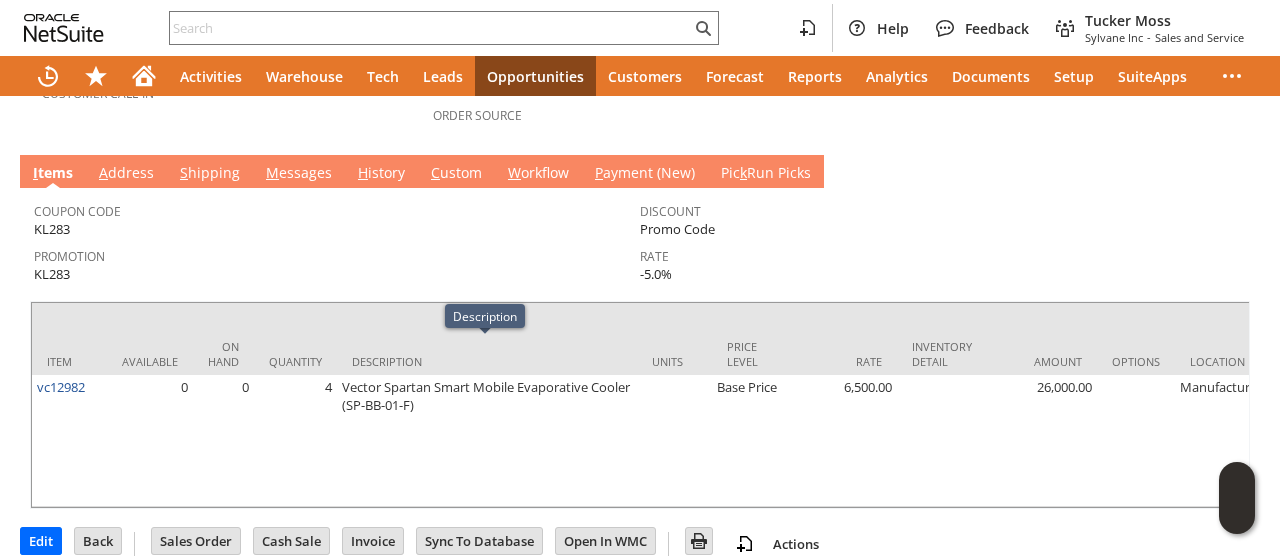 click on "M essages" at bounding box center (299, 174) 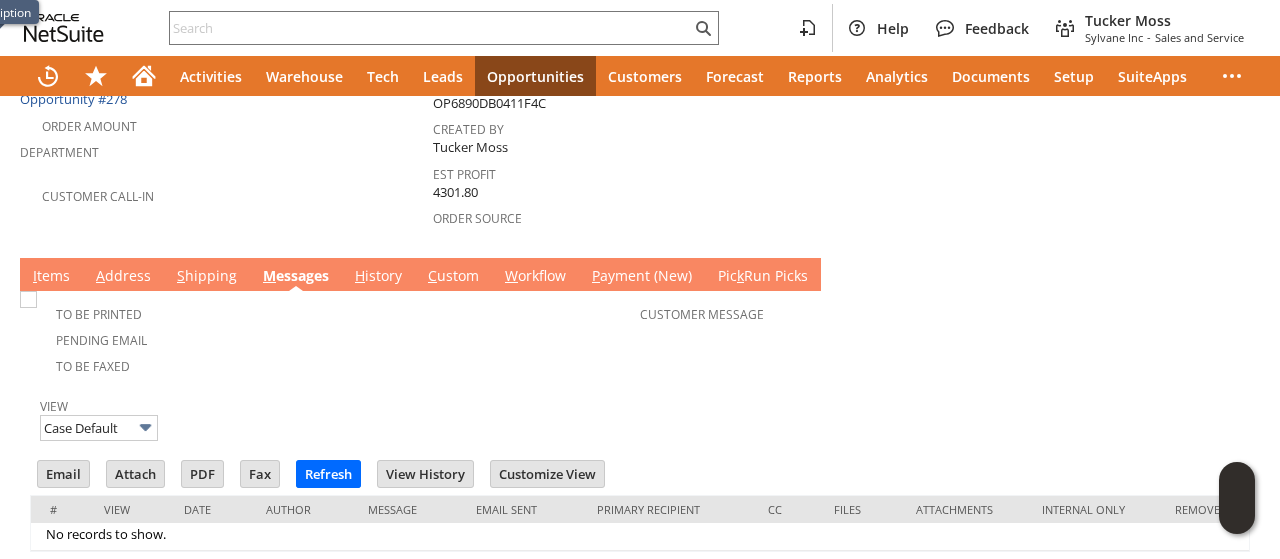 scroll, scrollTop: 684, scrollLeft: 0, axis: vertical 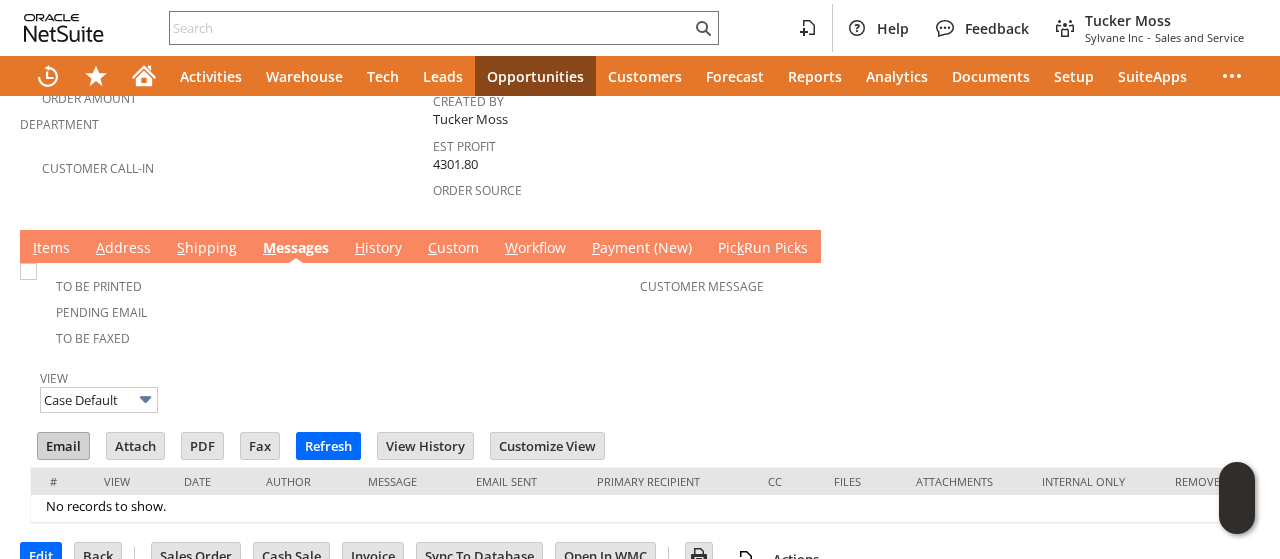 click on "Email" at bounding box center (63, 446) 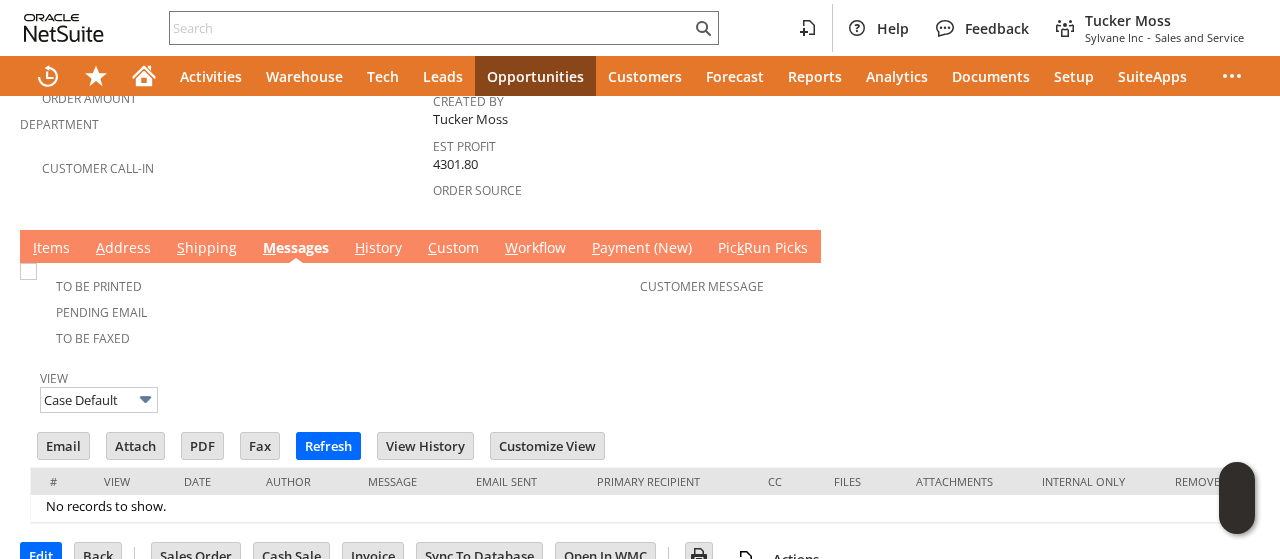 click on "Summary
Subtotal
26,000.00
Discount
-1,300.00
Tax
0.00
Shipping Cost
0.00
Handling Cost
0.00
Total
24,700.00" at bounding box center (1053, -73) 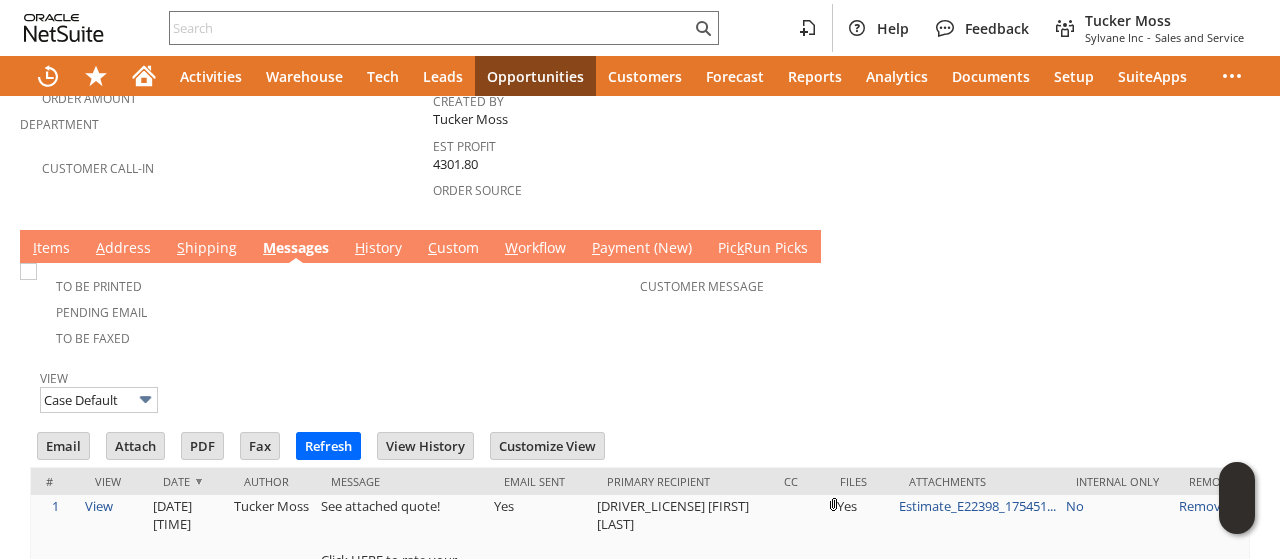 scroll, scrollTop: 0, scrollLeft: 0, axis: both 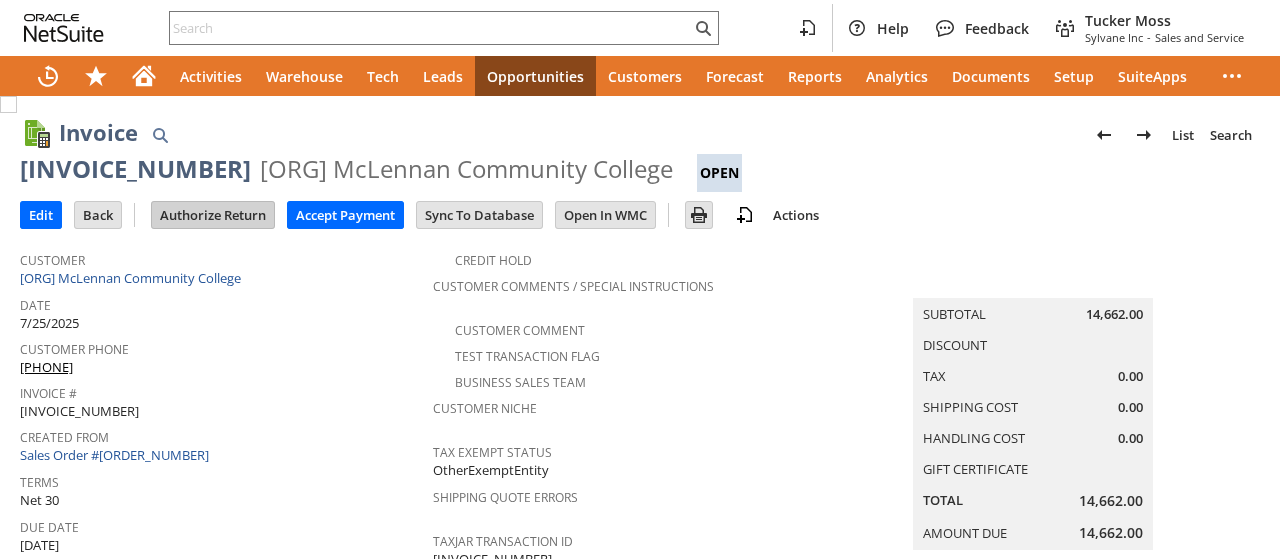 click on "Authorize Return" at bounding box center [213, 215] 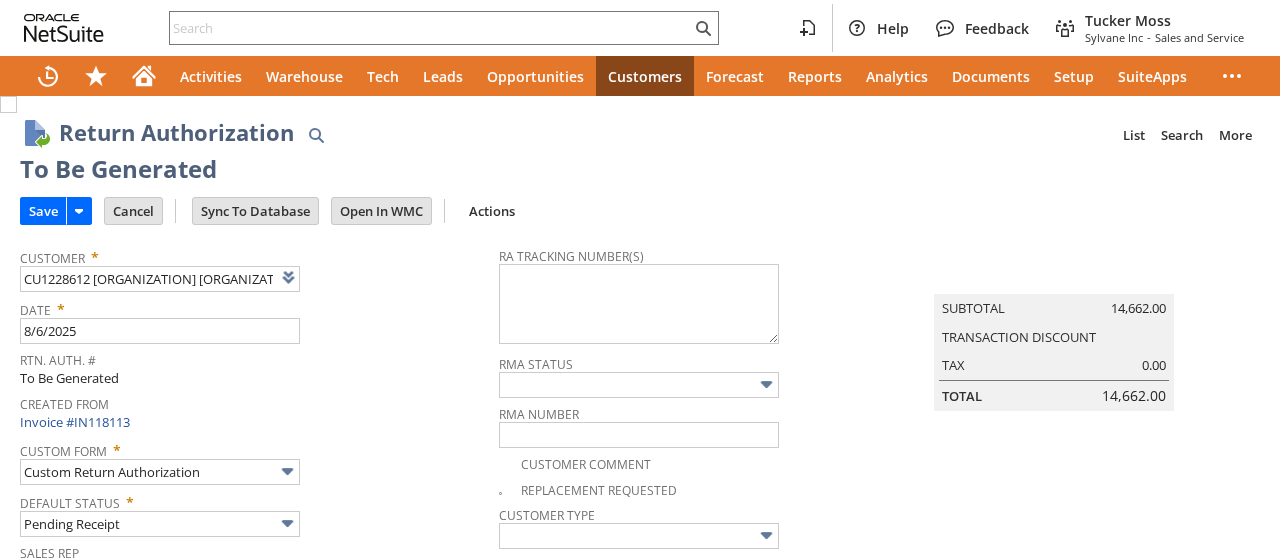 scroll, scrollTop: 0, scrollLeft: 0, axis: both 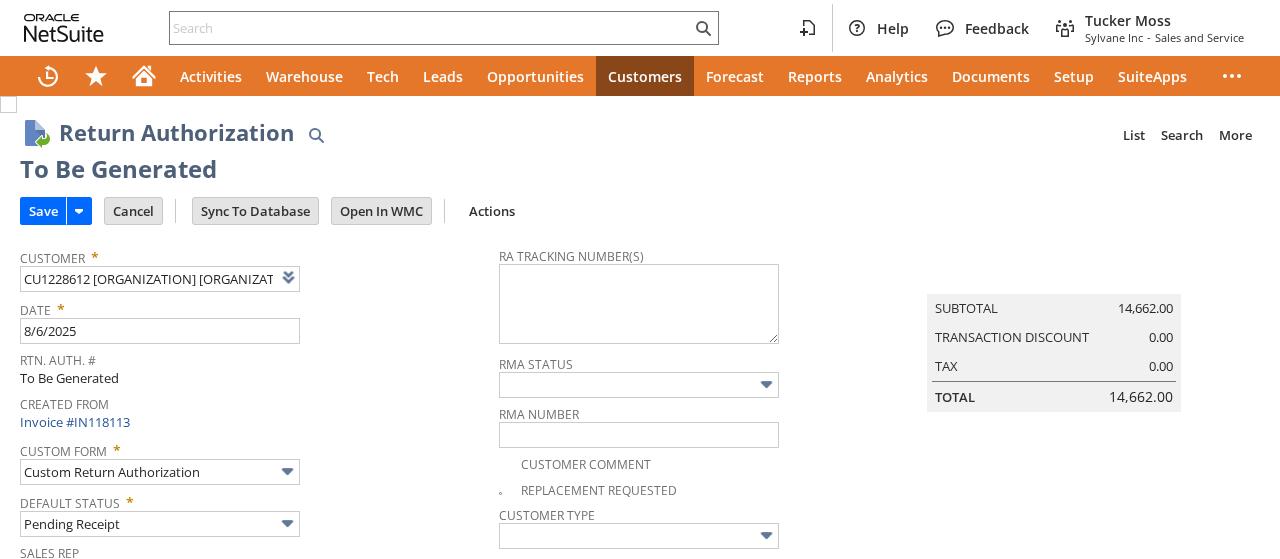 type 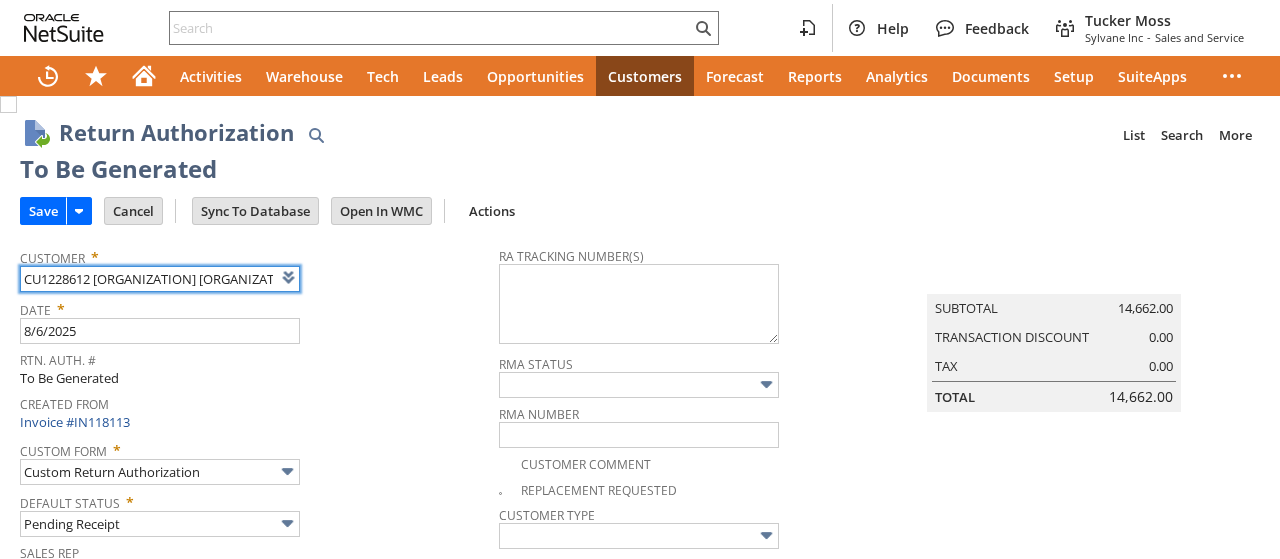scroll, scrollTop: 600, scrollLeft: 0, axis: vertical 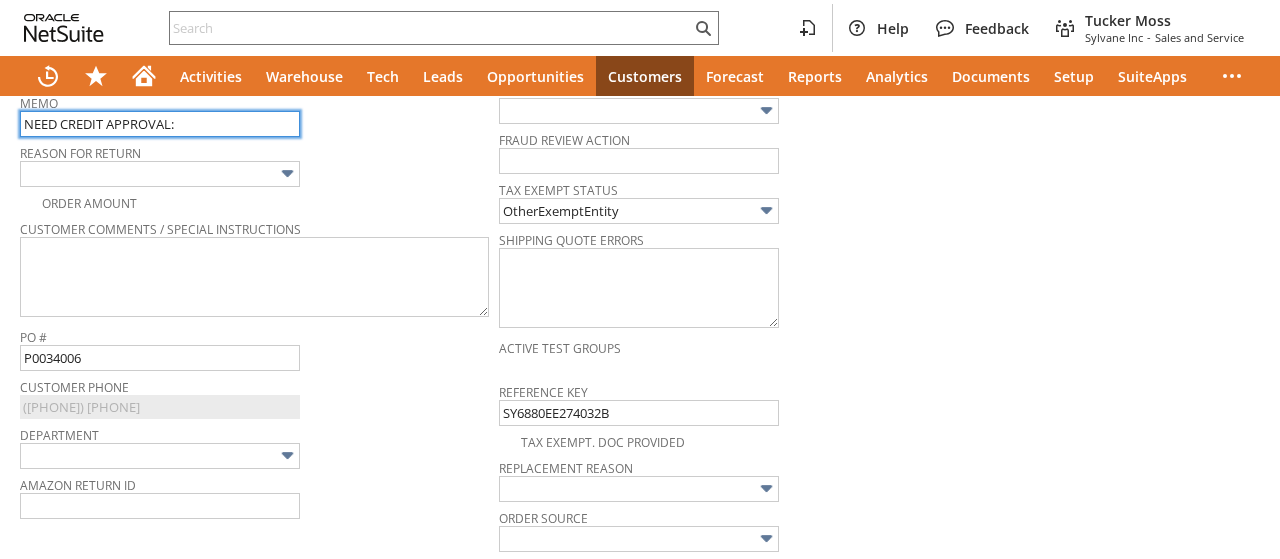 click on "NEED CREDIT APPROVAL:" at bounding box center [160, 124] 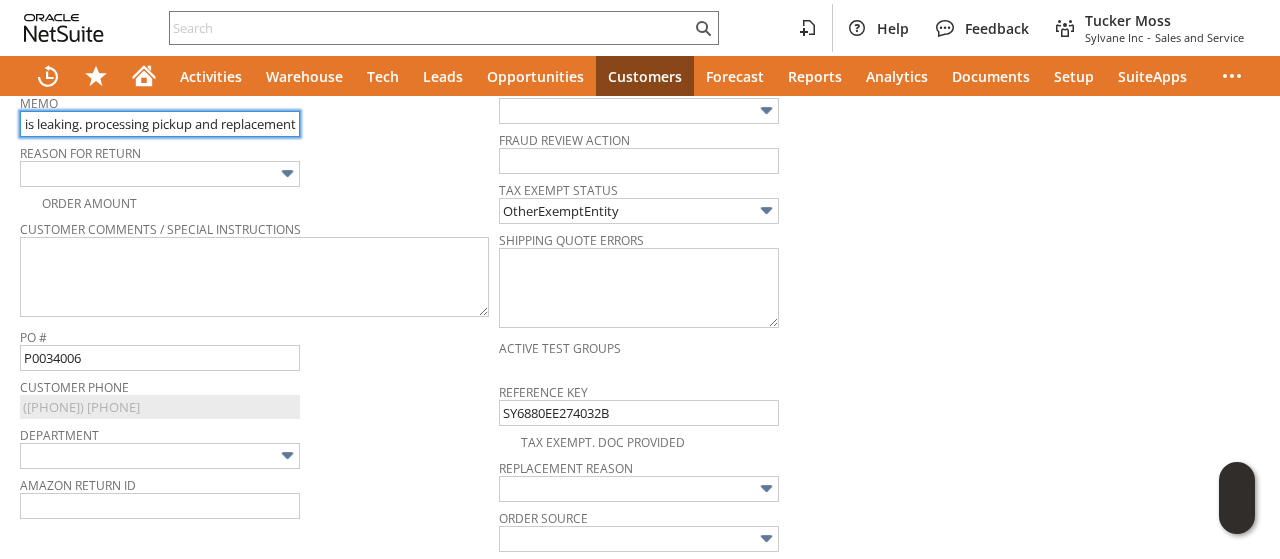 scroll, scrollTop: 0, scrollLeft: 440, axis: horizontal 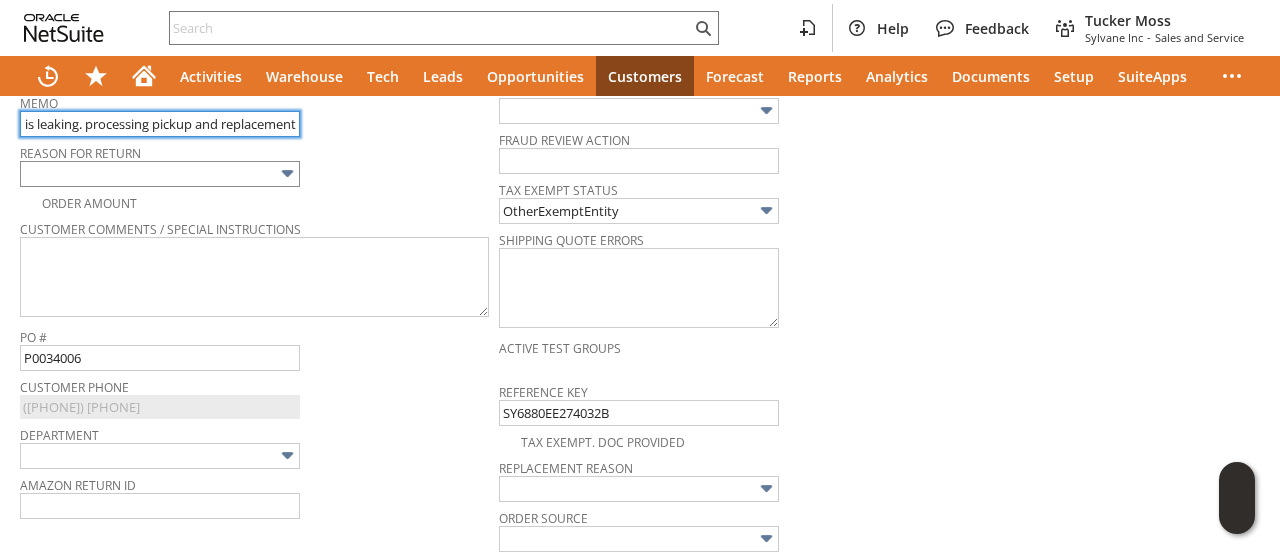 type on "one unit came damaged in shipment, seems to have been dropped and is leaking. processing pickup and replacement" 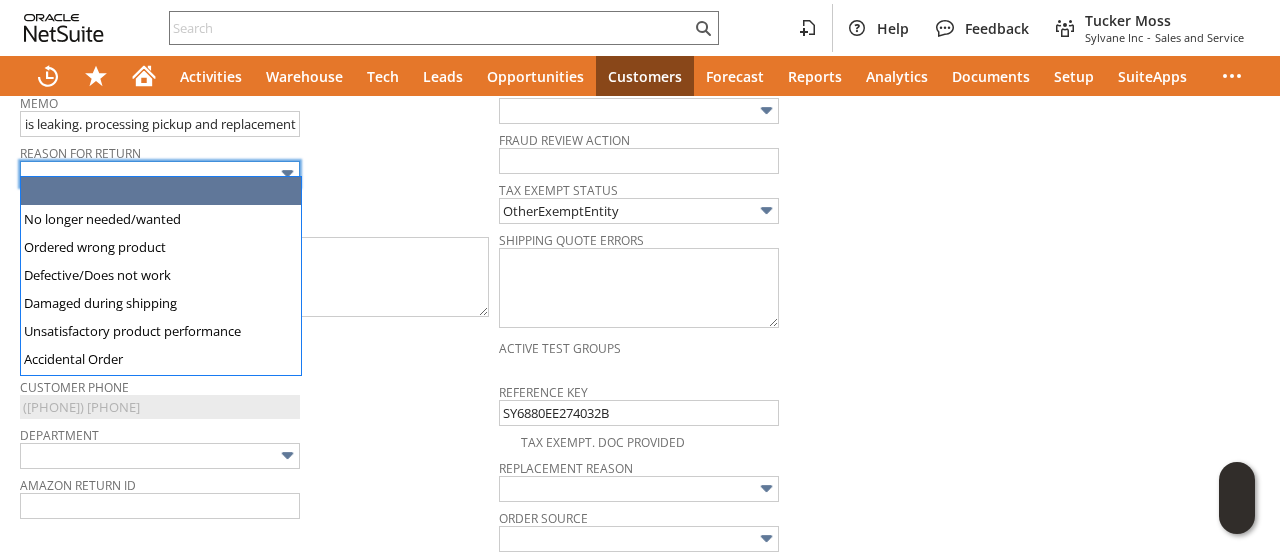 click at bounding box center [160, 174] 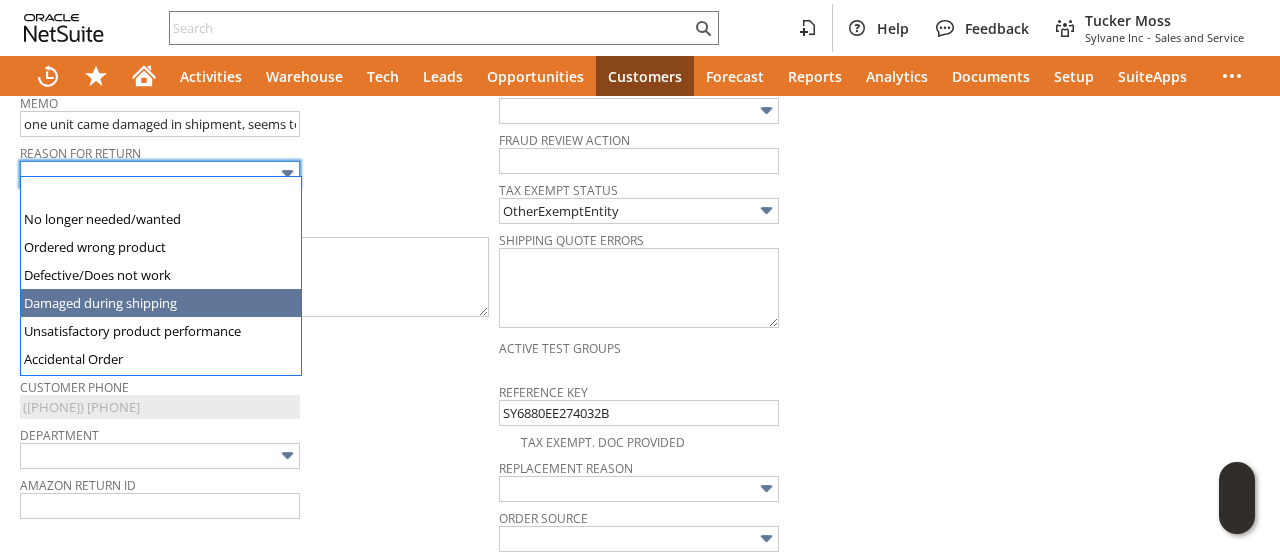 type on "Damaged during shipping" 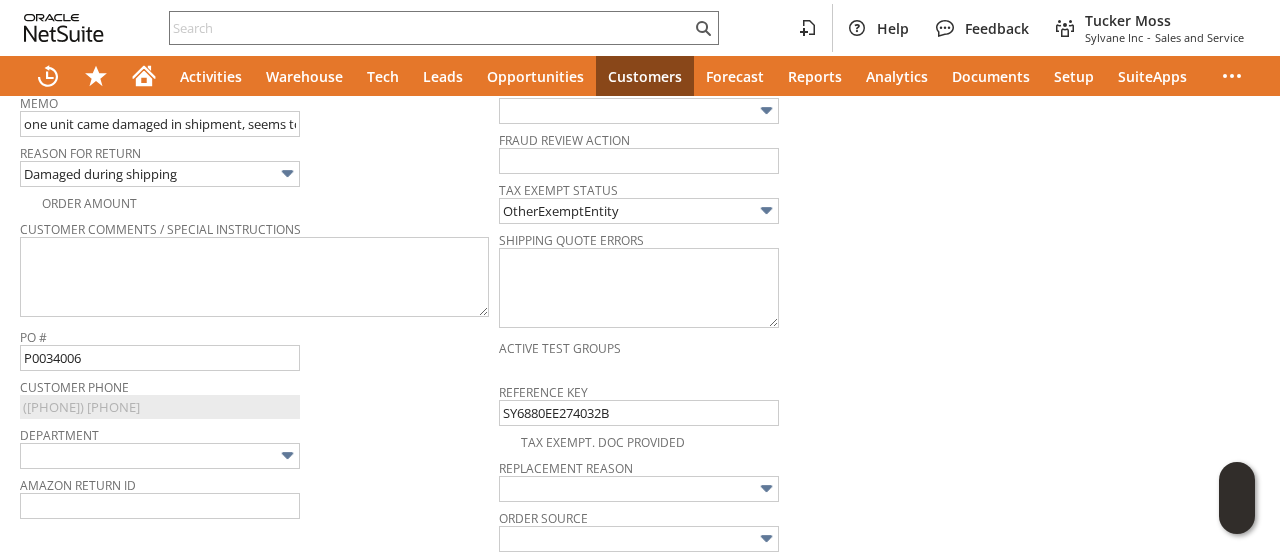 click on "Order Amount" at bounding box center [259, 201] 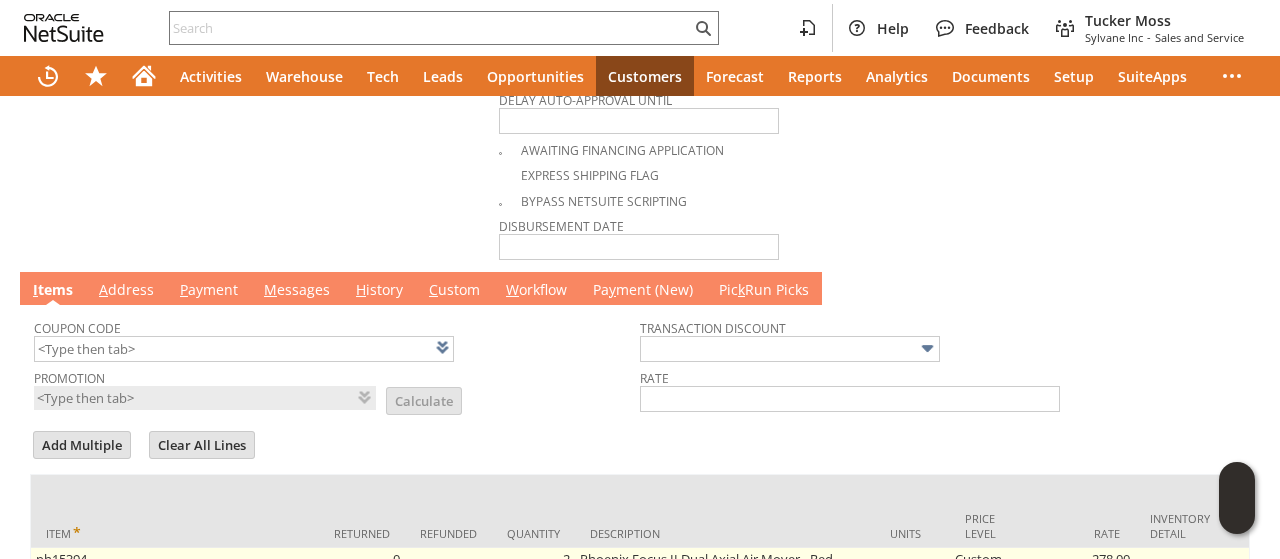 scroll, scrollTop: 1500, scrollLeft: 0, axis: vertical 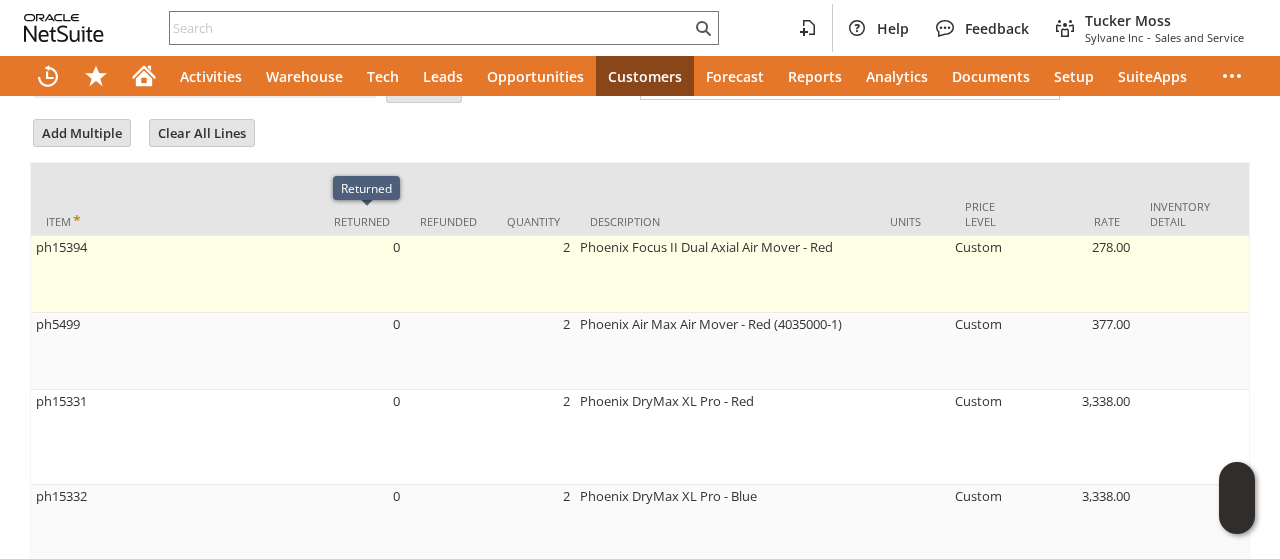 click on "0" at bounding box center [362, 274] 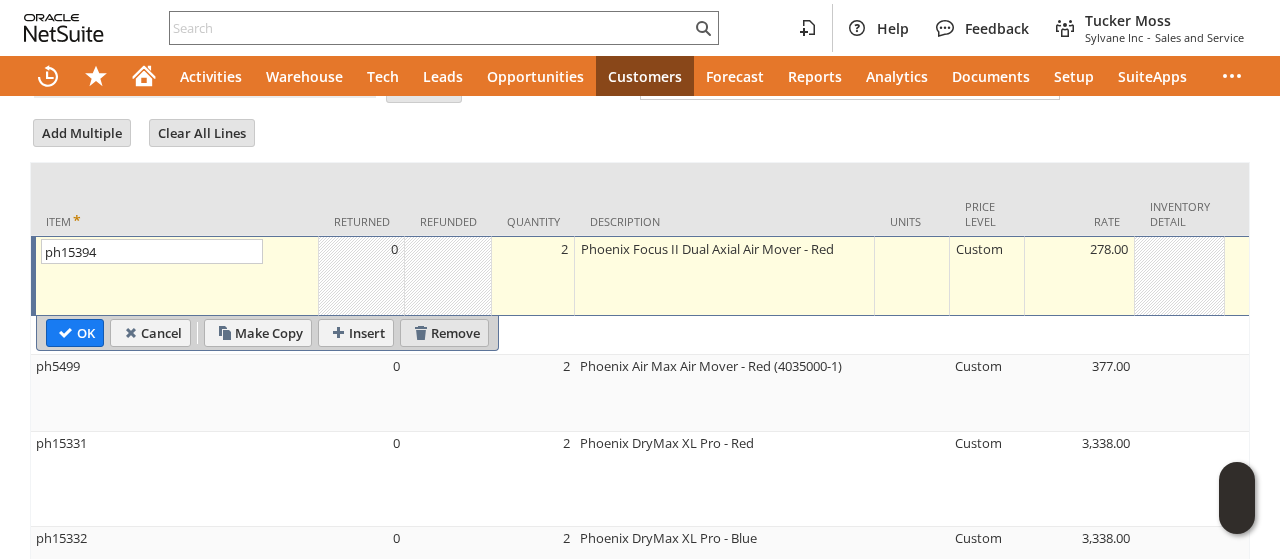 click on "Remove" at bounding box center [444, 333] 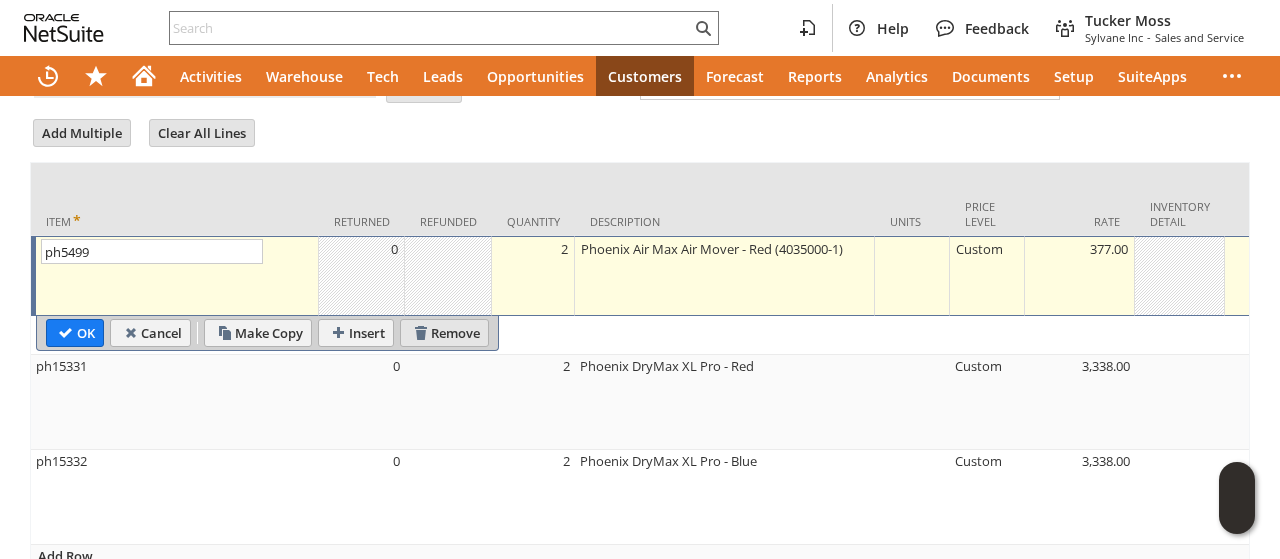click on "Remove" at bounding box center (444, 333) 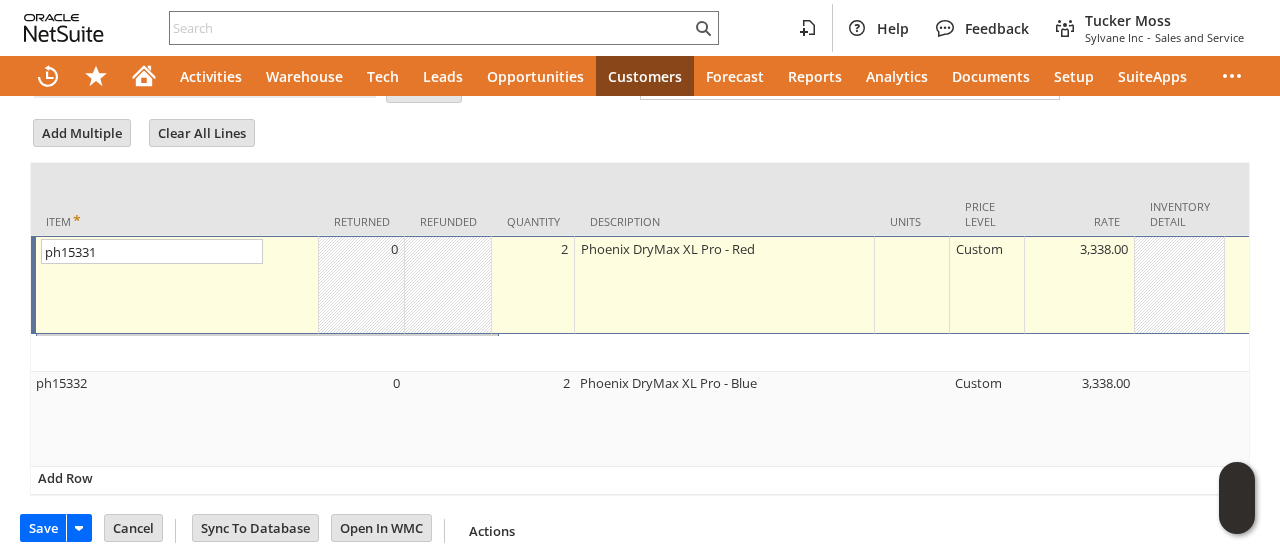 scroll, scrollTop: 1498, scrollLeft: 0, axis: vertical 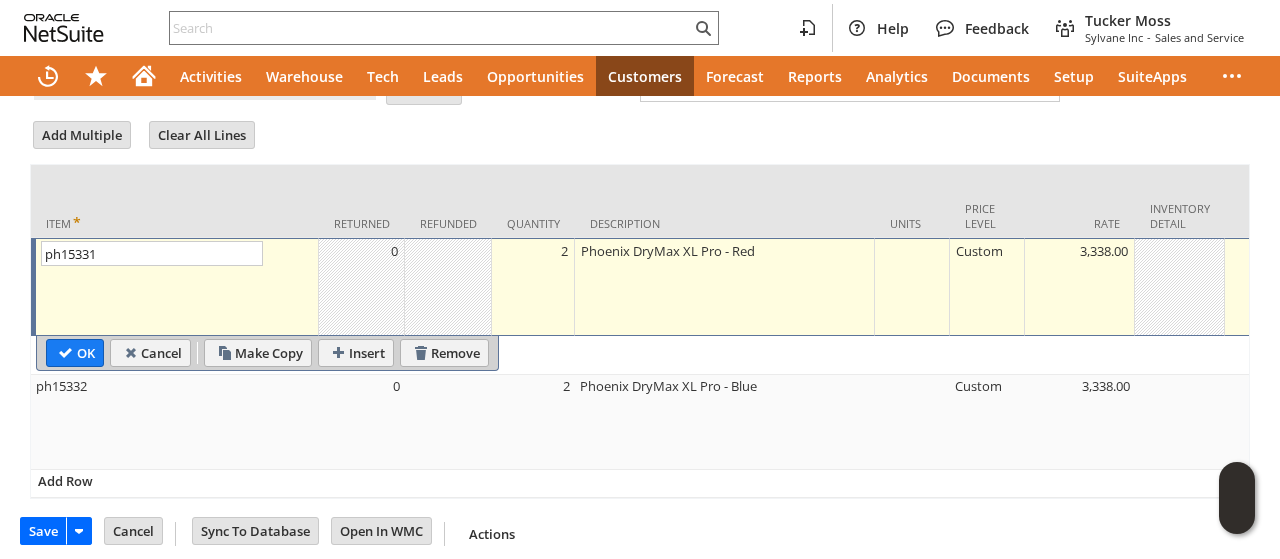click on "2" at bounding box center [533, 287] 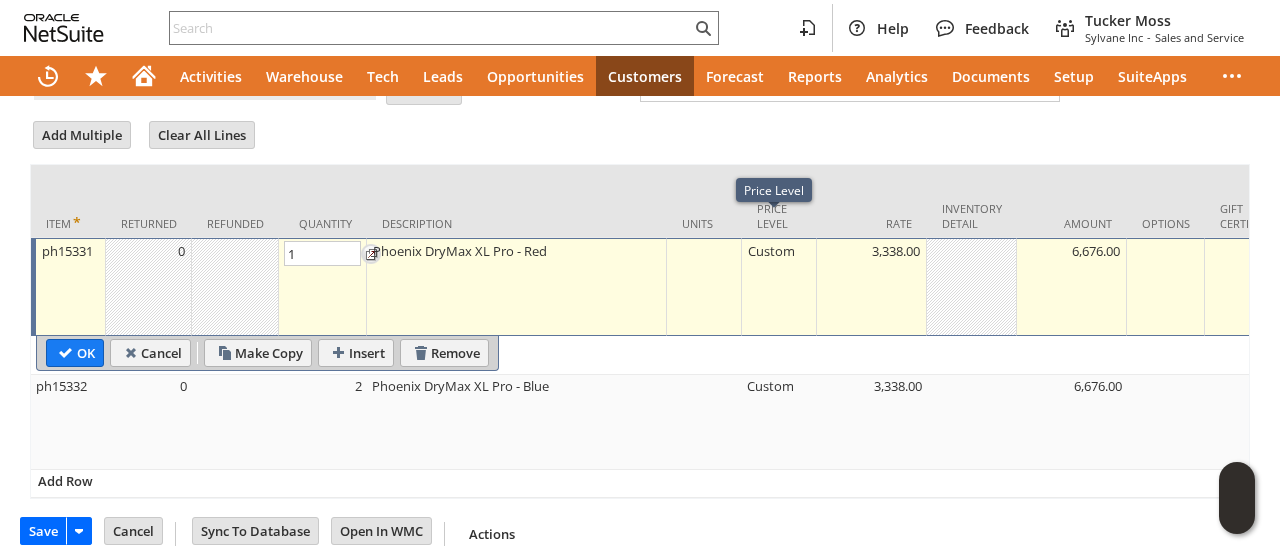 type on "1" 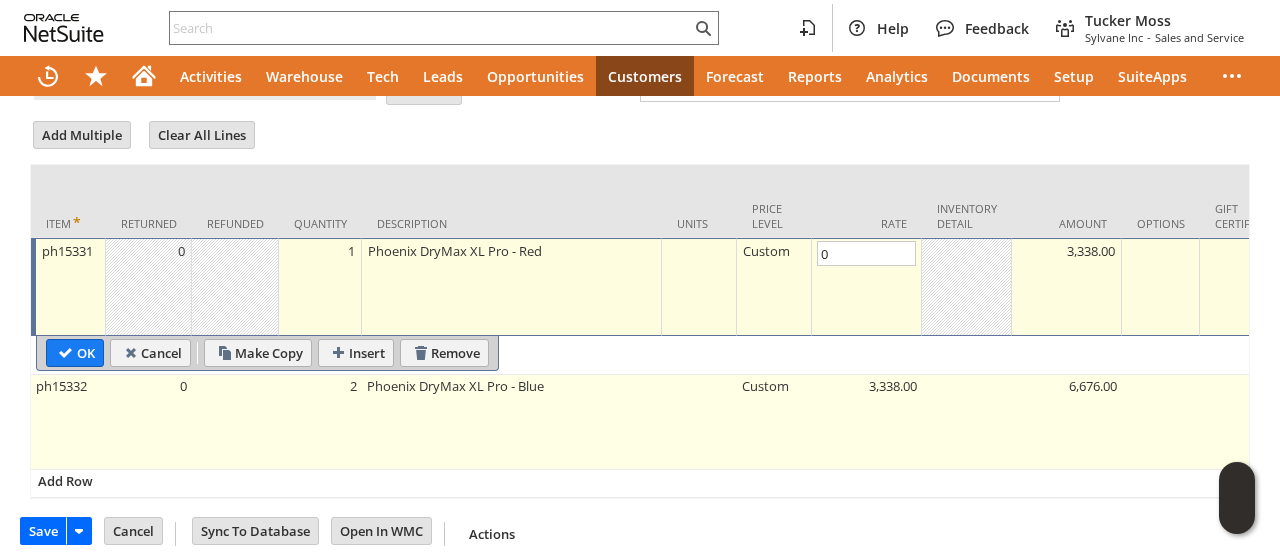 type on "0.00" 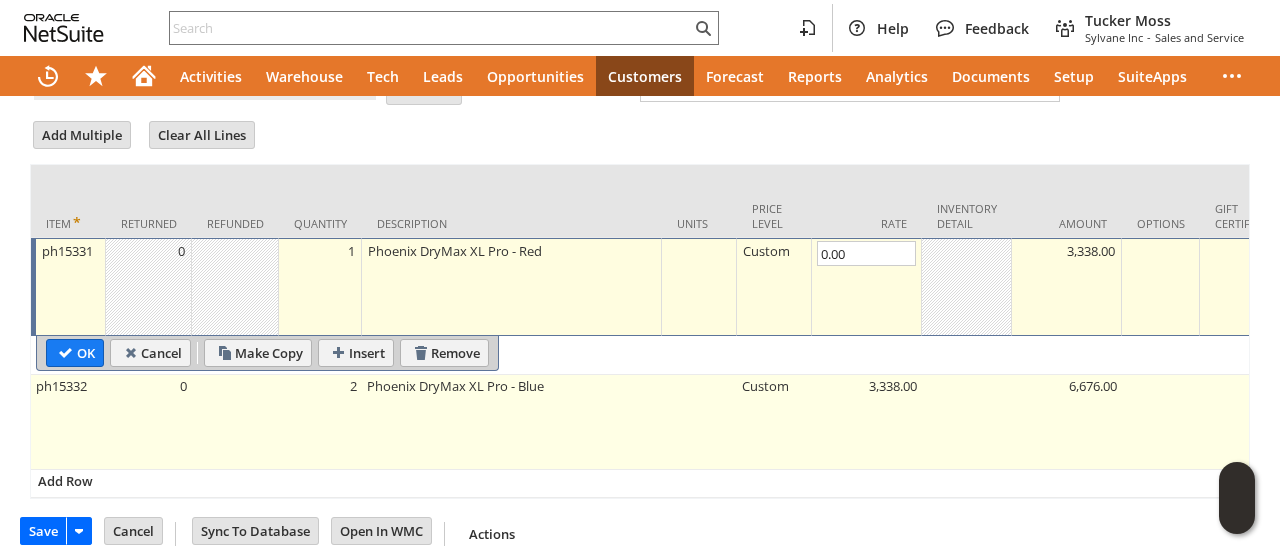 click at bounding box center [235, 422] 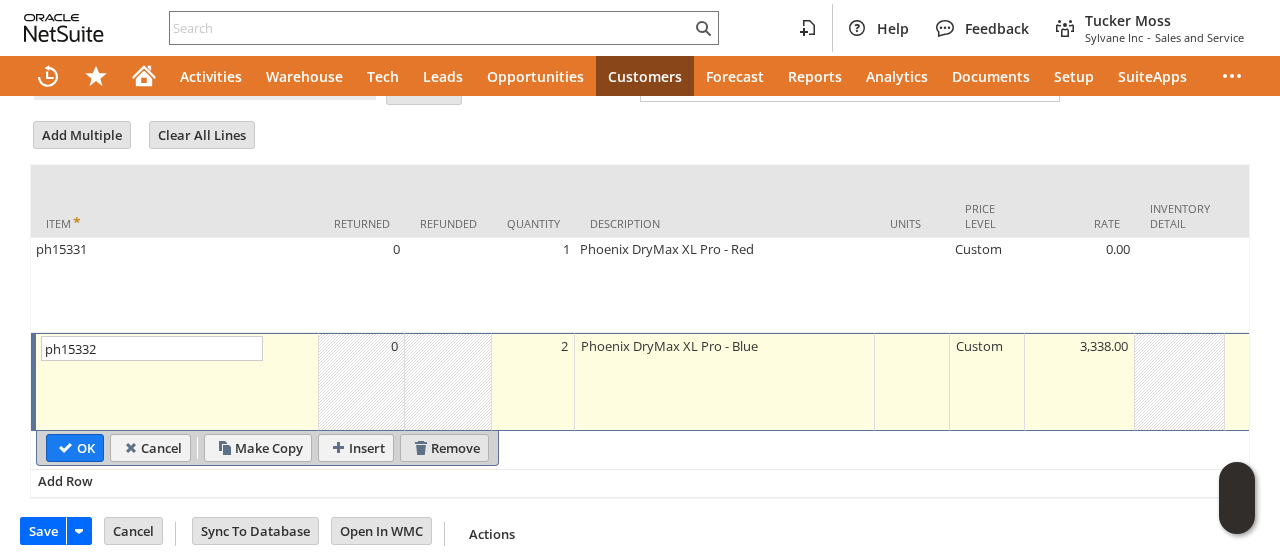 click on "Remove" at bounding box center (444, 448) 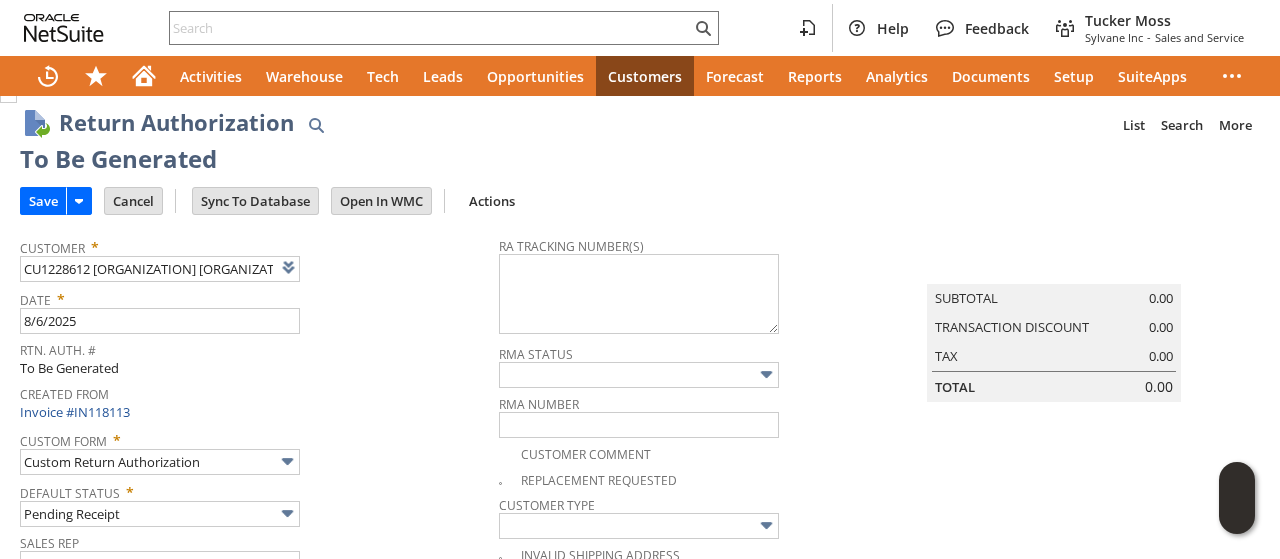 scroll, scrollTop: 0, scrollLeft: 0, axis: both 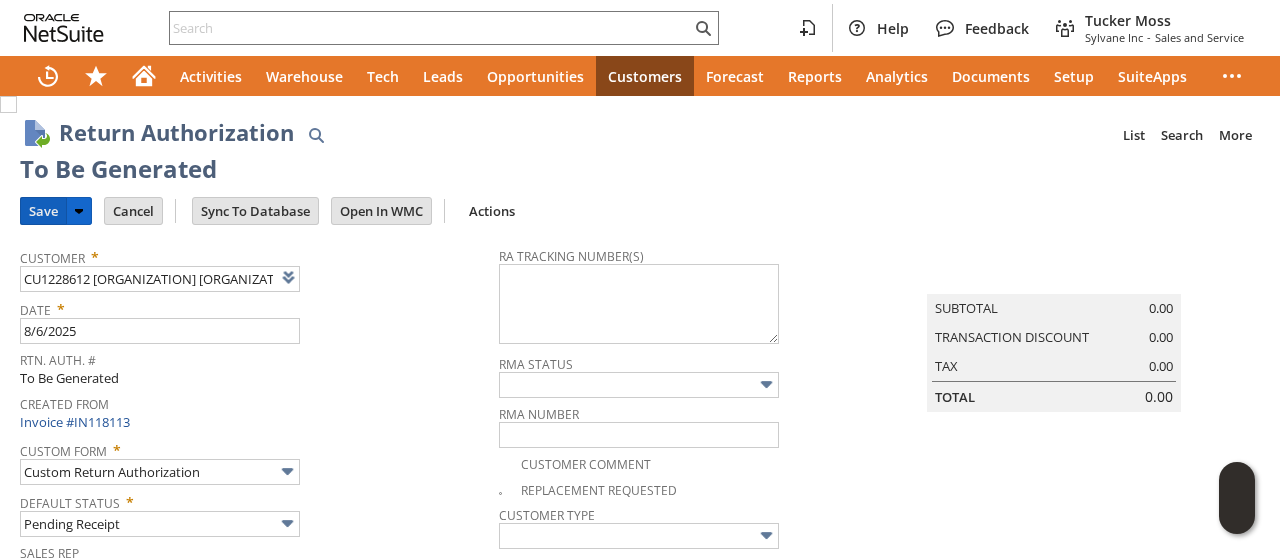 click on "Save" at bounding box center (43, 211) 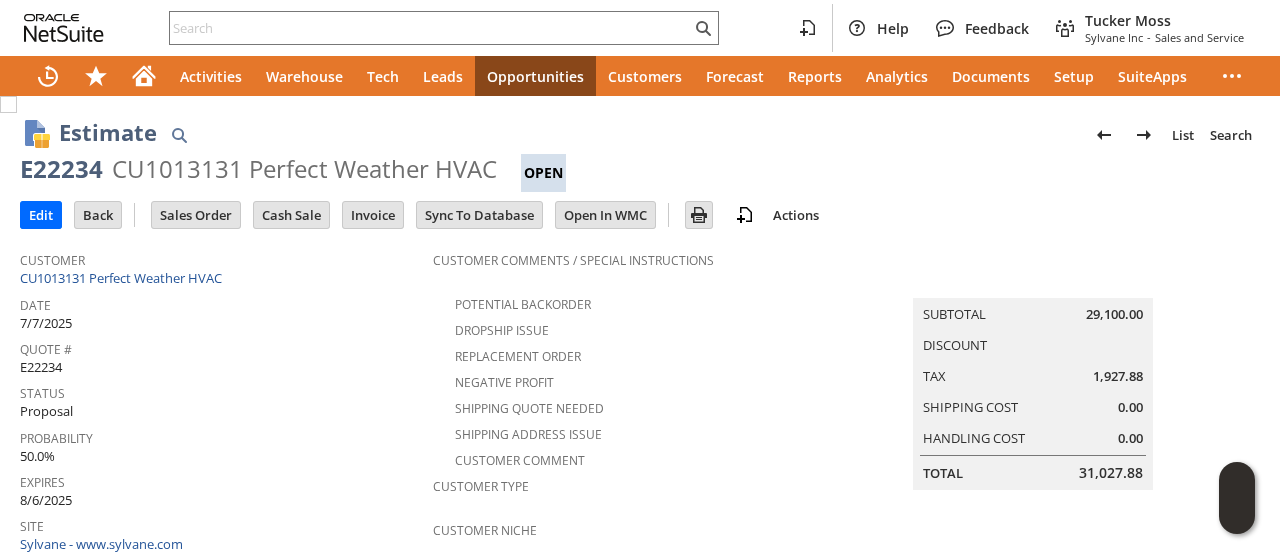 scroll, scrollTop: 0, scrollLeft: 0, axis: both 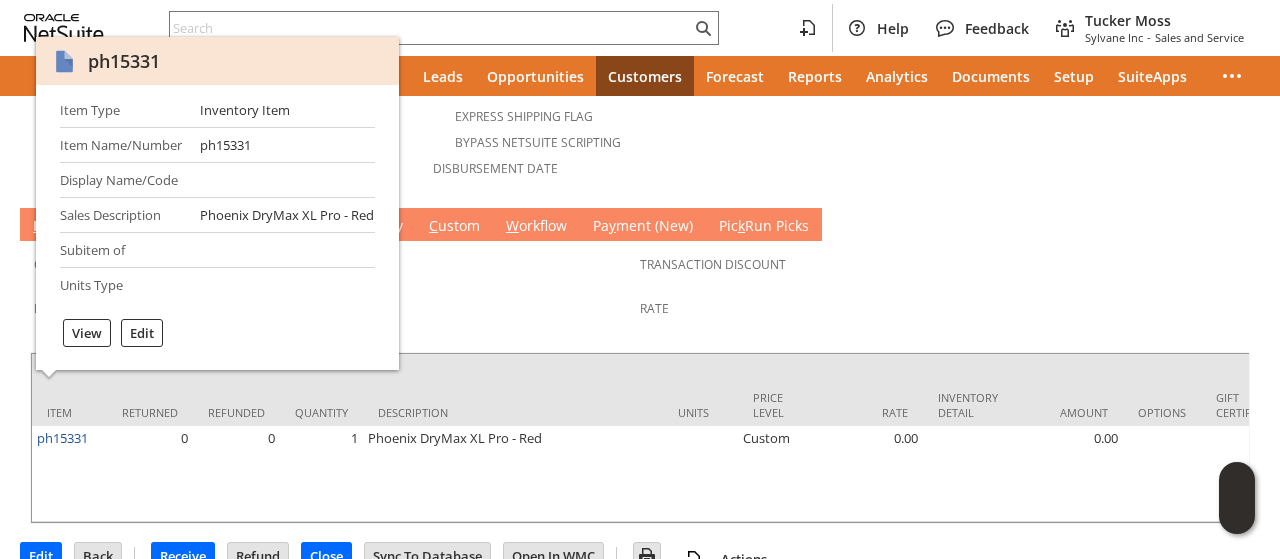 click on "ph15331" at bounding box center (124, 61) 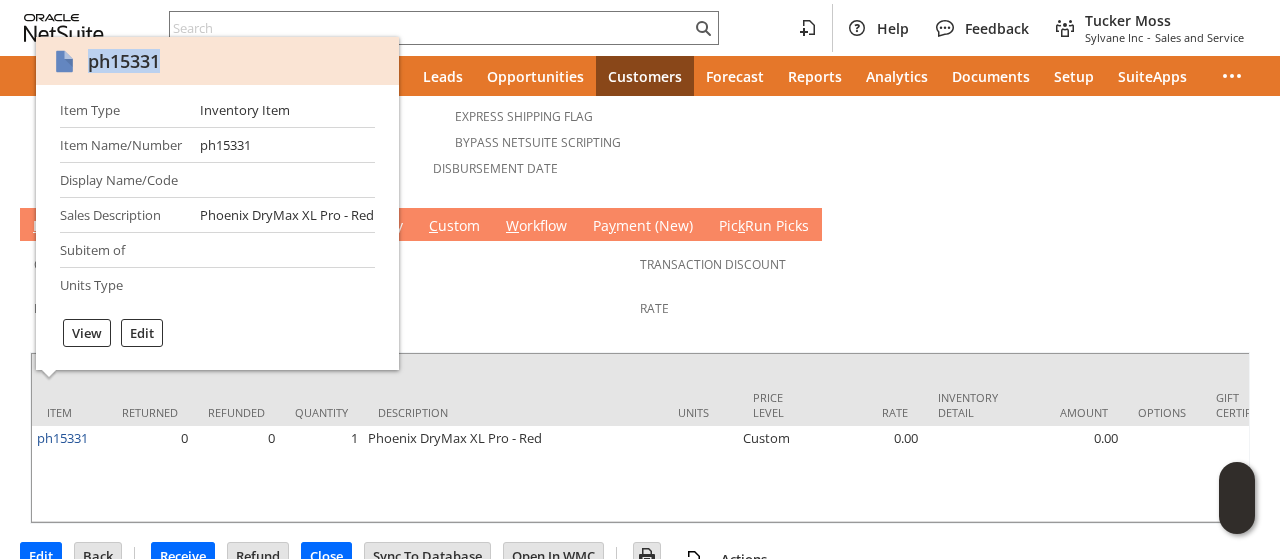 click on "ph15331" at bounding box center [124, 61] 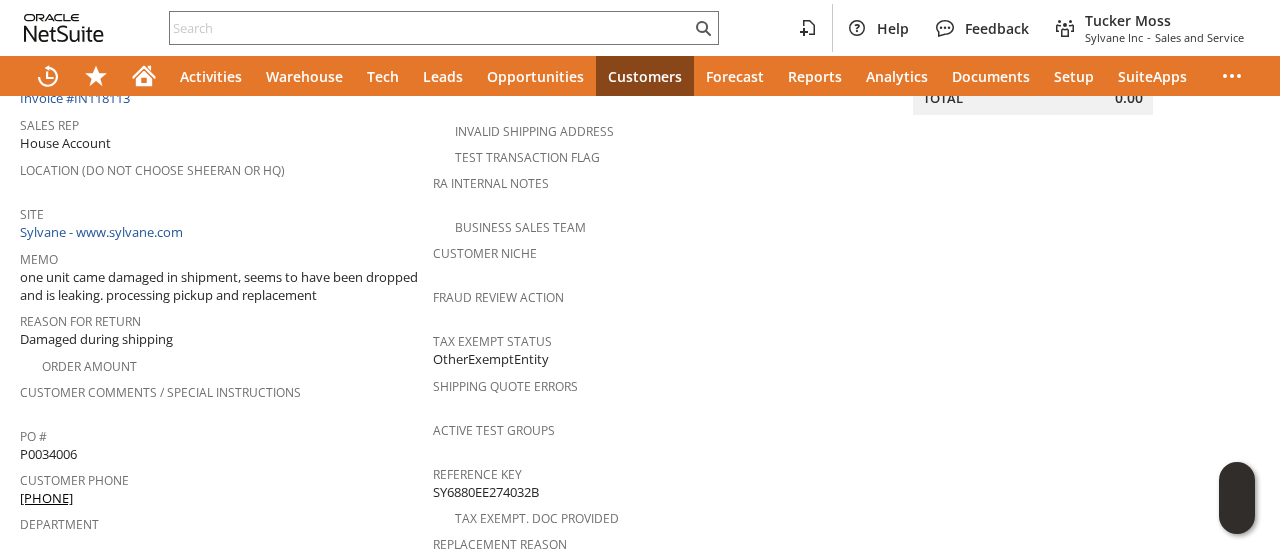 scroll, scrollTop: 0, scrollLeft: 0, axis: both 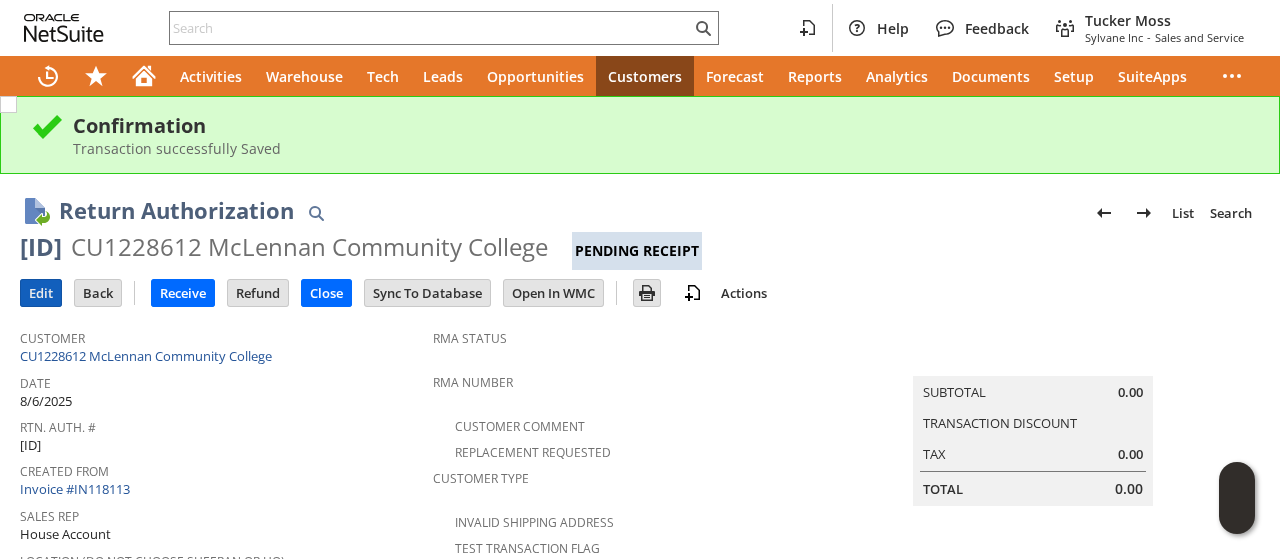 click on "Edit" at bounding box center [41, 293] 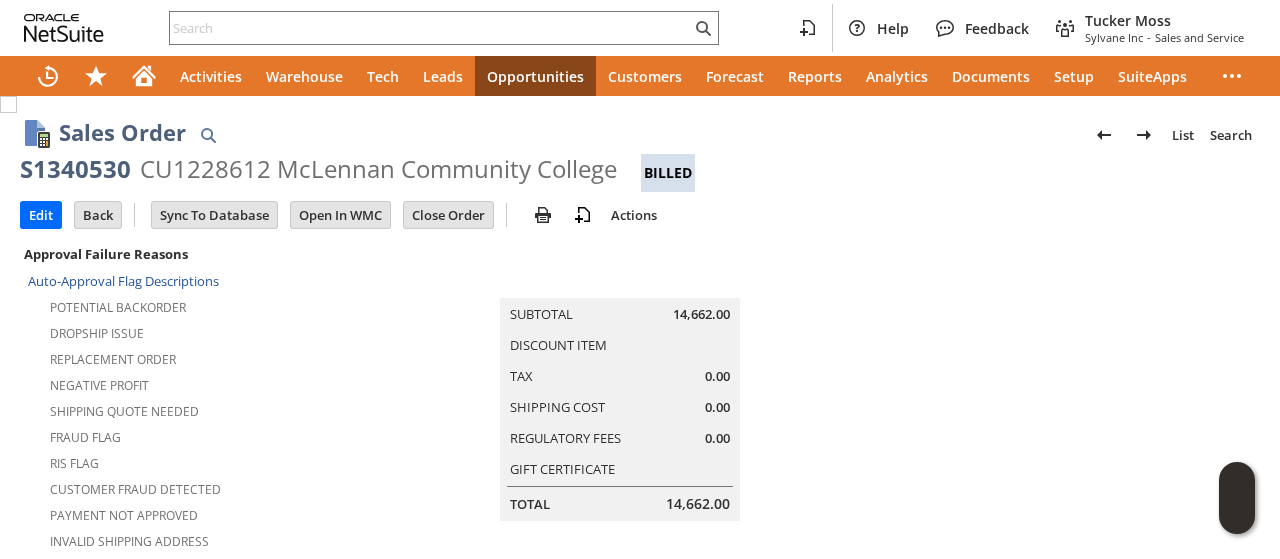 scroll, scrollTop: 0, scrollLeft: 0, axis: both 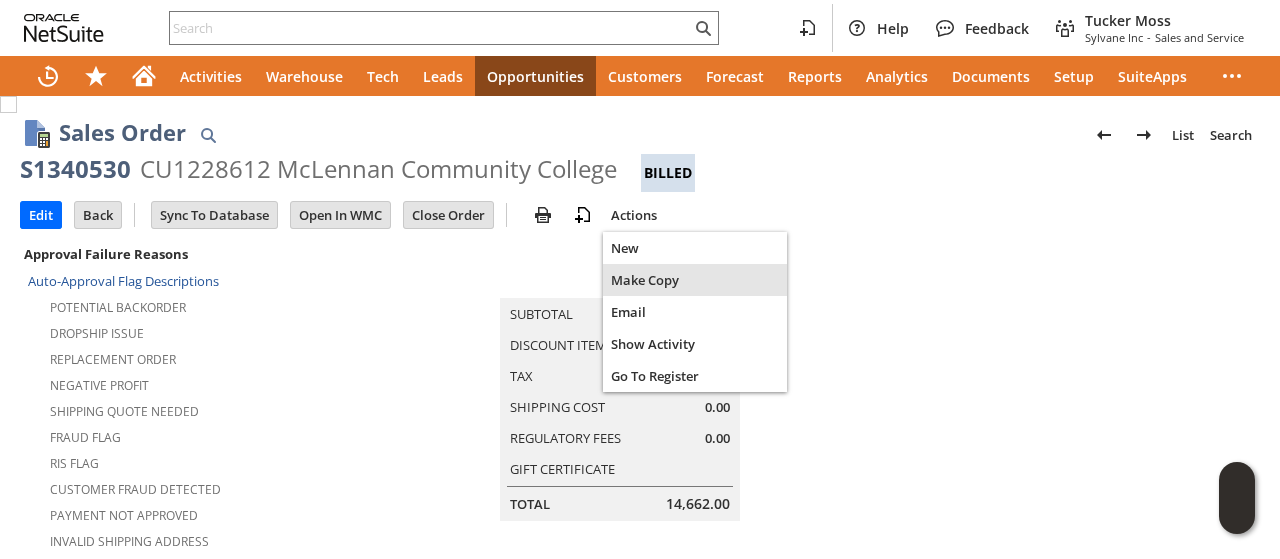 click on "Make Copy" at bounding box center (695, 280) 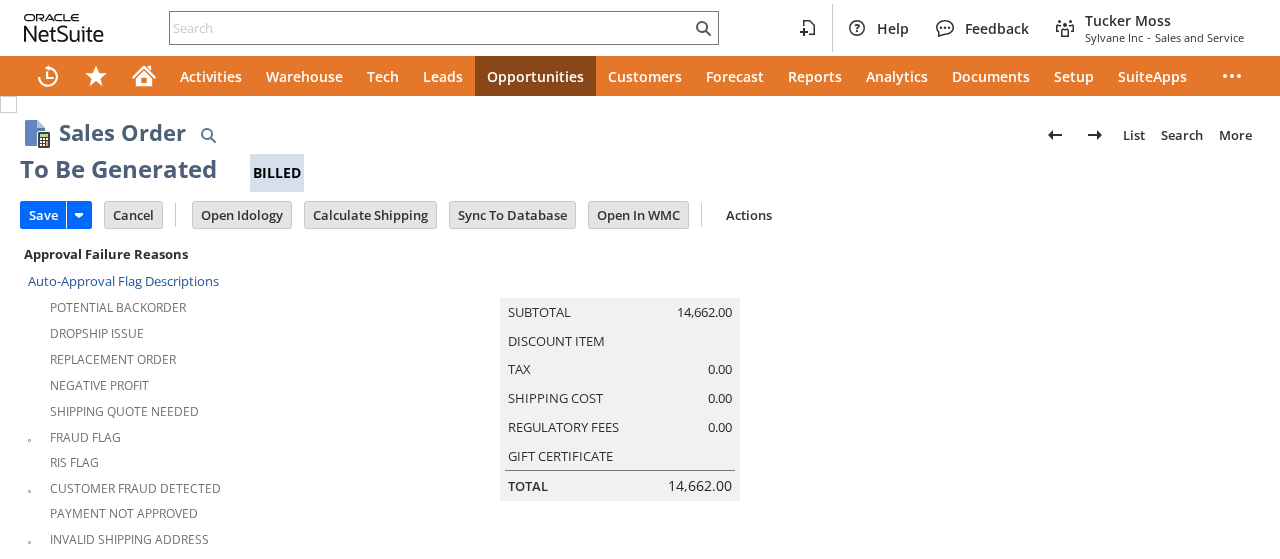 scroll, scrollTop: 0, scrollLeft: 0, axis: both 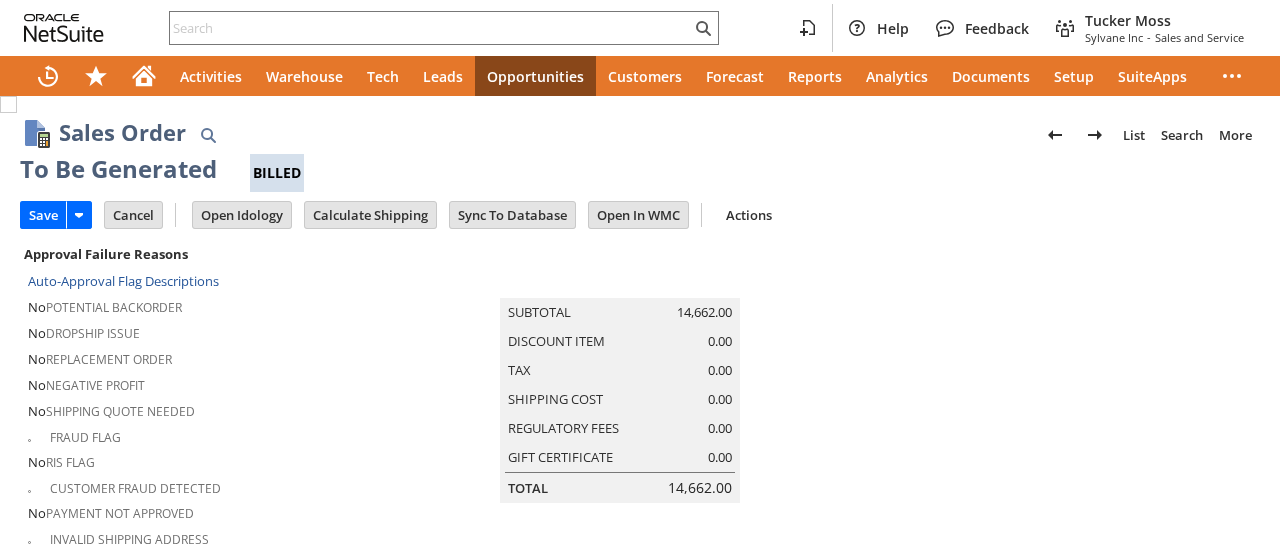 type 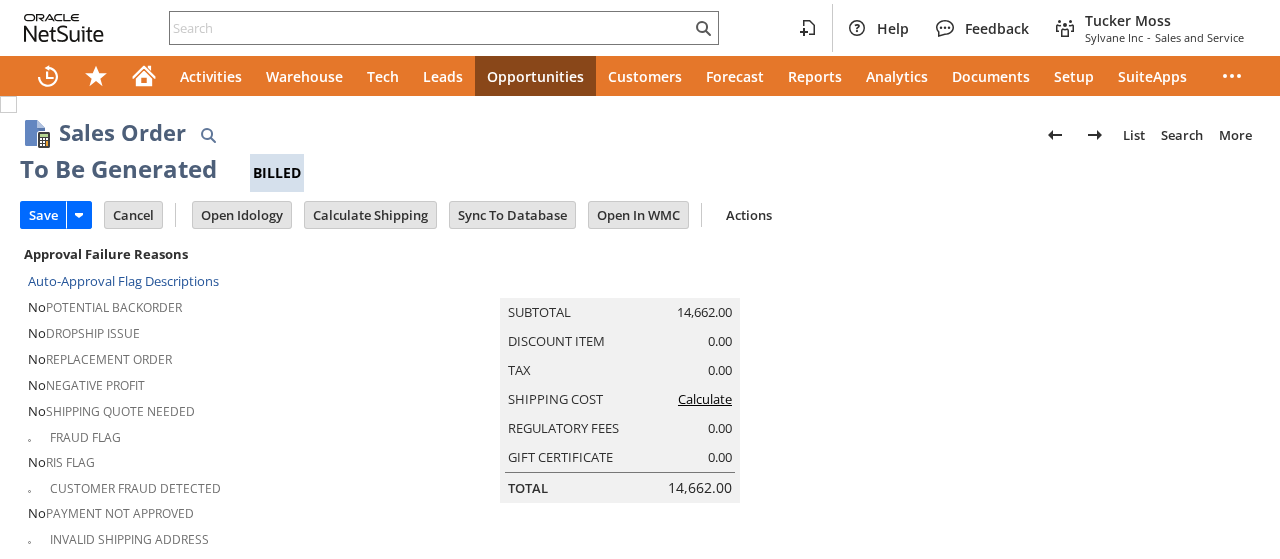 type on "Intelligent Recommendations ⁰" 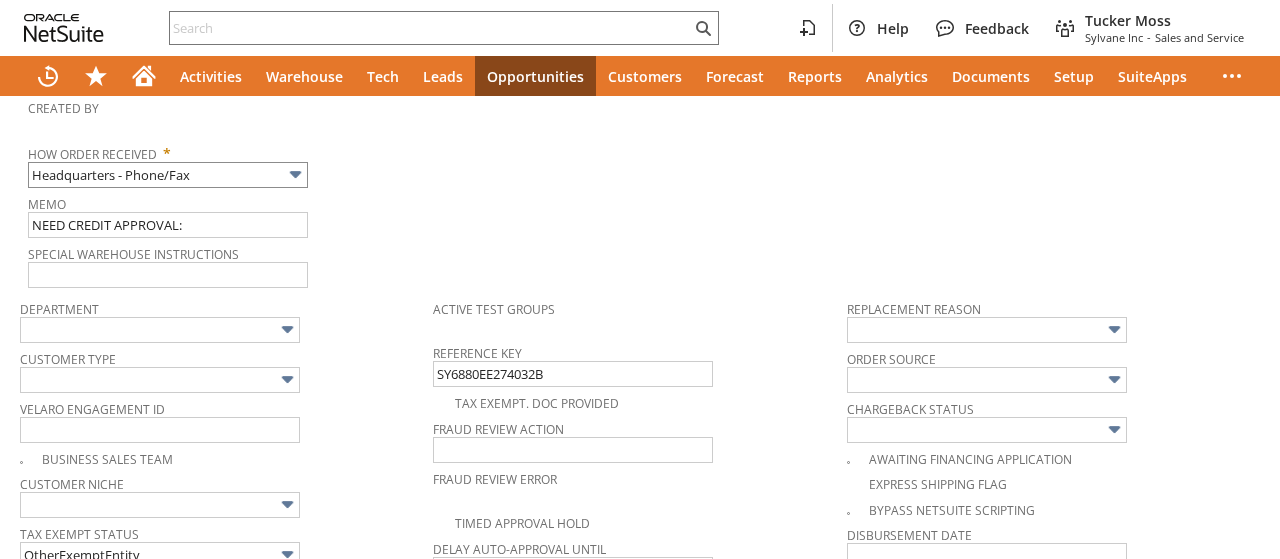 scroll, scrollTop: 893, scrollLeft: 0, axis: vertical 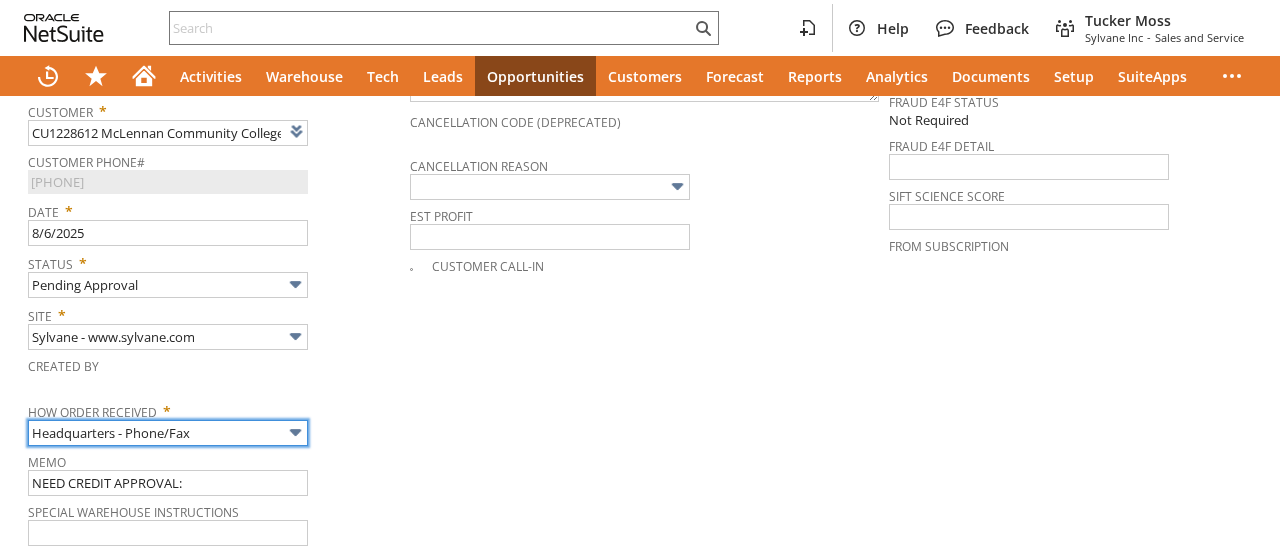 click on "Headquarters - Phone/Fax" at bounding box center (168, 433) 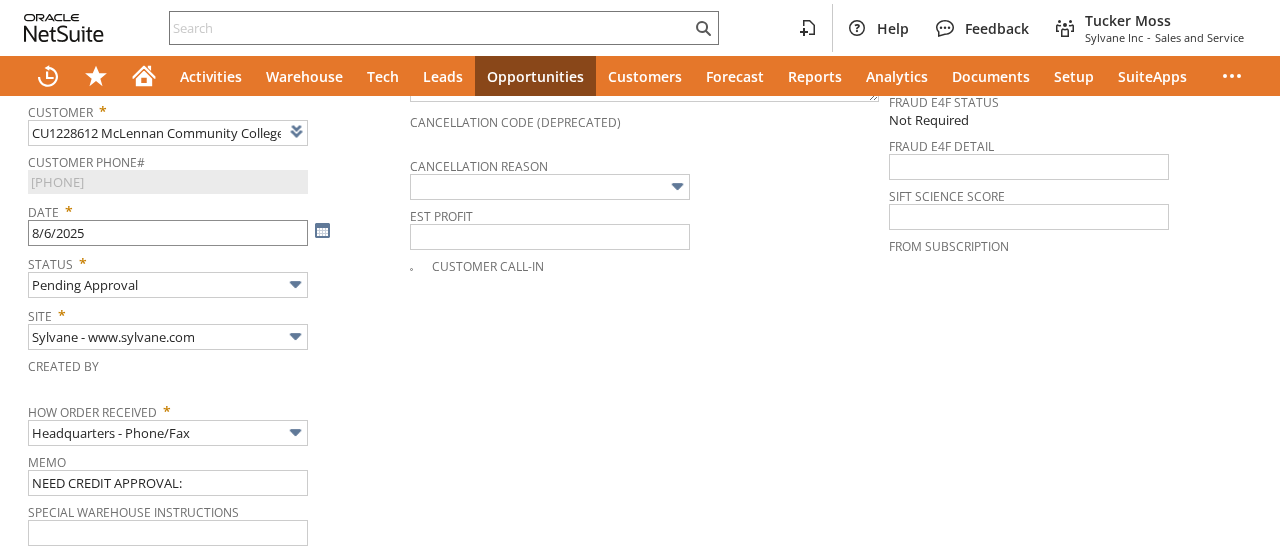 type on "Admin / Replacement Unit" 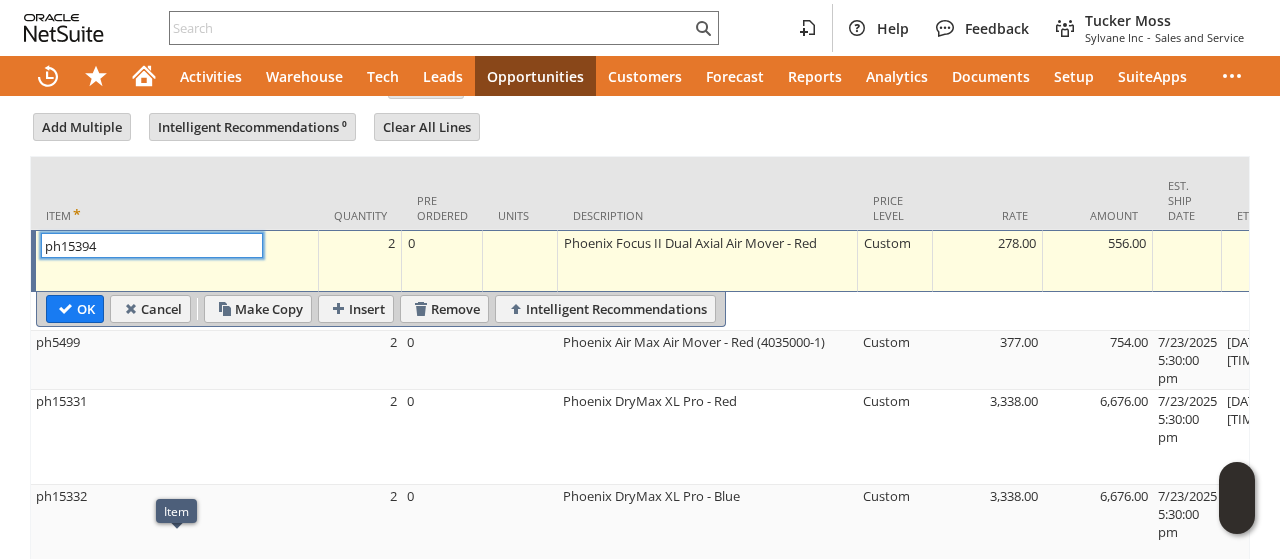 scroll, scrollTop: 1811, scrollLeft: 0, axis: vertical 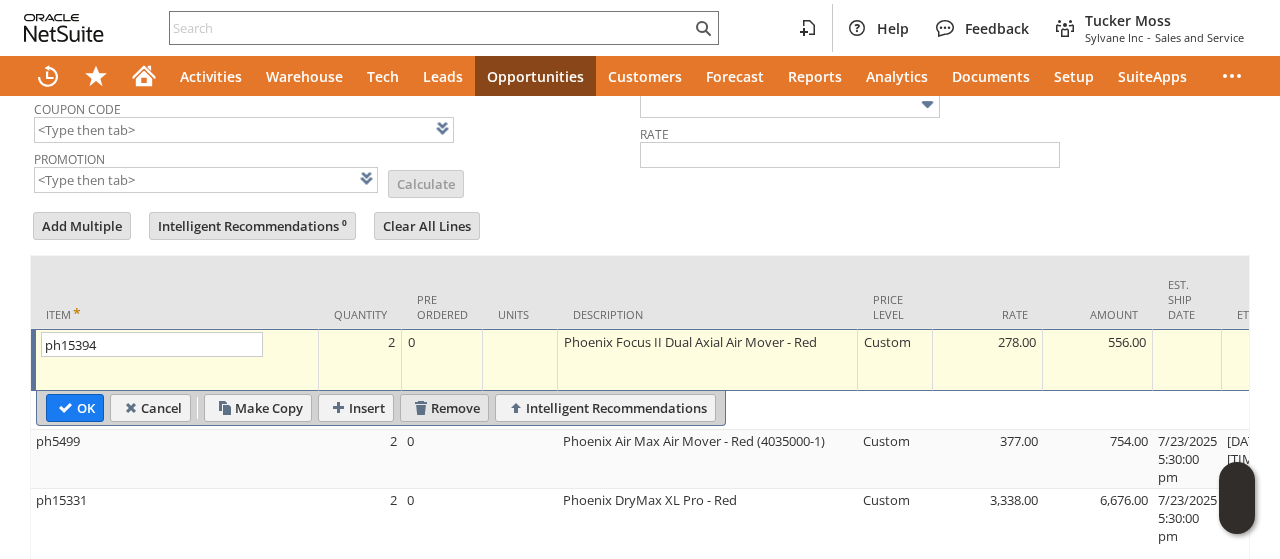 click on "Remove" at bounding box center (444, 408) 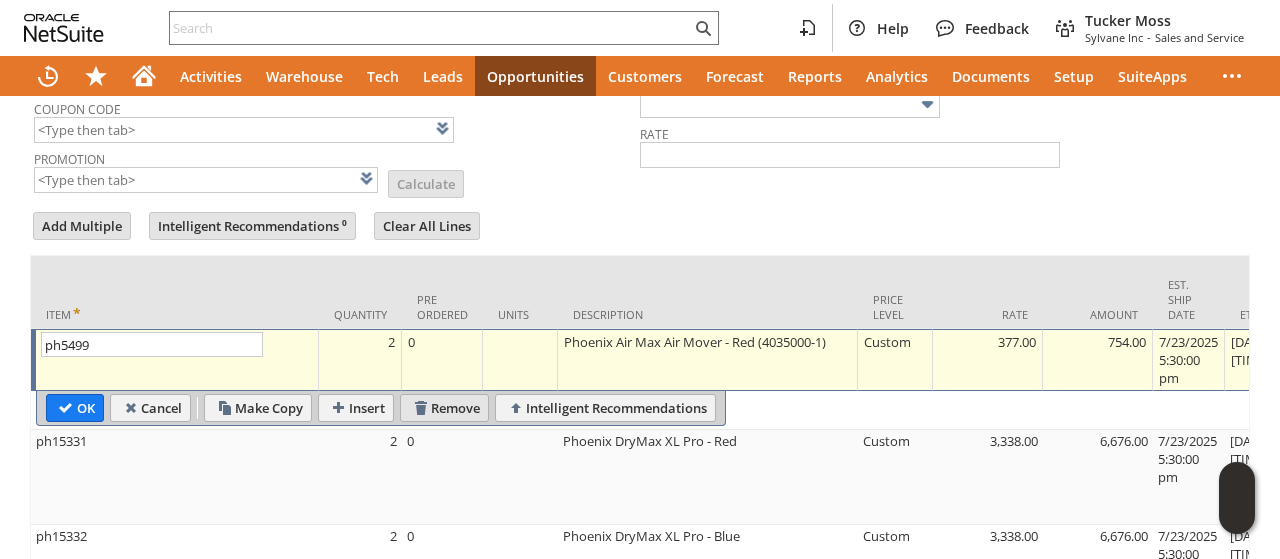 click on "Remove" at bounding box center [444, 408] 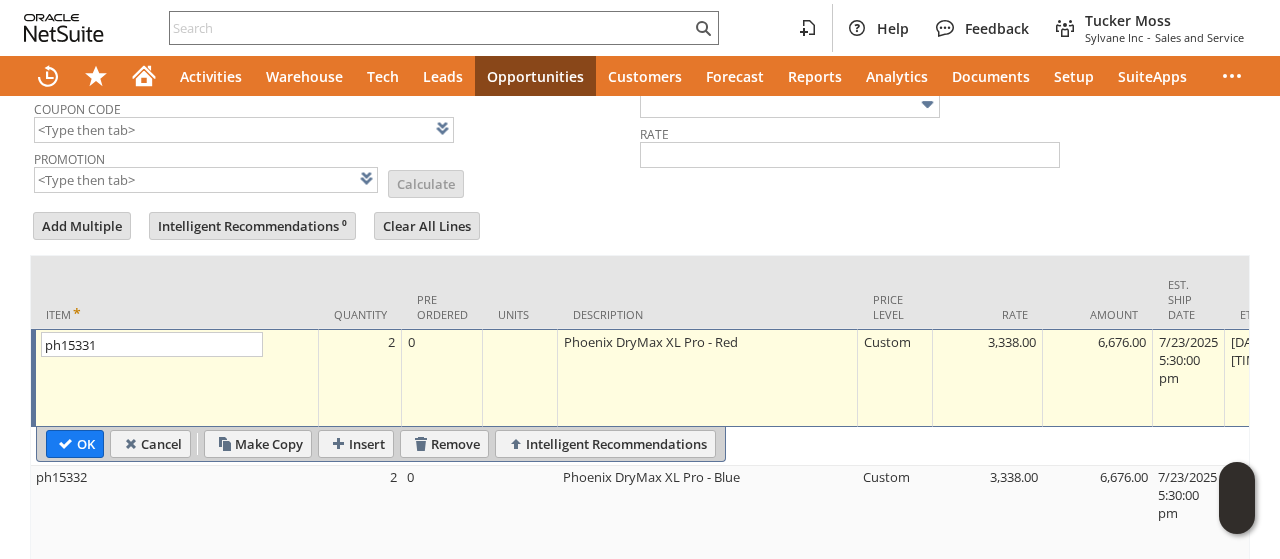 click on "2" at bounding box center (360, 378) 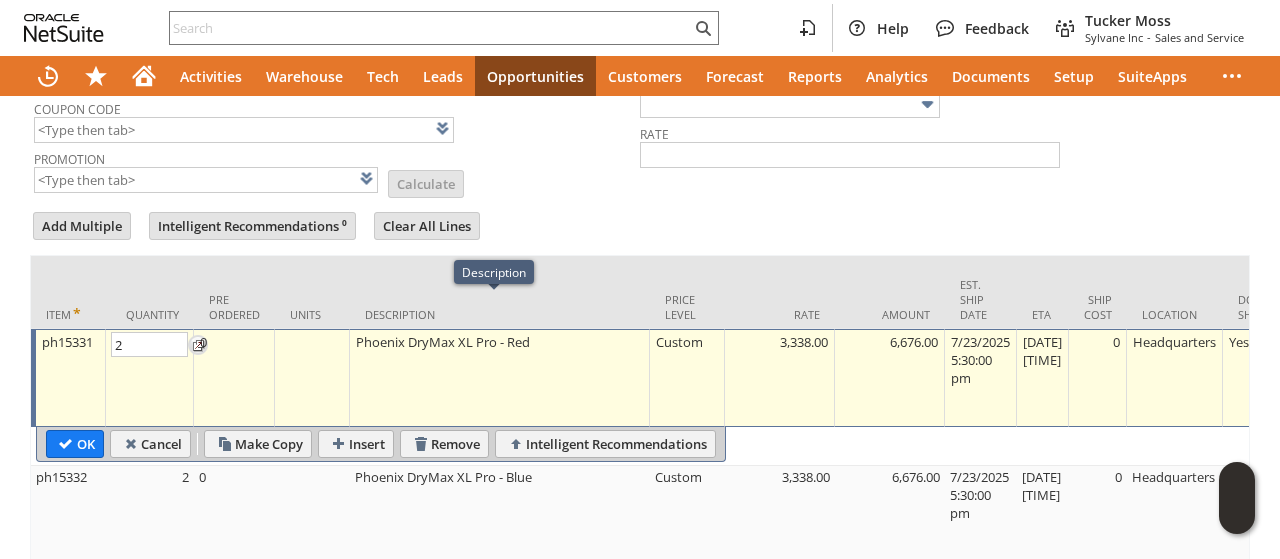 type on "1" 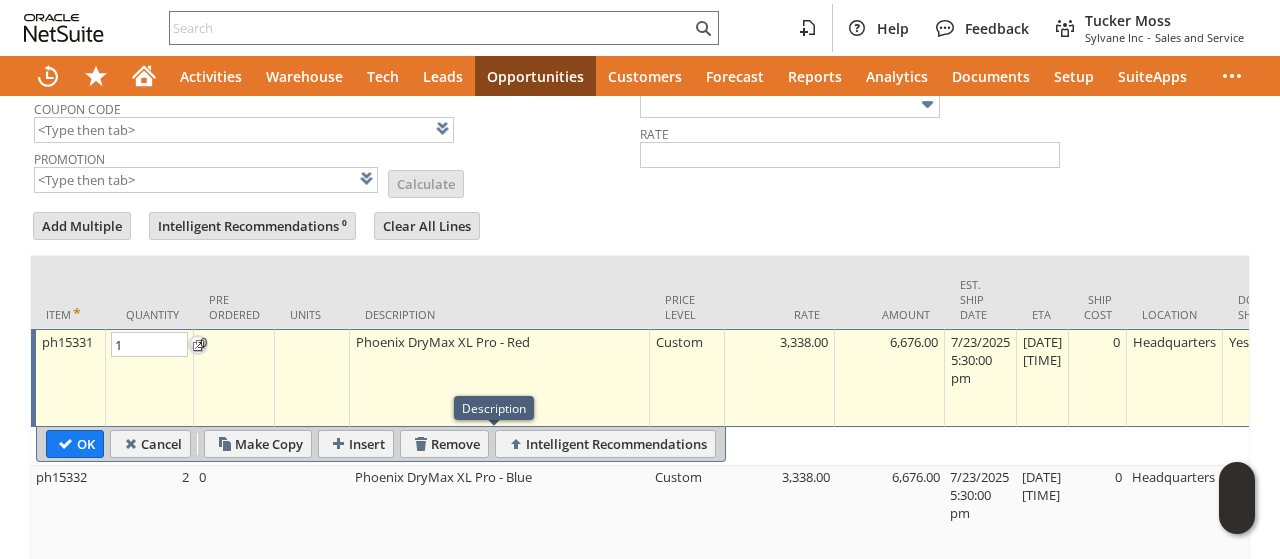 click on "Phoenix DryMax XL Pro - Blue" at bounding box center (500, 513) 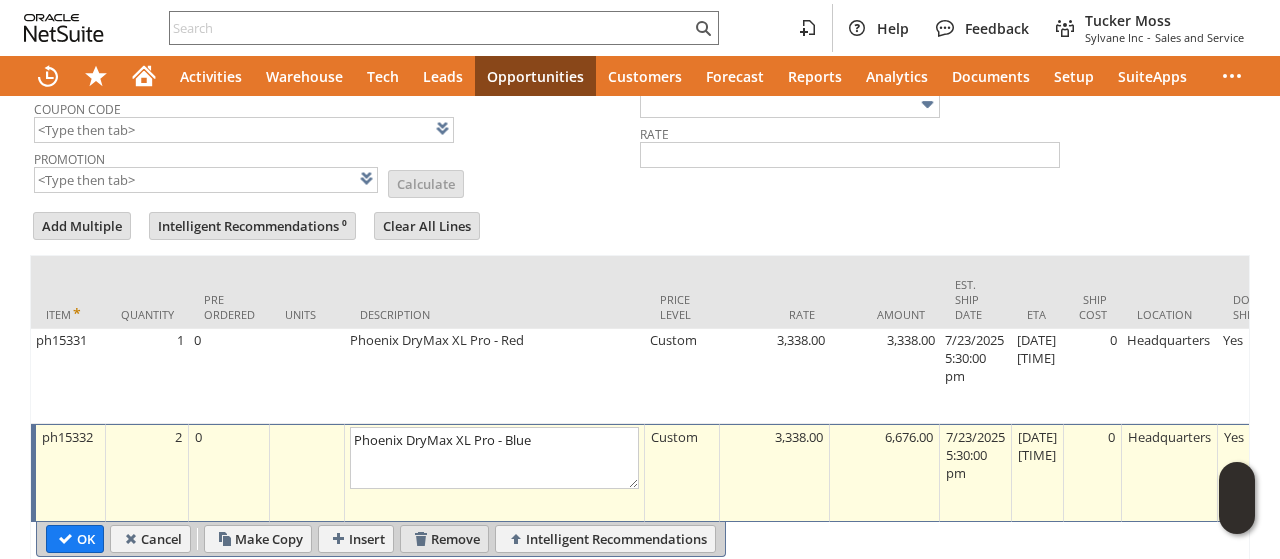 click on "Remove" at bounding box center (444, 539) 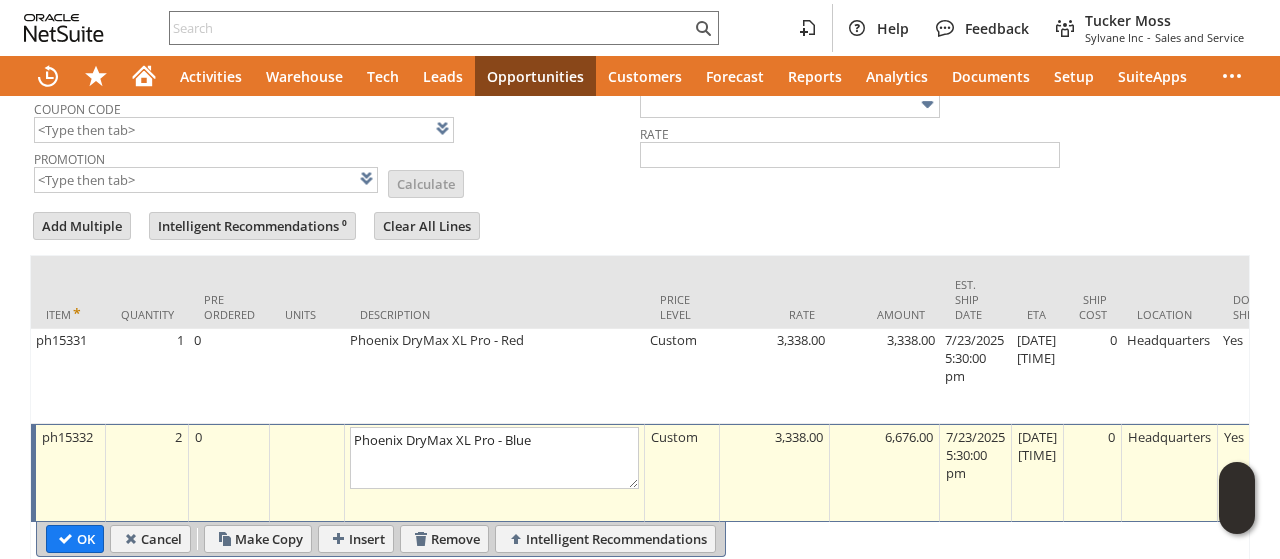 type 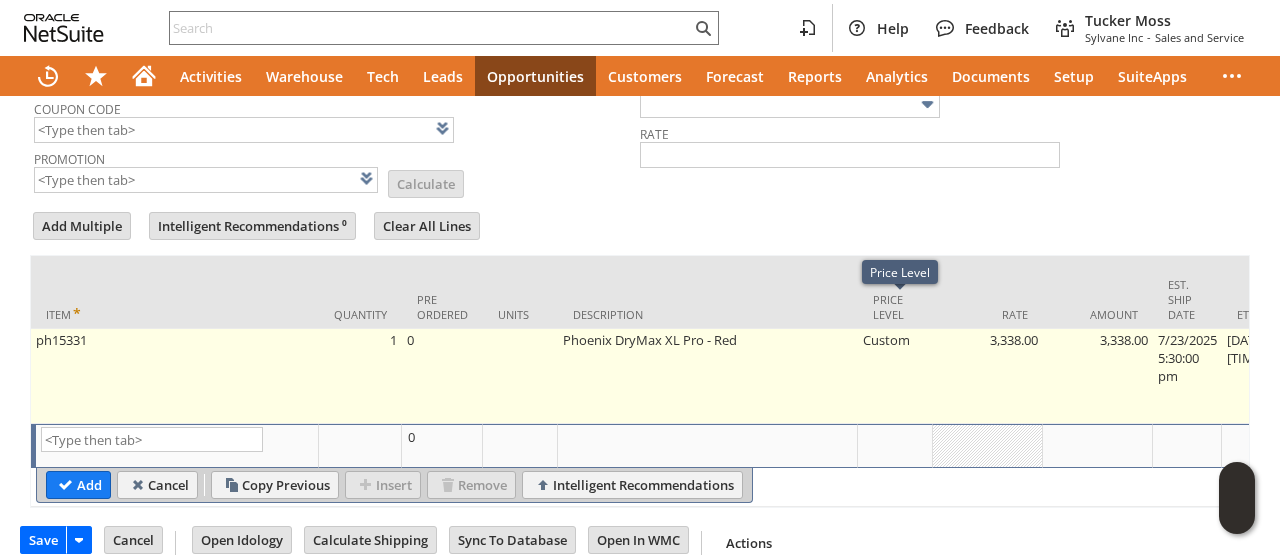 click on "3,338.00" at bounding box center [988, 376] 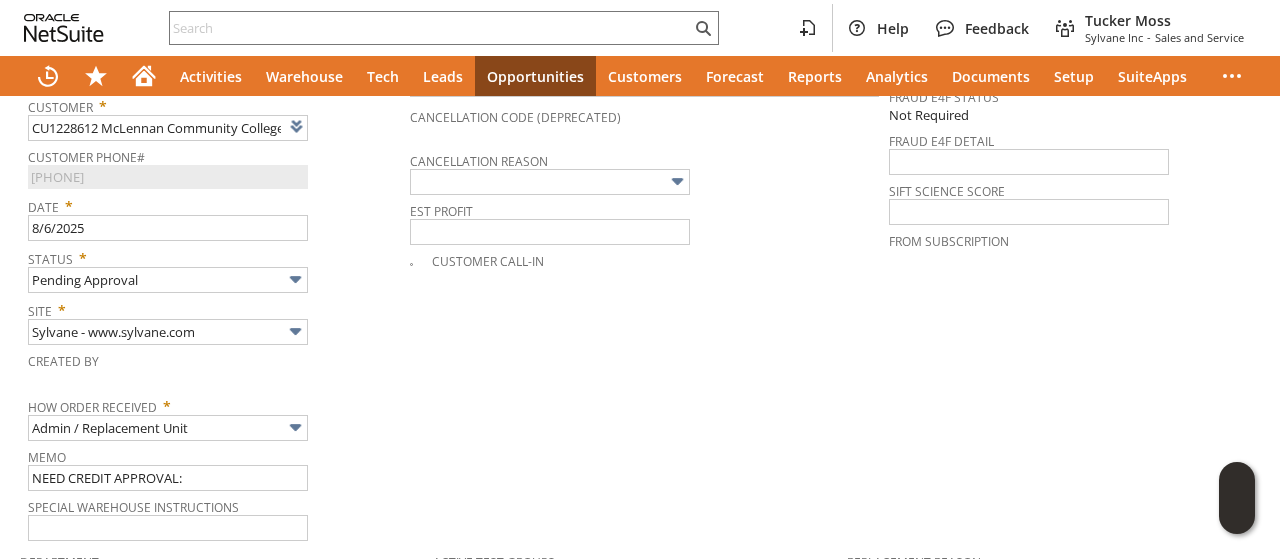 scroll, scrollTop: 98, scrollLeft: 0, axis: vertical 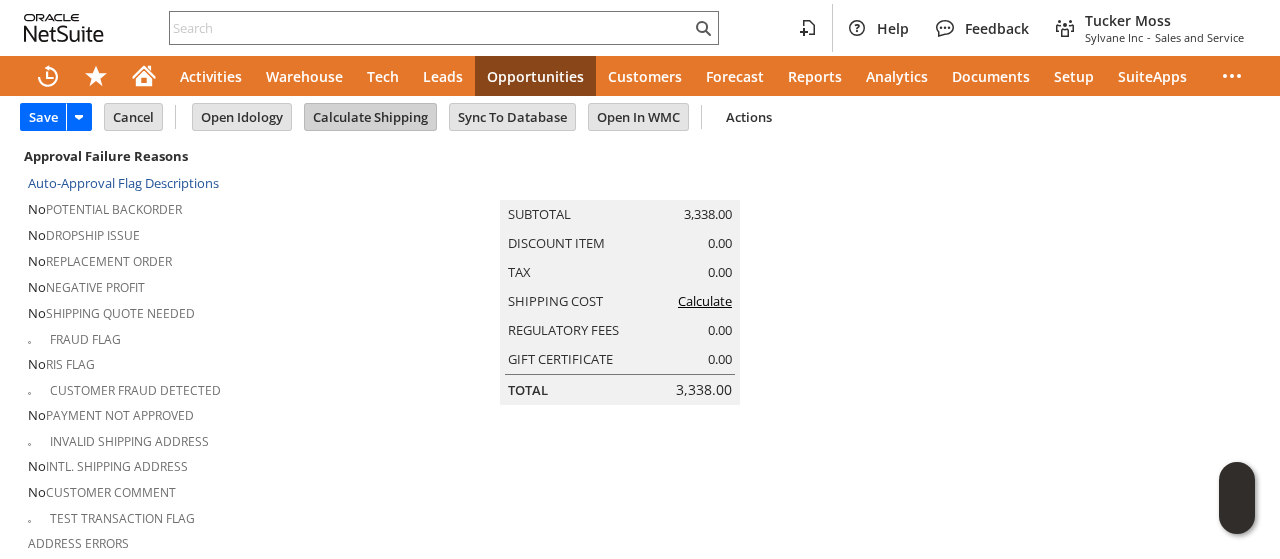 type on "0.00" 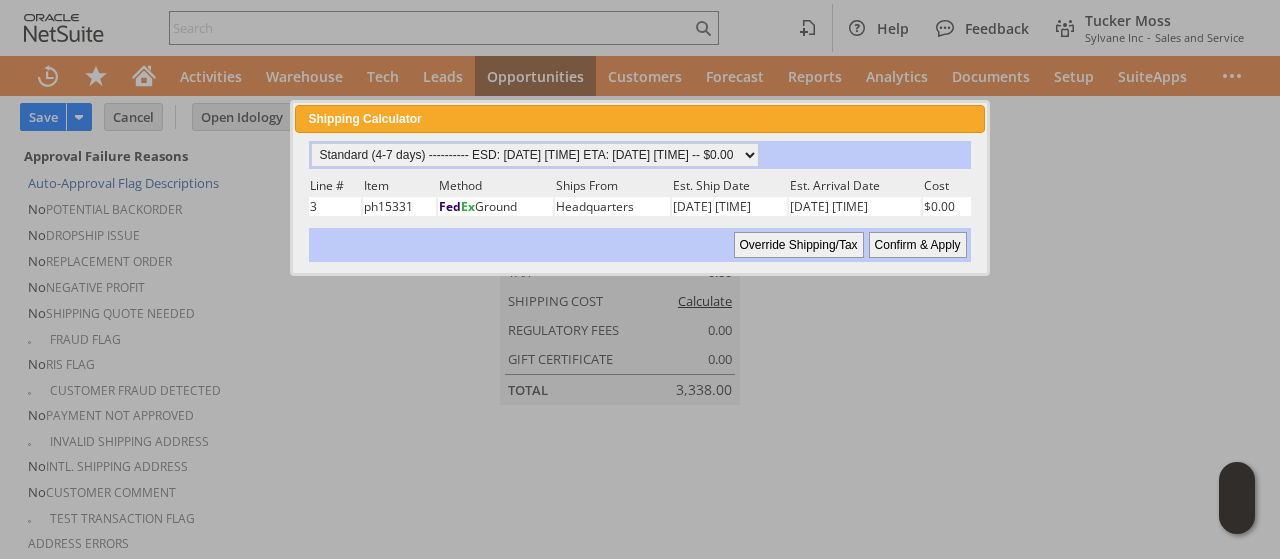 click on "Confirm & Apply" at bounding box center [918, 245] 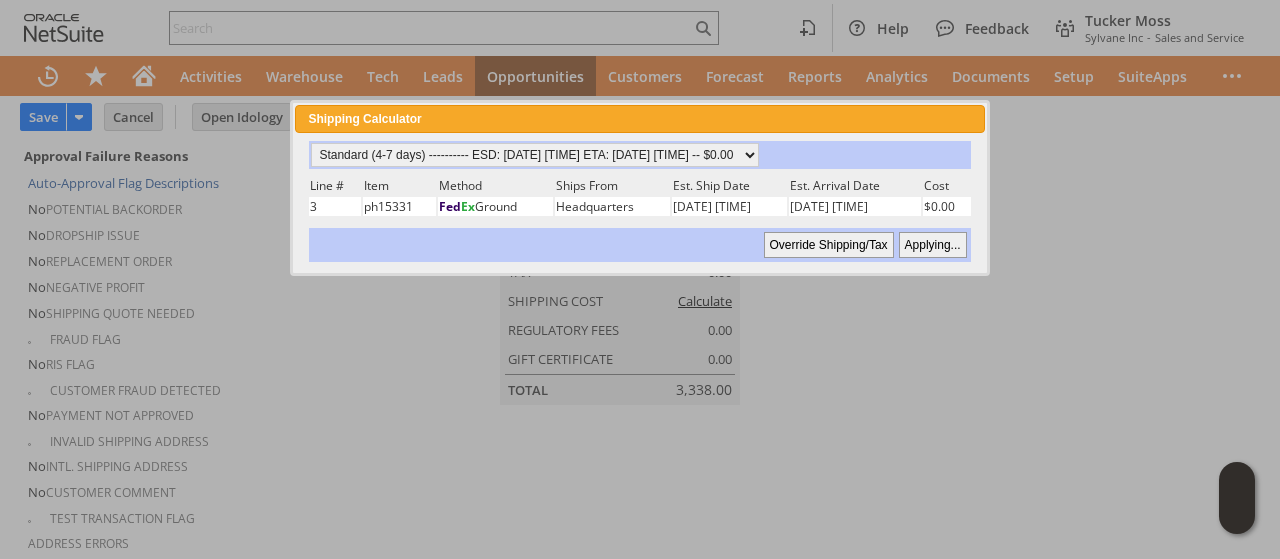 type 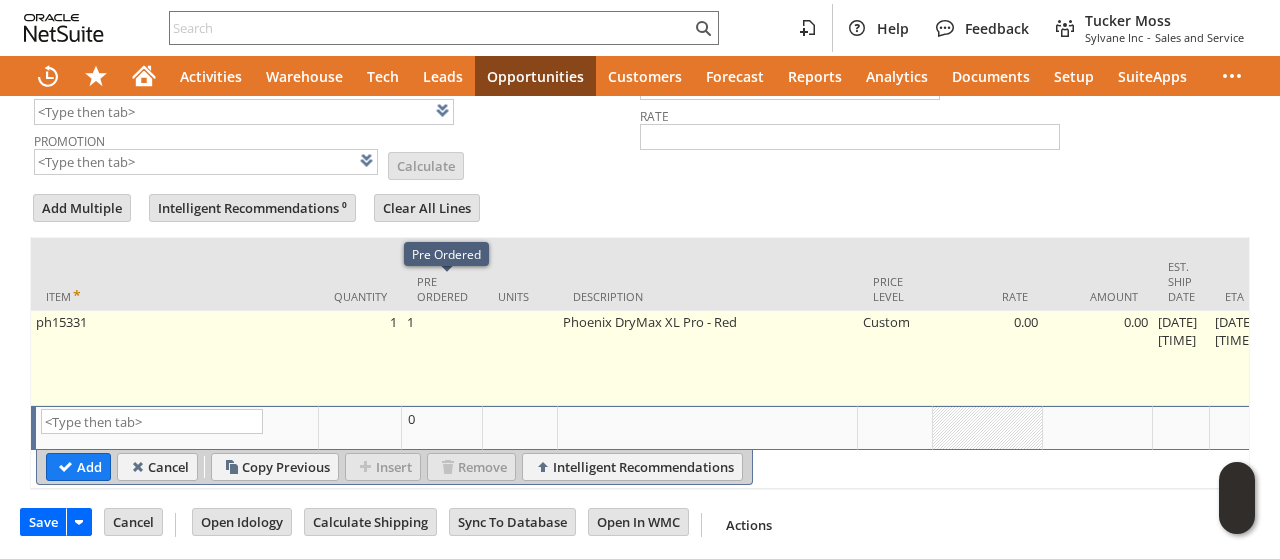 scroll, scrollTop: 1629, scrollLeft: 0, axis: vertical 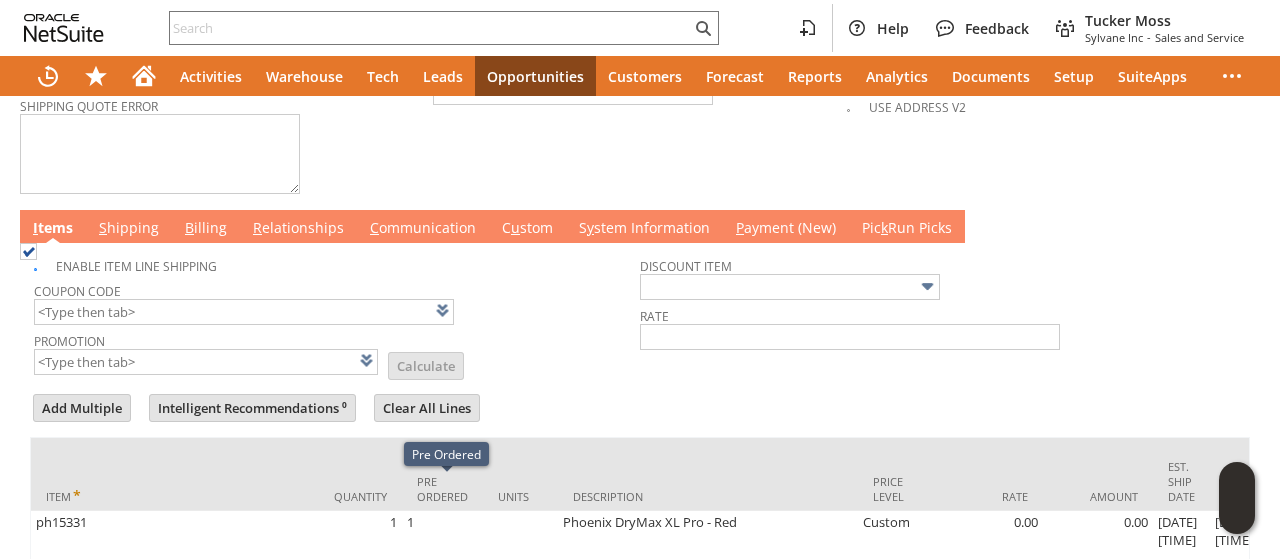 click on "B illing" at bounding box center [206, 229] 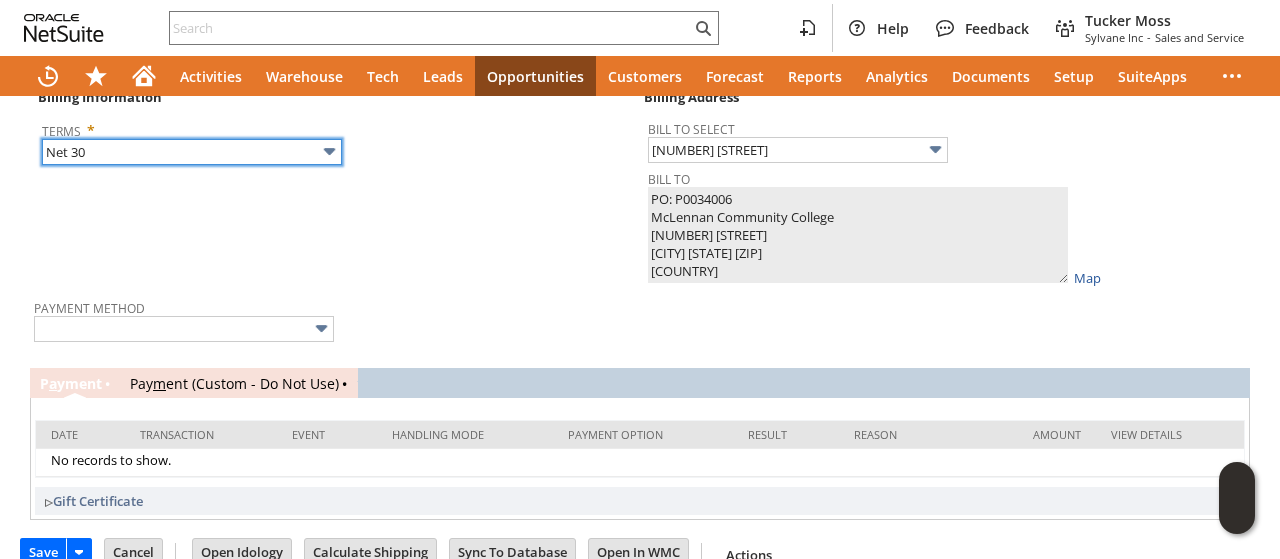 scroll, scrollTop: 1592, scrollLeft: 0, axis: vertical 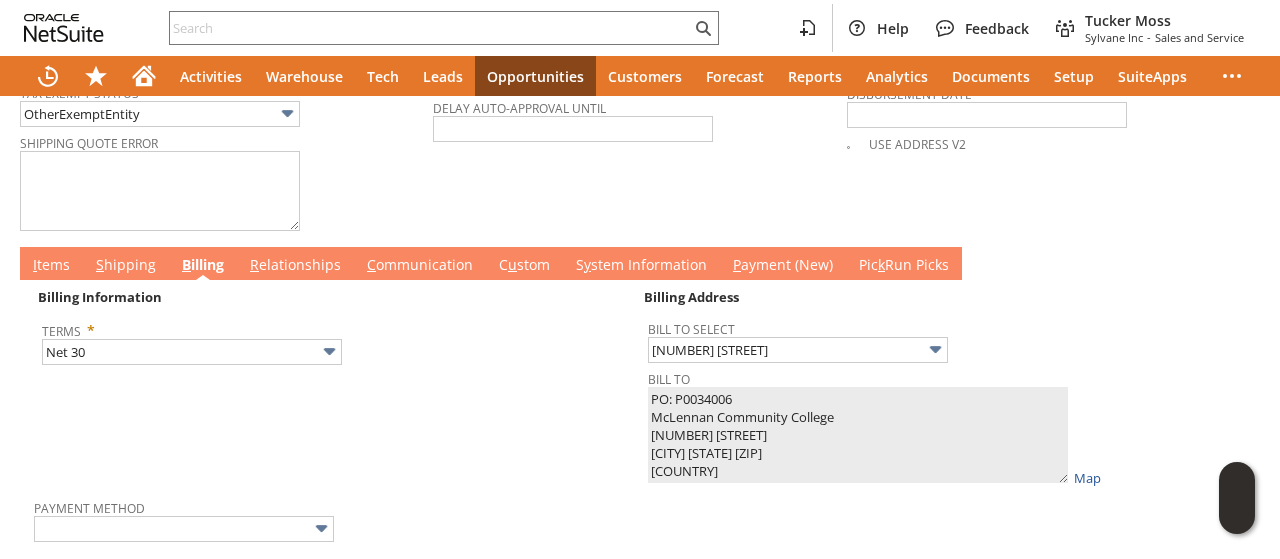 click on "S hipping" at bounding box center (126, 266) 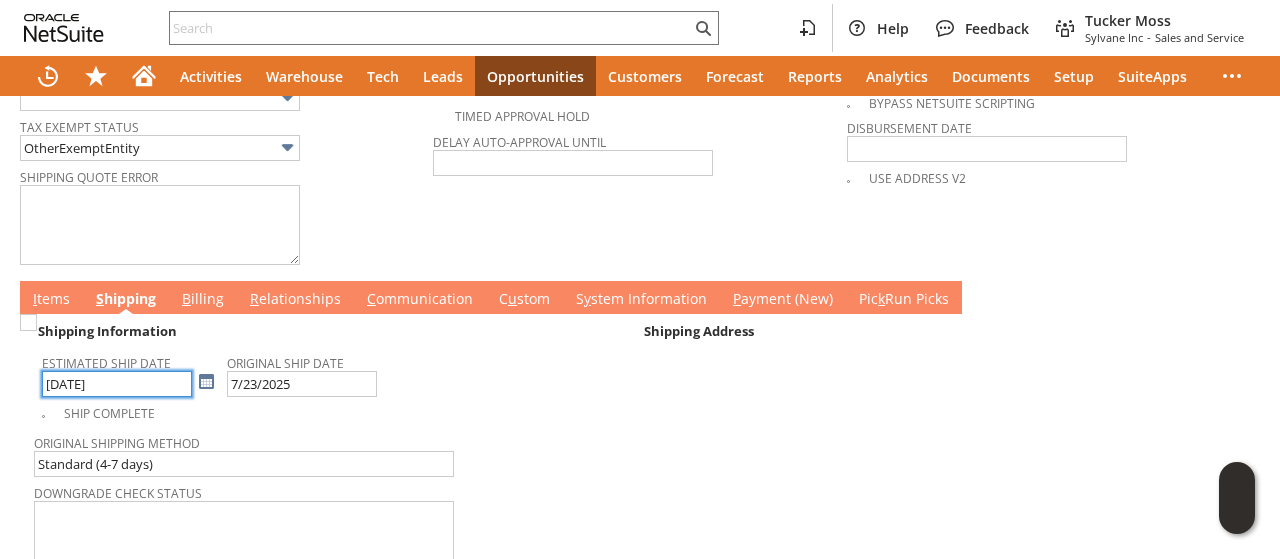 scroll, scrollTop: 1552, scrollLeft: 0, axis: vertical 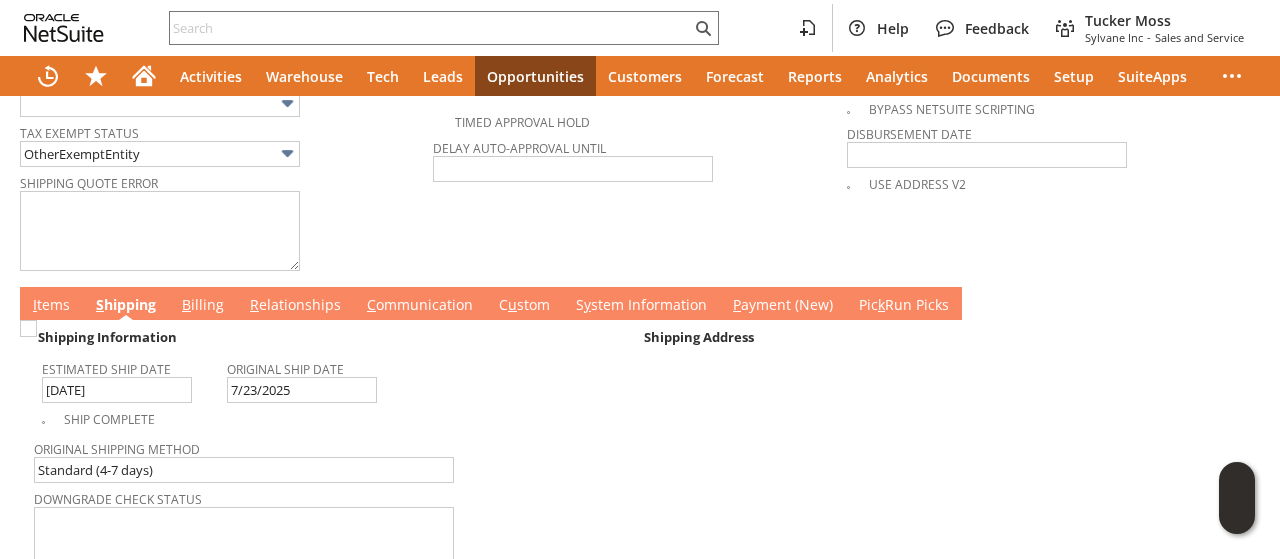 click on "I tems" at bounding box center [51, 306] 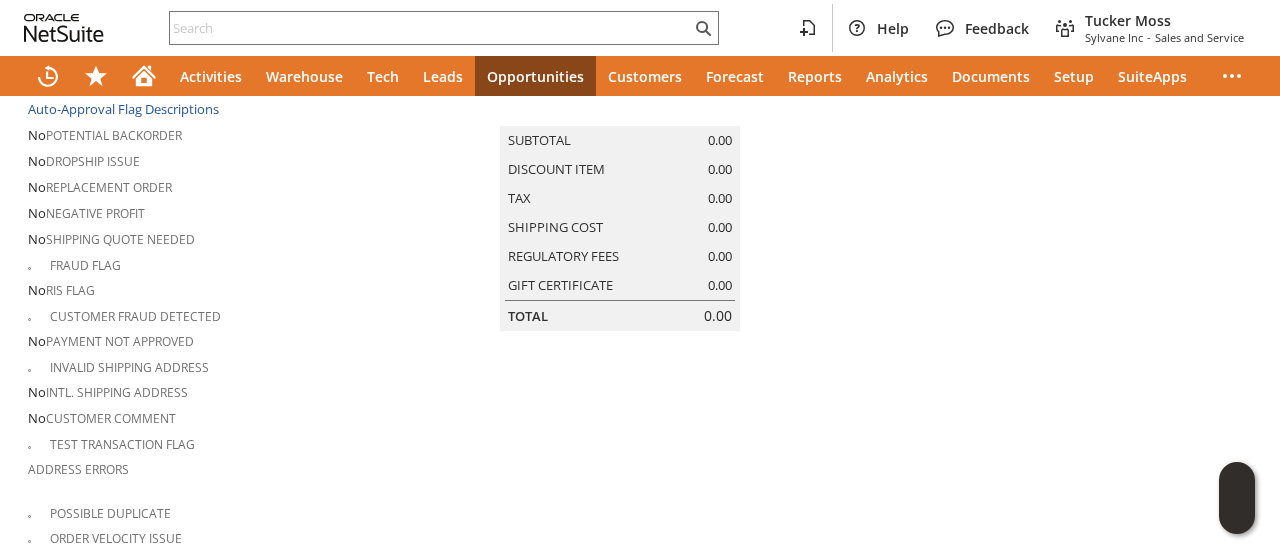 scroll, scrollTop: 0, scrollLeft: 0, axis: both 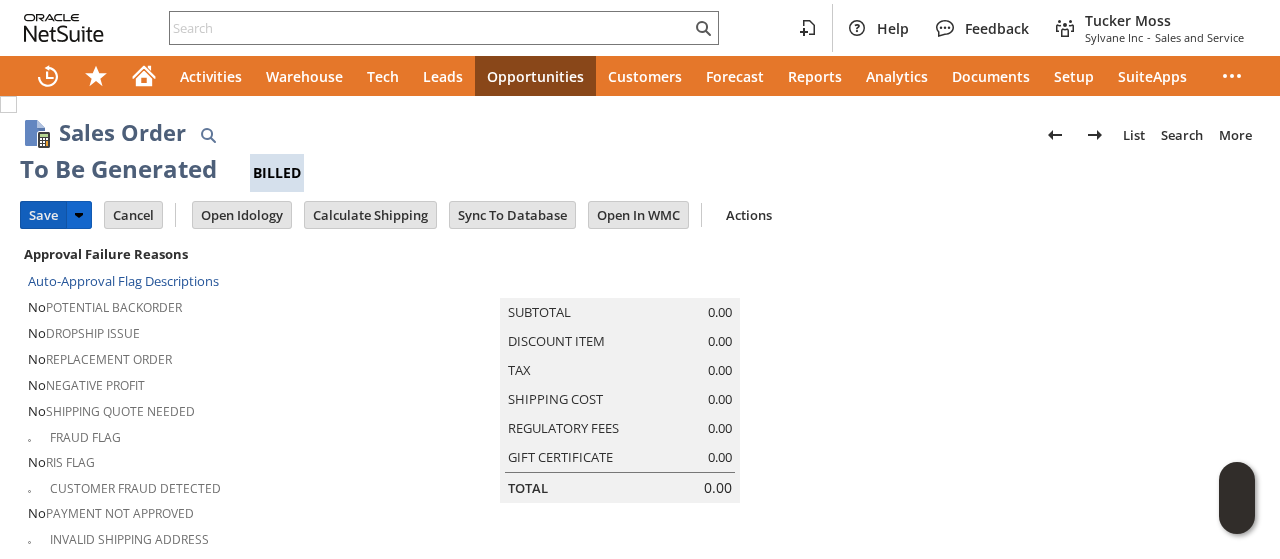 click on "Save" at bounding box center [43, 215] 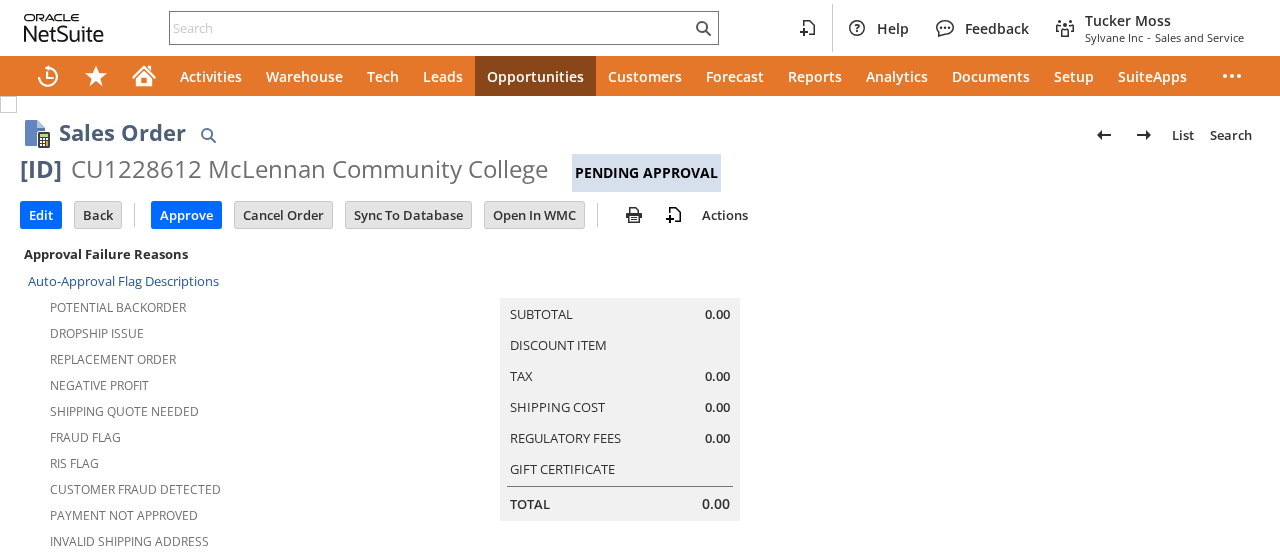 click on "CU1228612 McLennan Community College" at bounding box center [156, 963] 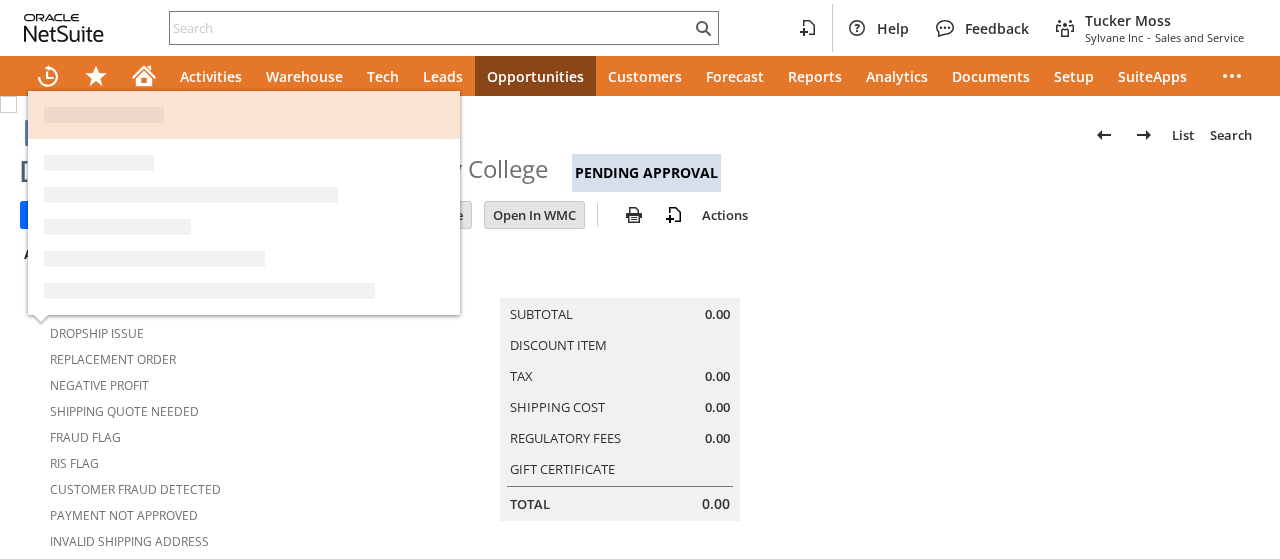 scroll, scrollTop: 600, scrollLeft: 0, axis: vertical 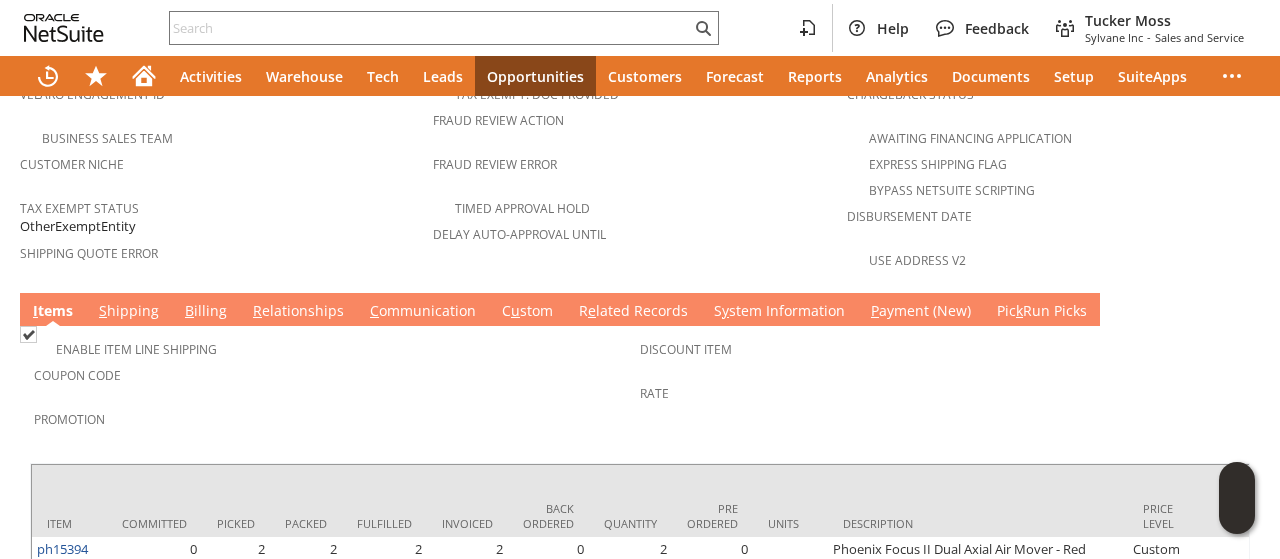click on "S hipping" at bounding box center (129, 312) 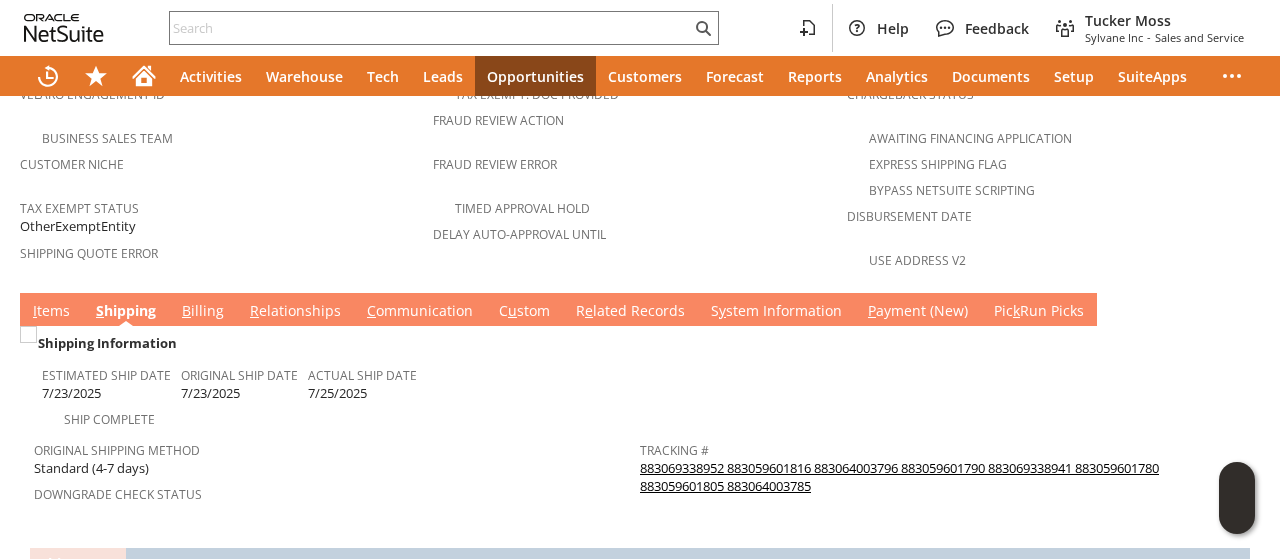 click on "883069338952 883059601816 883064003796 883059601790 883069338941 883059601780 883059601805 883064003785" at bounding box center [899, 477] 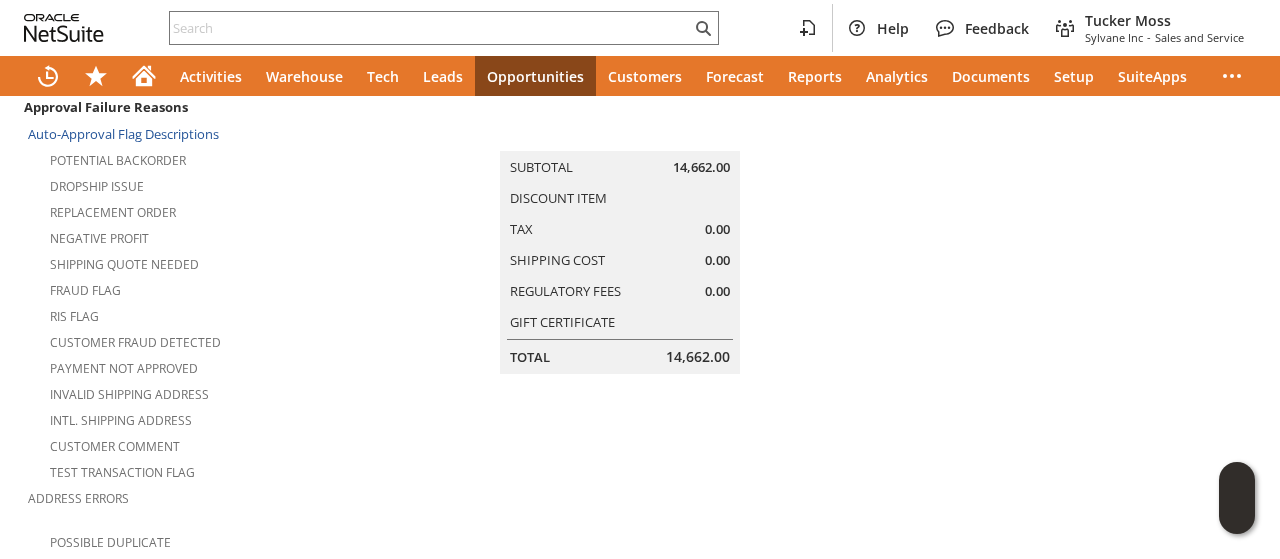 scroll, scrollTop: 0, scrollLeft: 0, axis: both 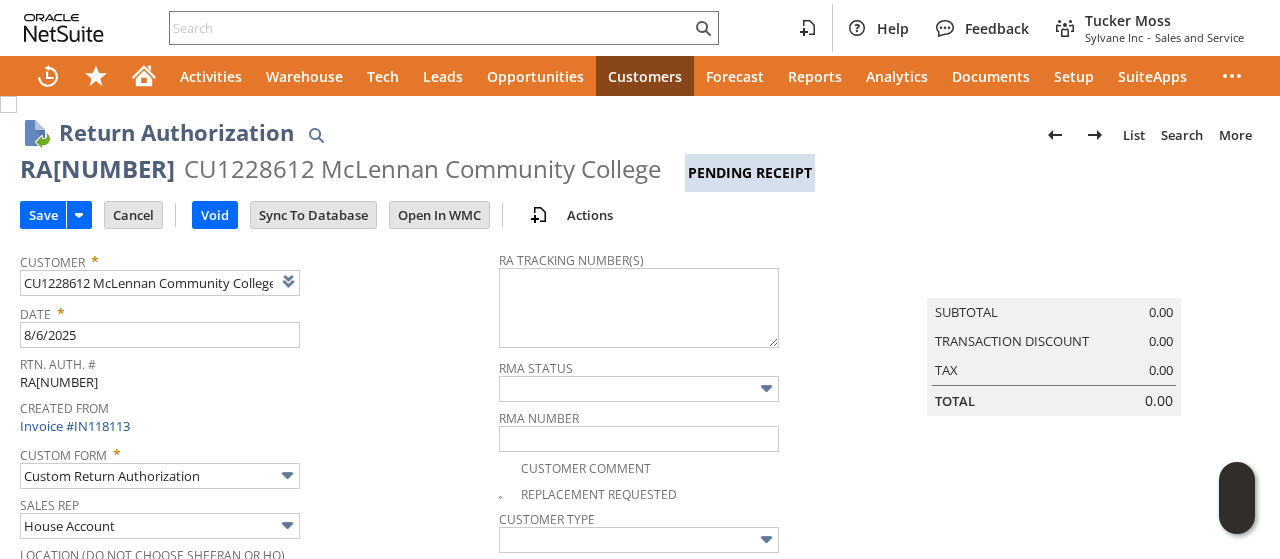 click on "CU1228612 McLennan Community College" at bounding box center (422, 169) 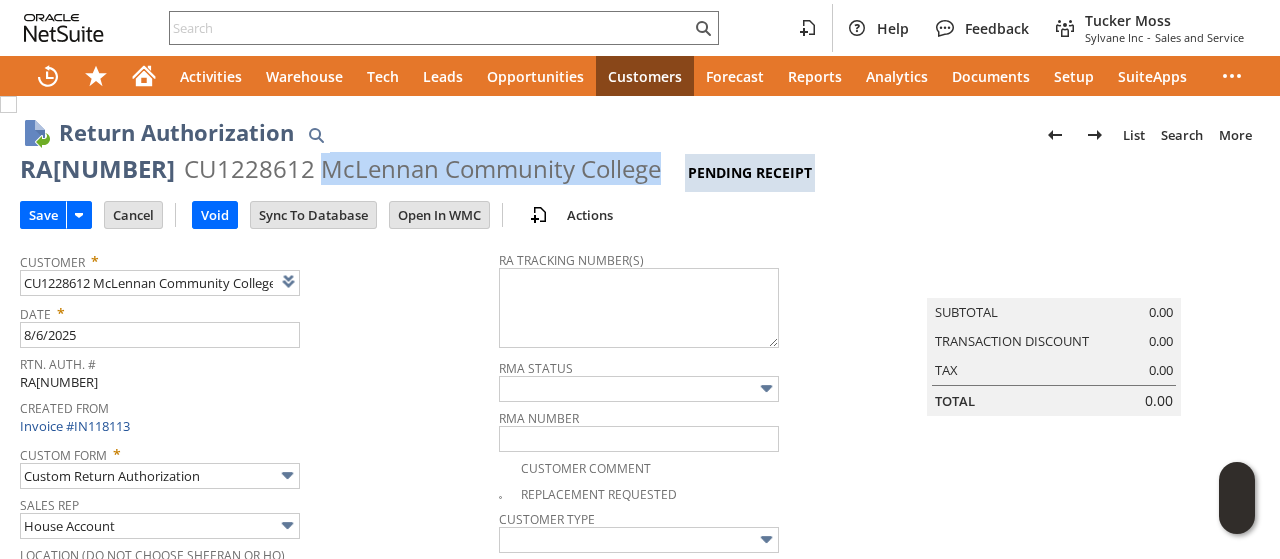 drag, startPoint x: 298, startPoint y: 174, endPoint x: 535, endPoint y: 175, distance: 237.0021 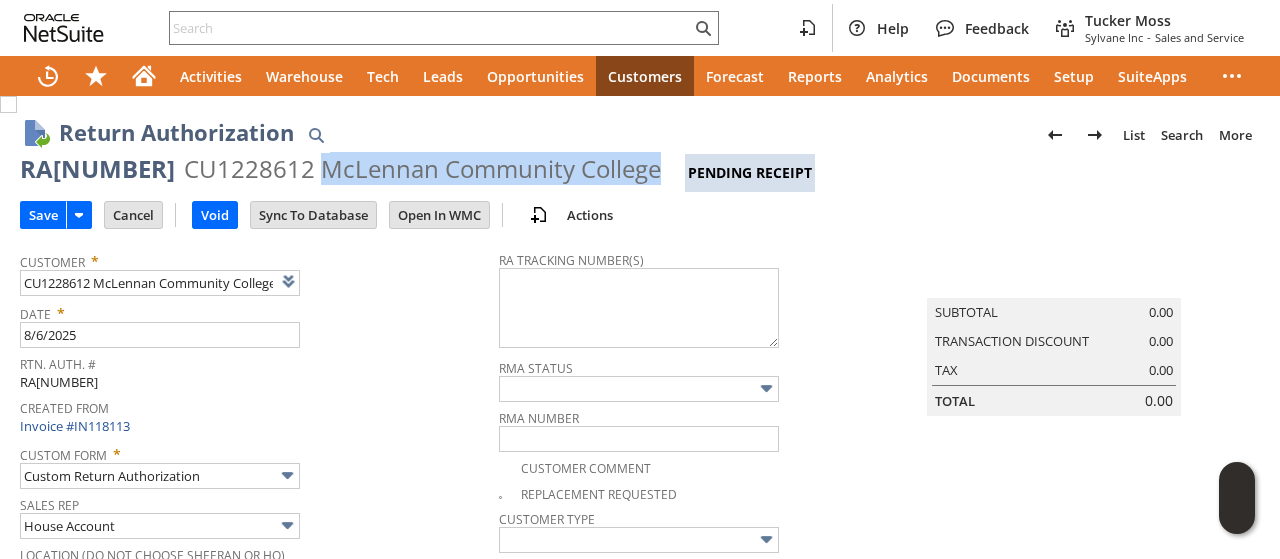 click on "CU1228612 McLennan Community College" at bounding box center [422, 169] 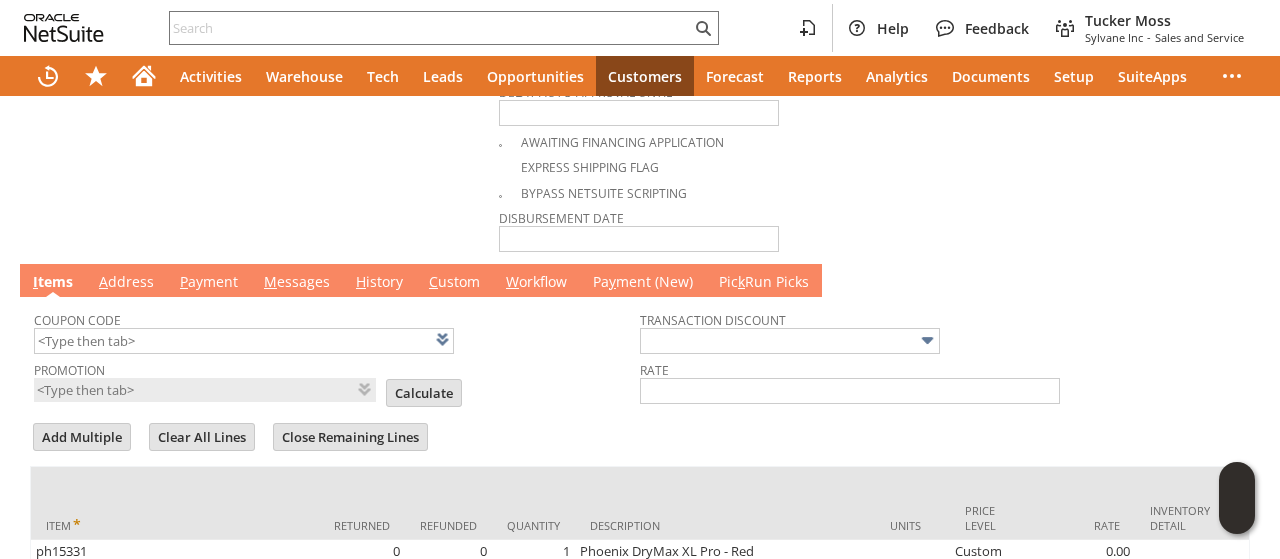 click on "A ddress" at bounding box center [126, 283] 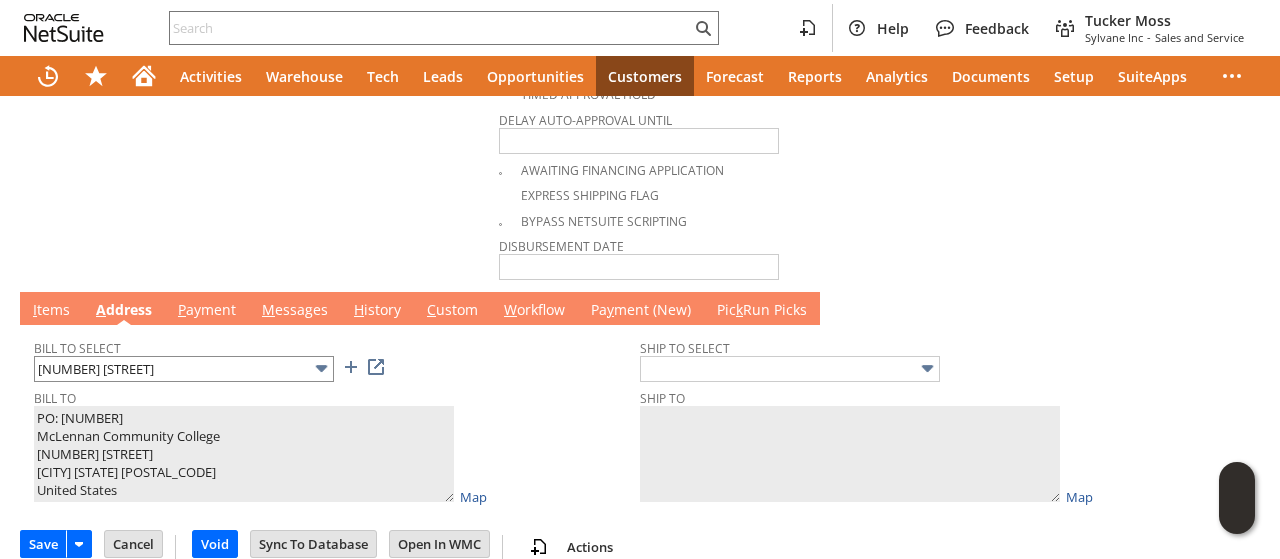 scroll, scrollTop: 672, scrollLeft: 0, axis: vertical 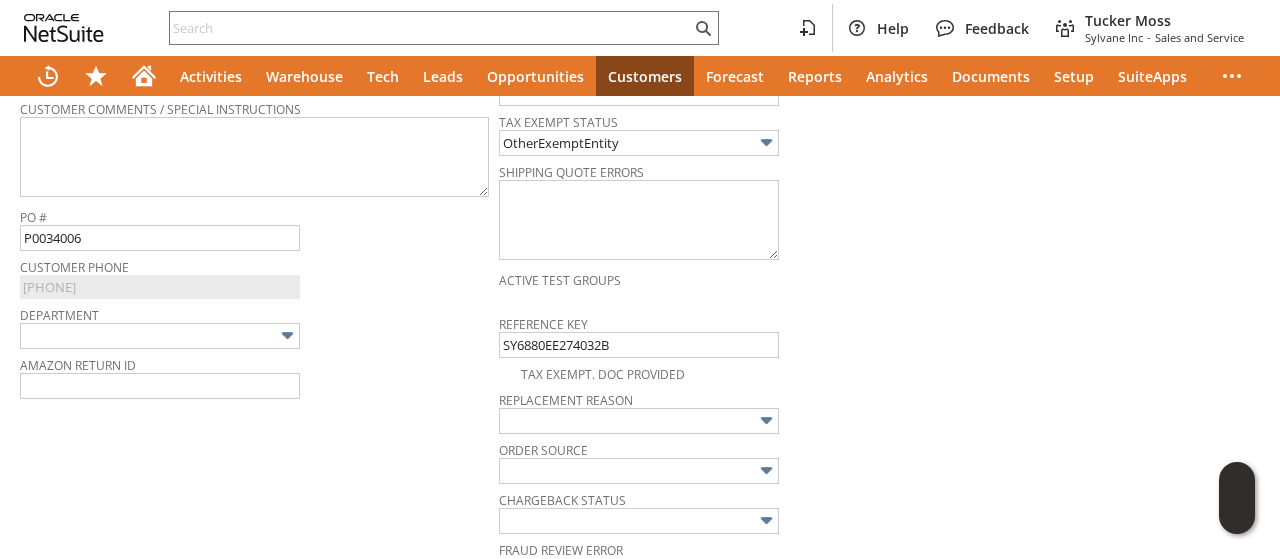 click on "Return Authorization
List
Search
More
Add To Shortcuts
RA[NUMBER]
CU[NUMBER] McLennan Community College
Pending Receipt
Go
Save
Save
Save & New
Save & Print" at bounding box center (640, 254) 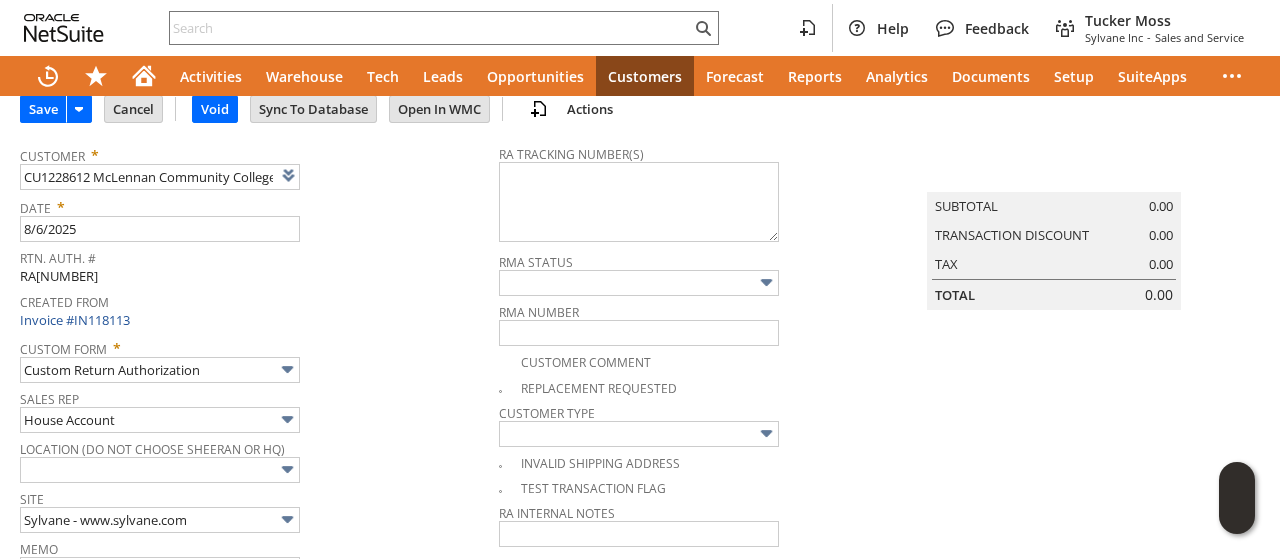 scroll, scrollTop: 0, scrollLeft: 0, axis: both 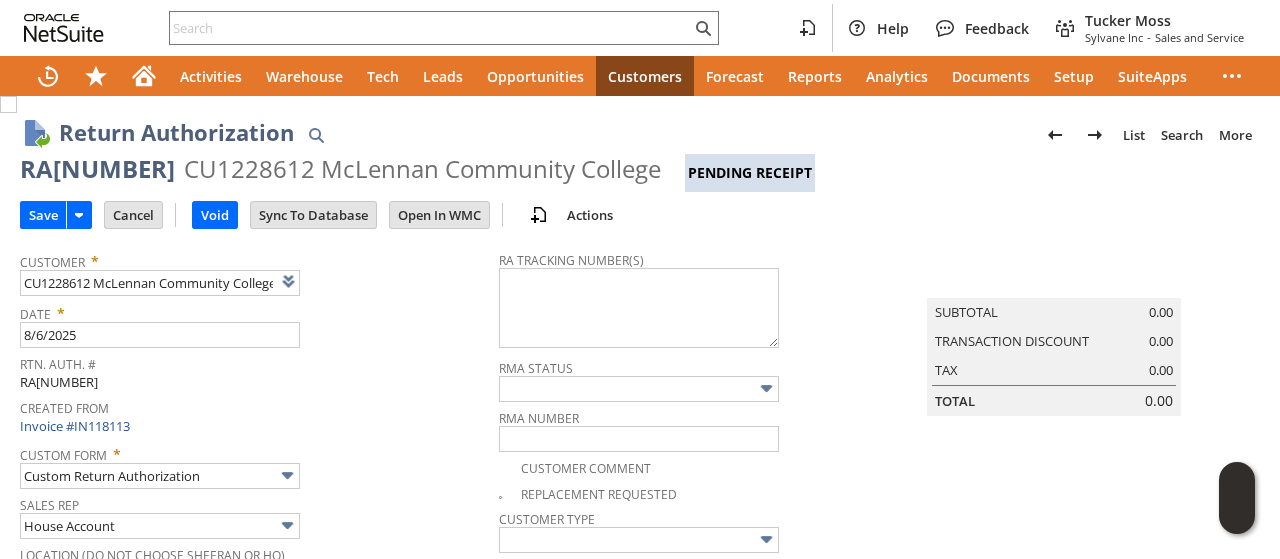 click on "RA[NUMBER]" at bounding box center [97, 169] 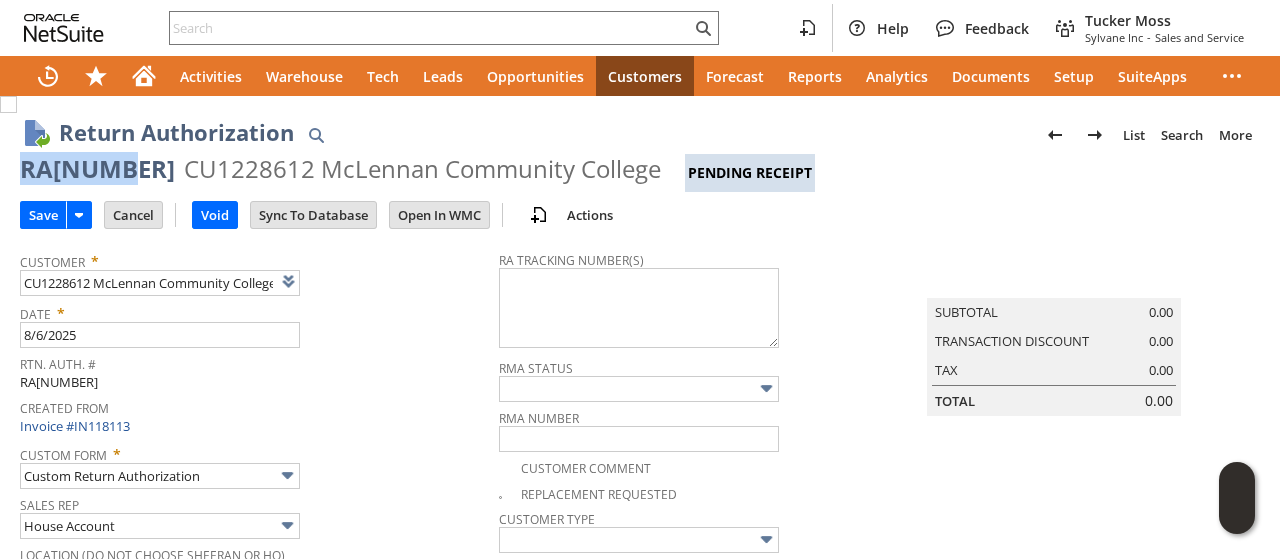 click on "RA[NUMBER]" at bounding box center (97, 169) 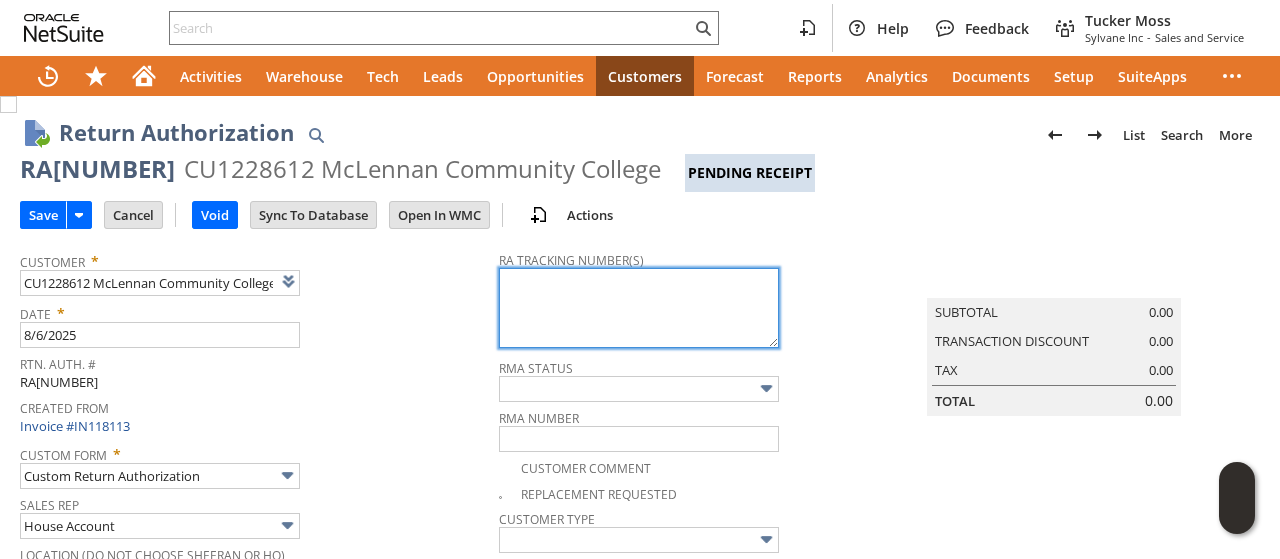 paste on "[NUMBER]" 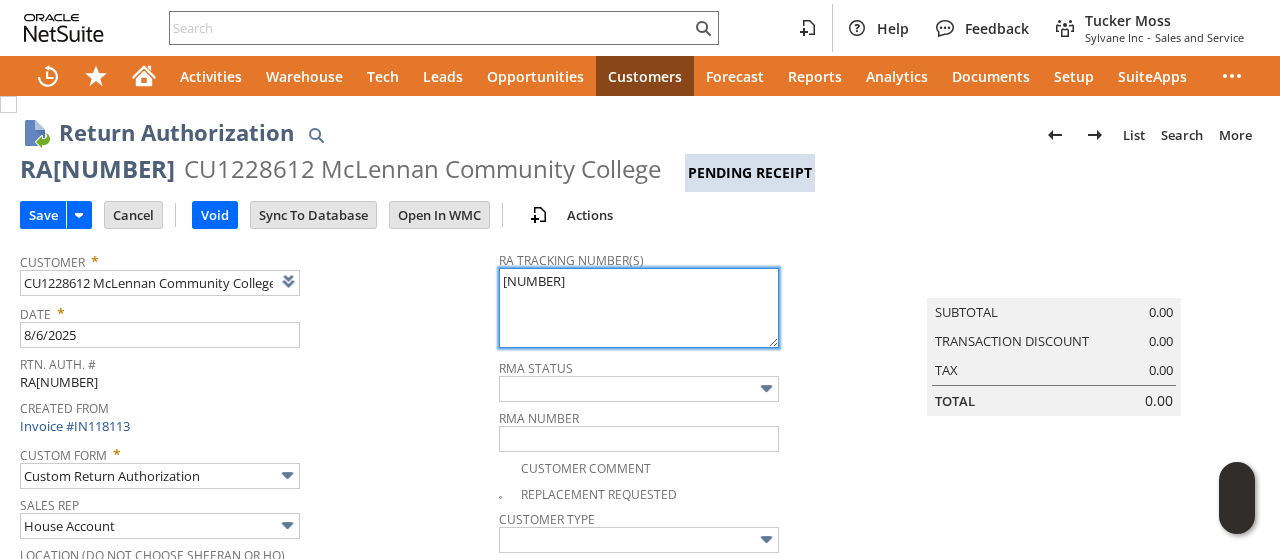 scroll, scrollTop: 15, scrollLeft: 0, axis: vertical 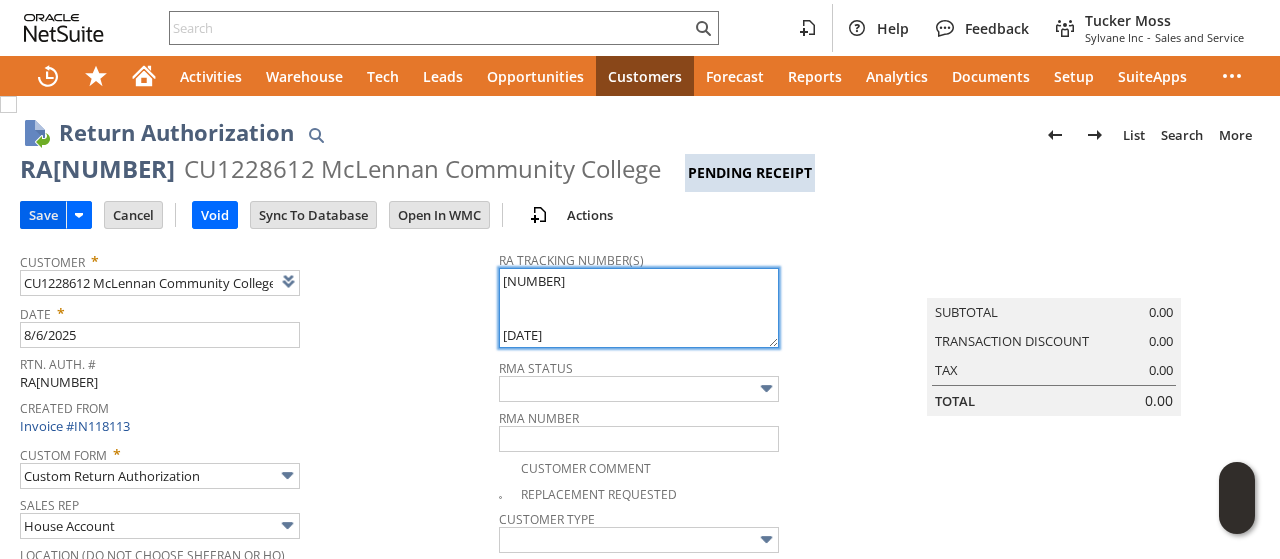 type on "[NUMBER]
[DATE]" 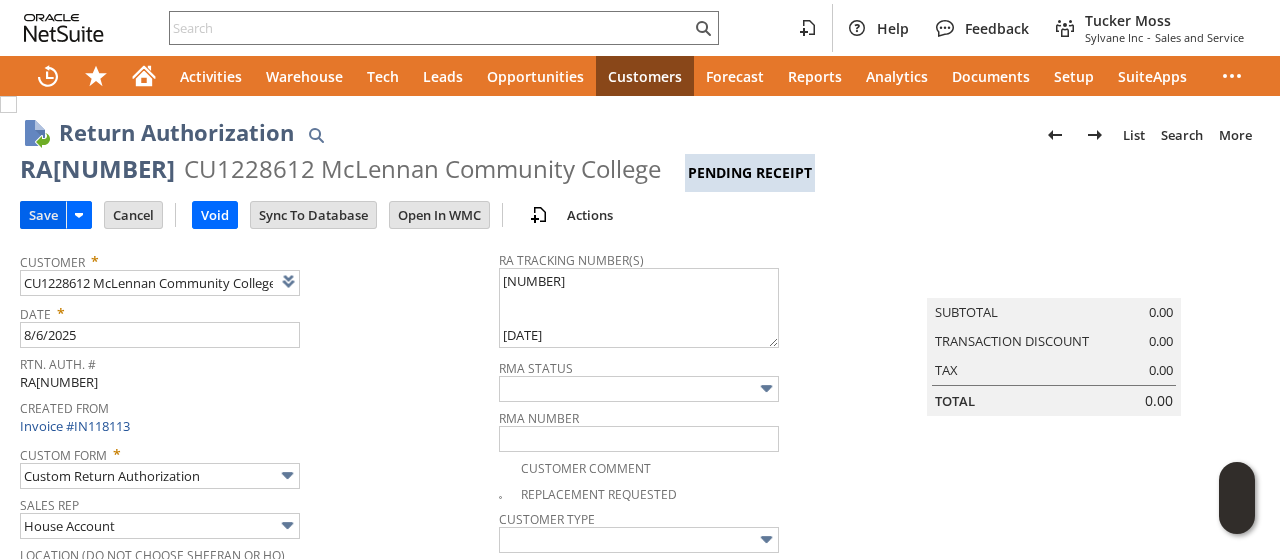 click on "Save" at bounding box center (43, 215) 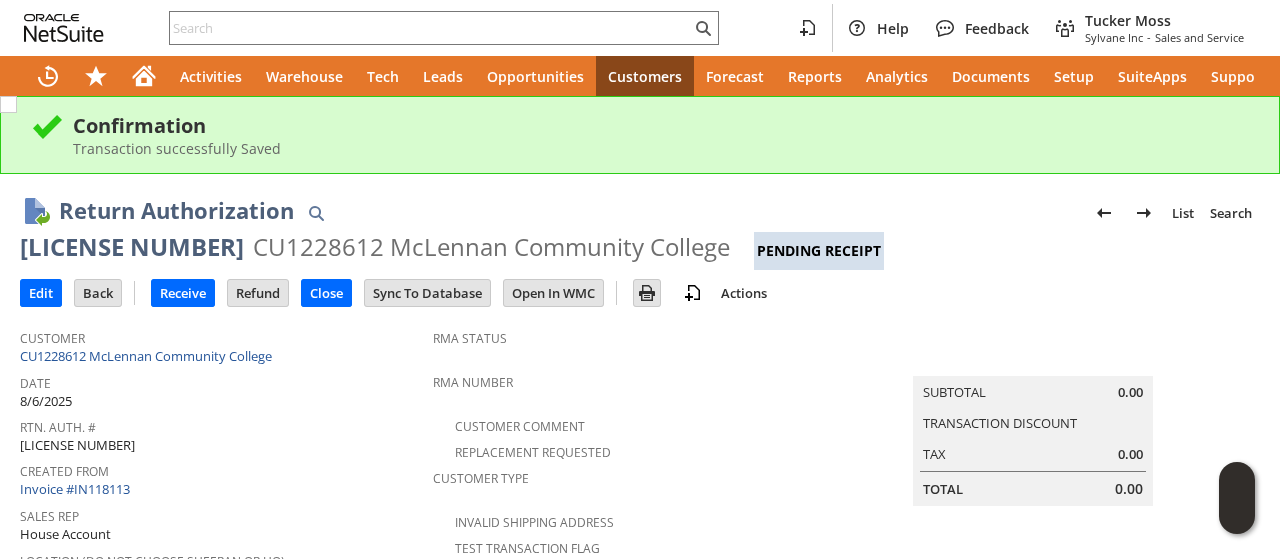scroll, scrollTop: 0, scrollLeft: 0, axis: both 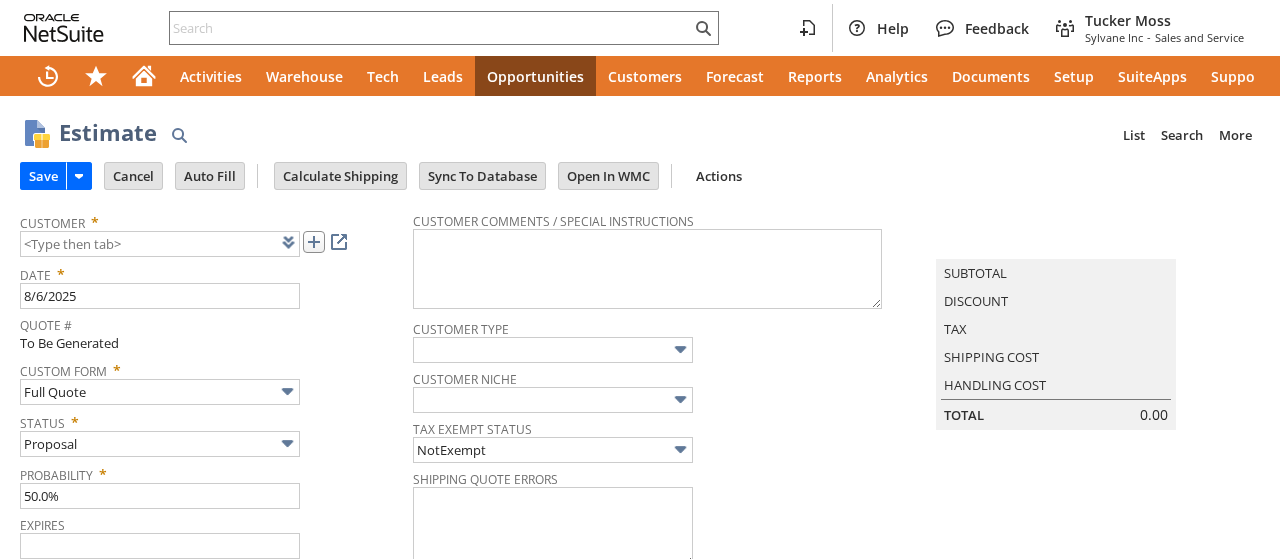 click at bounding box center [314, 242] 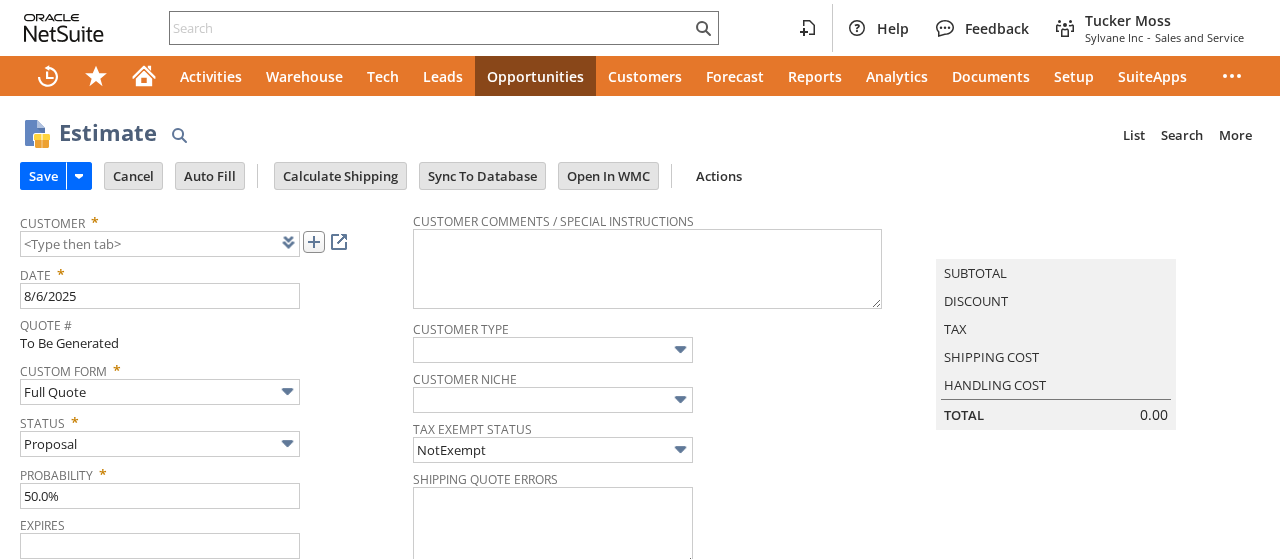 type on "9/5/2025" 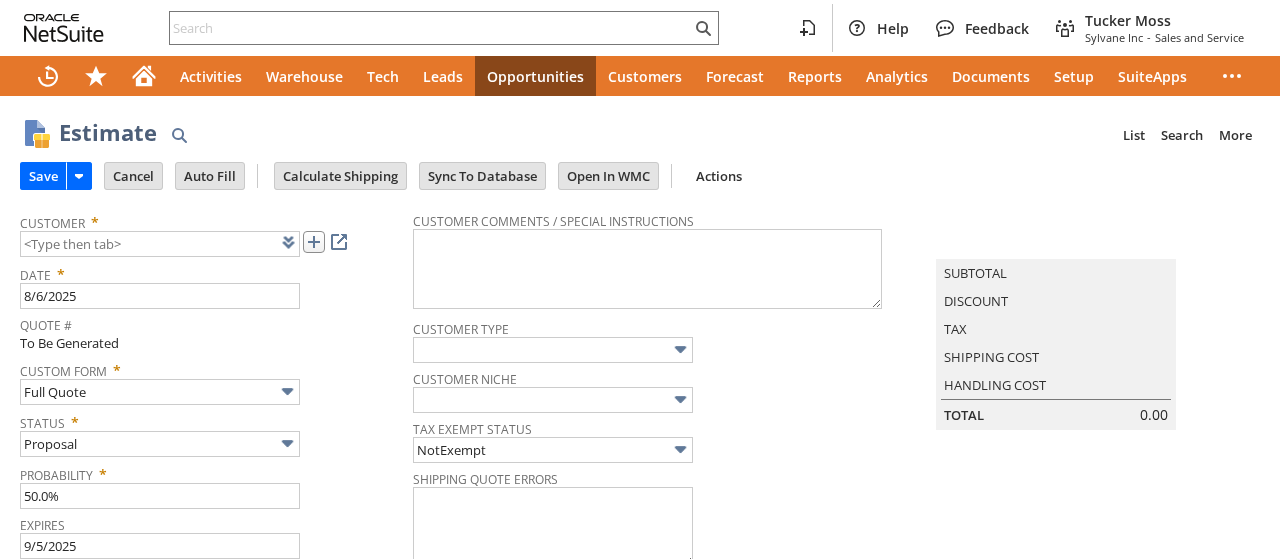 type on "8/6/2025" 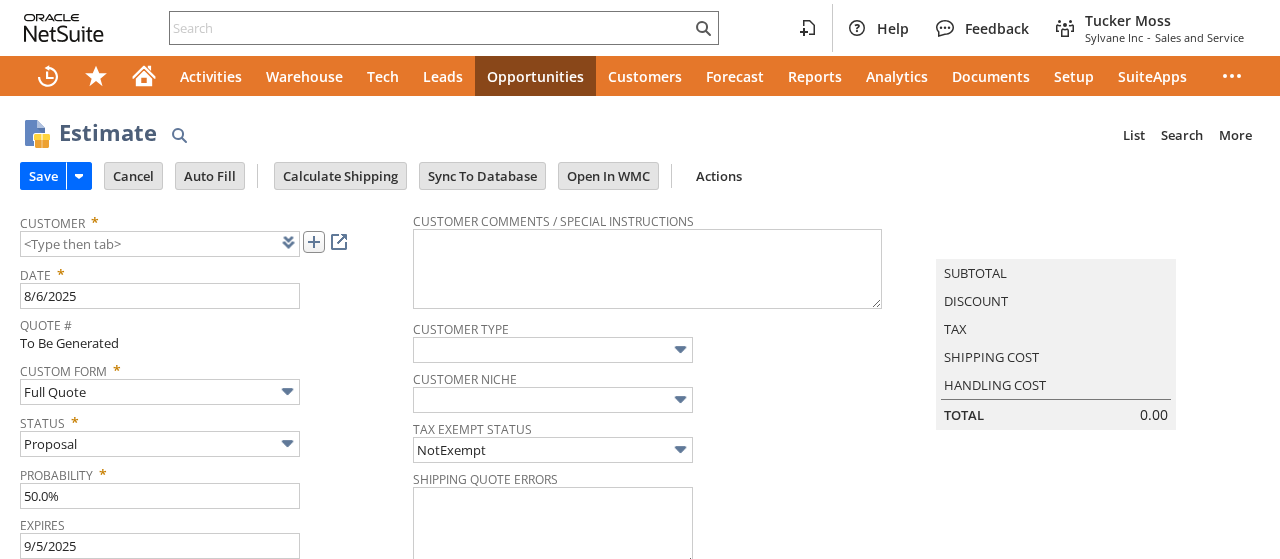 type on "Intelligent Recommendations ⁰" 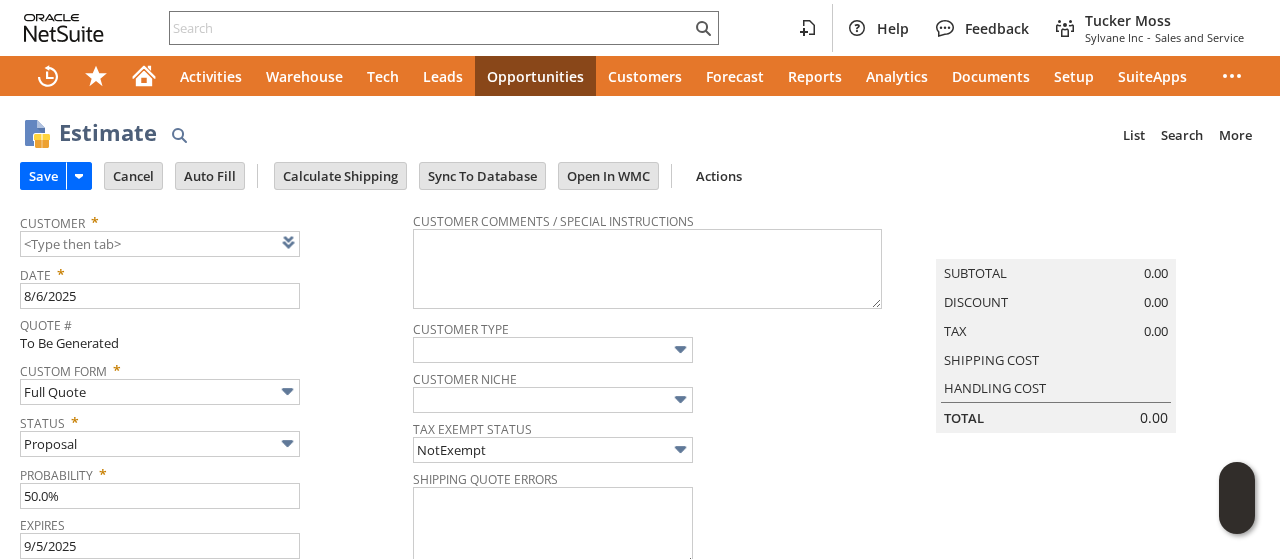 drag, startPoint x: 976, startPoint y: 149, endPoint x: 961, endPoint y: 79, distance: 71.5891 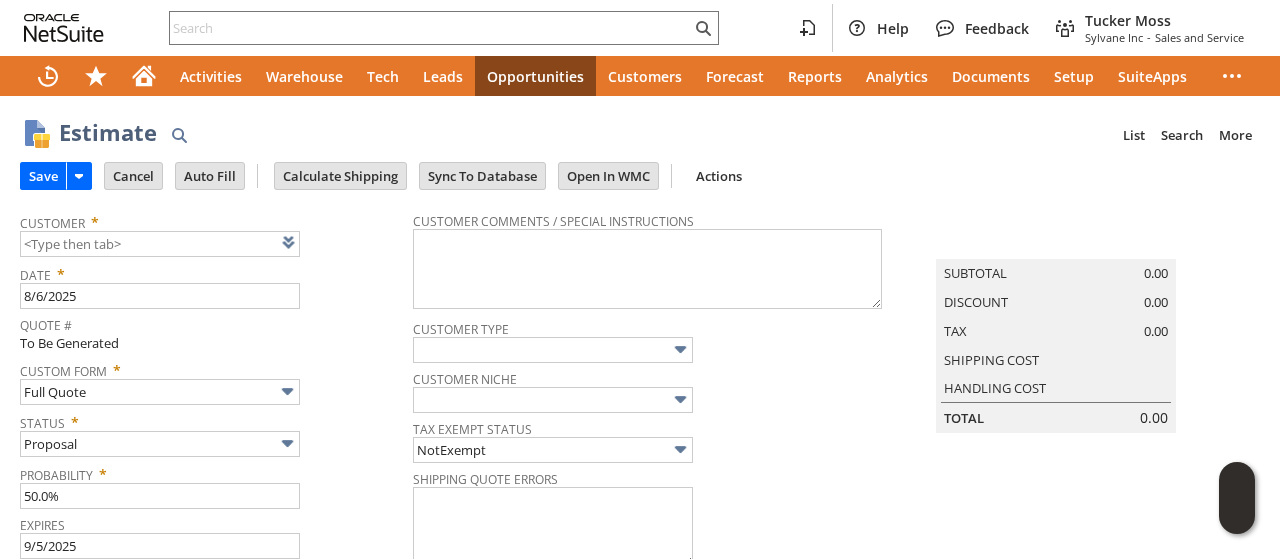type on "CU1232575 ST8 N4 Supply LPO" 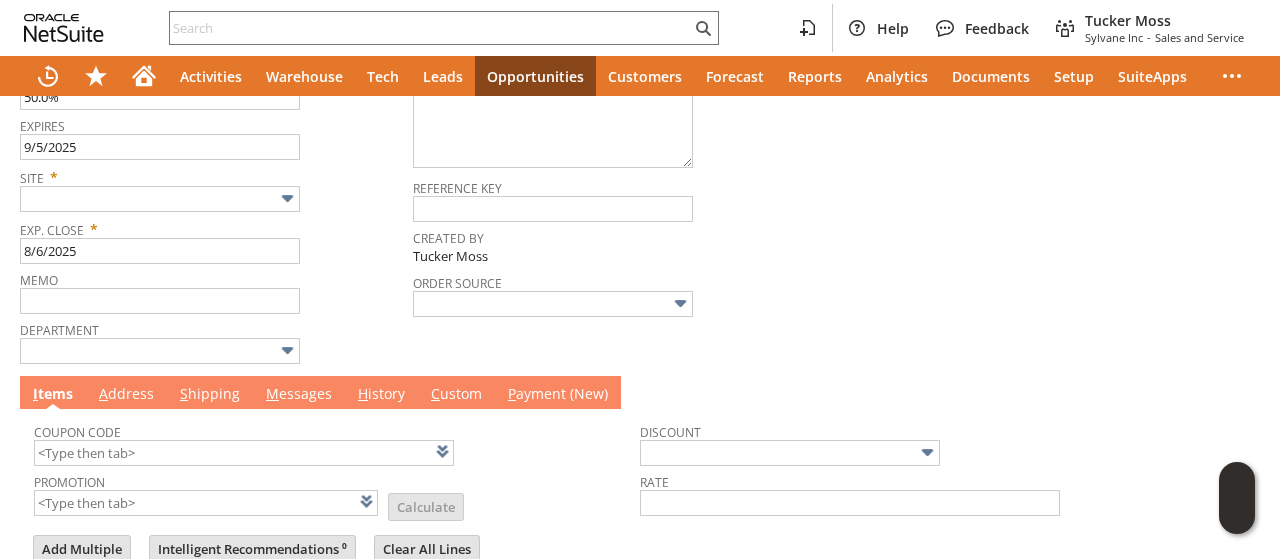 scroll, scrollTop: 400, scrollLeft: 0, axis: vertical 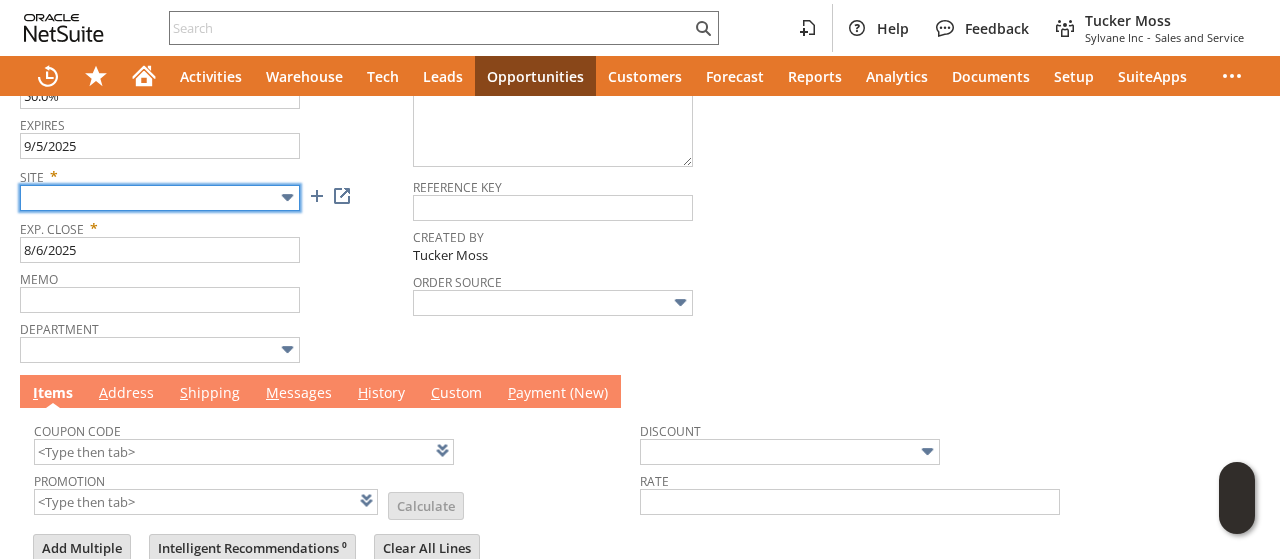 click at bounding box center (160, 198) 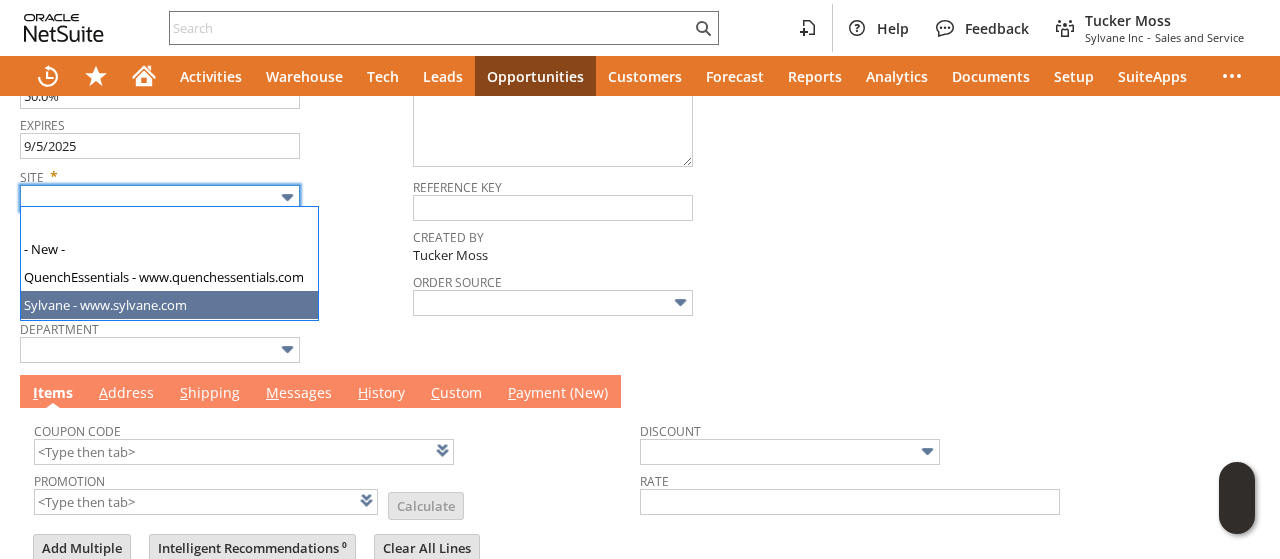 type on "Sylvane - www.sylvane.com" 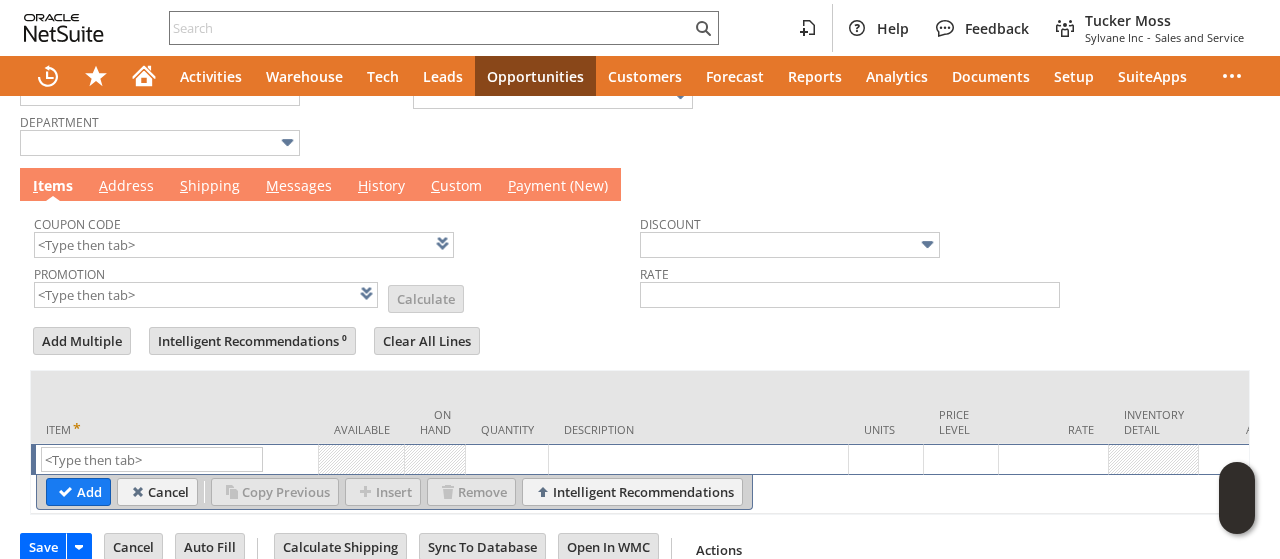 scroll, scrollTop: 641, scrollLeft: 0, axis: vertical 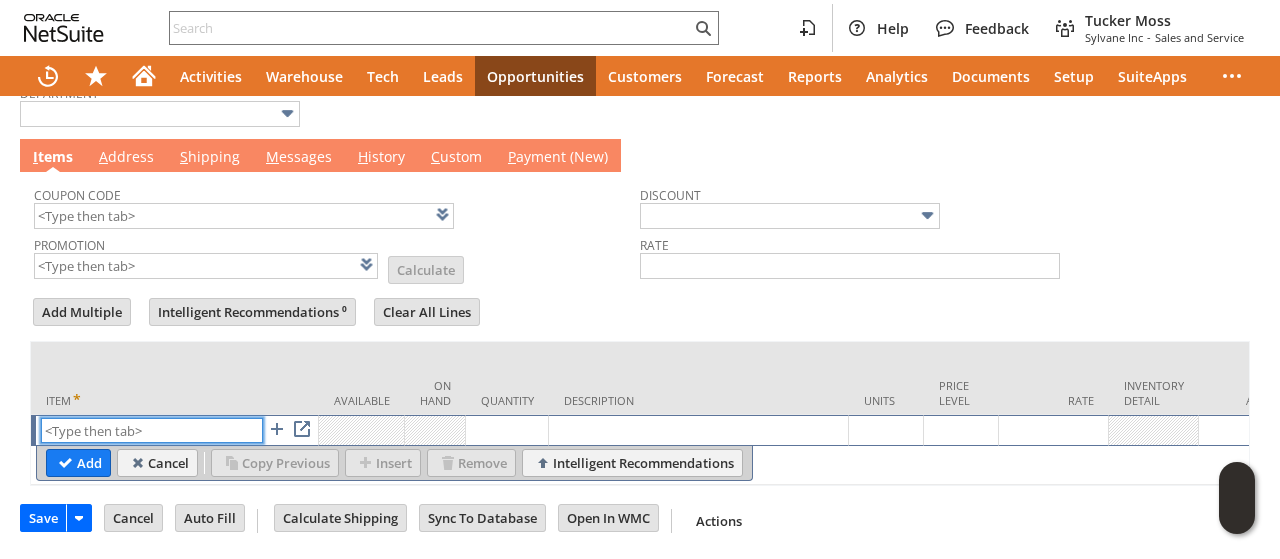 paste on "hi7908" 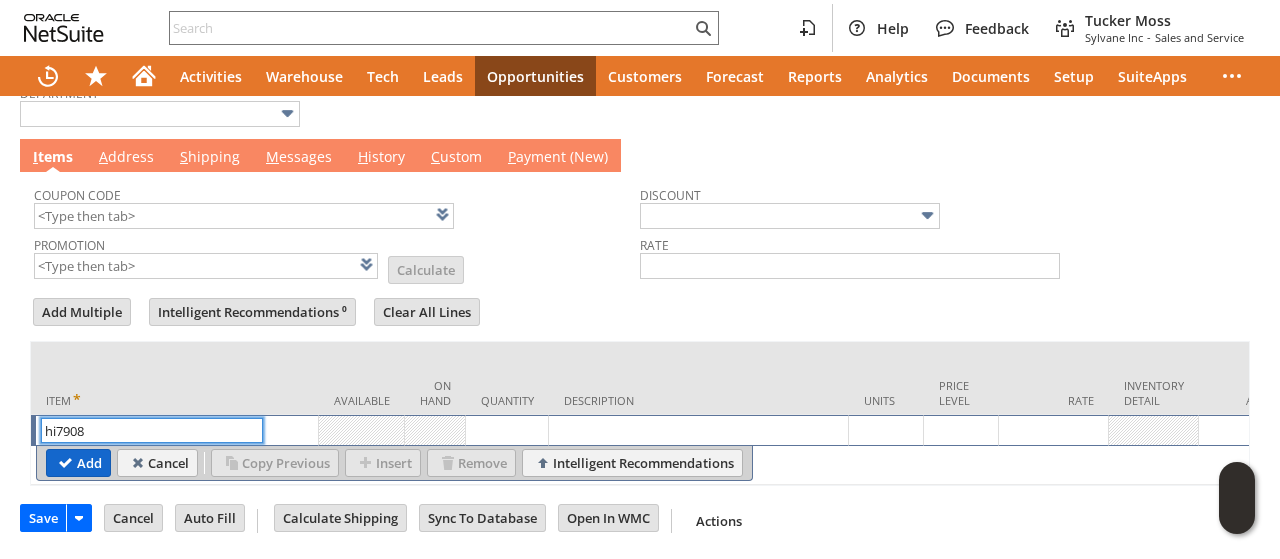 type on "hi7908" 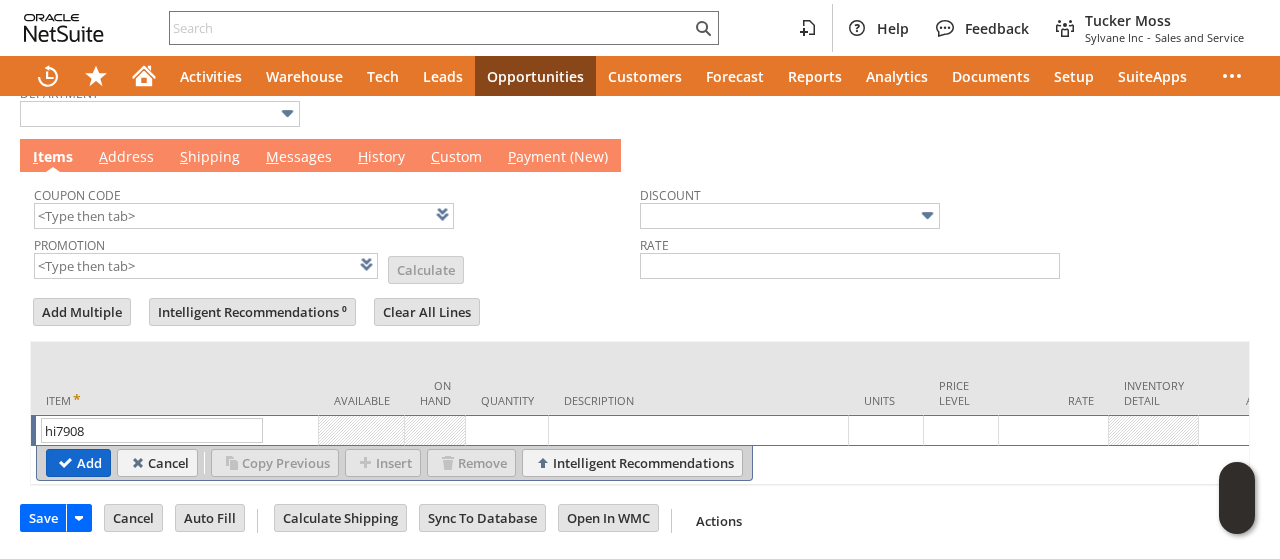 click on "Add" at bounding box center (78, 463) 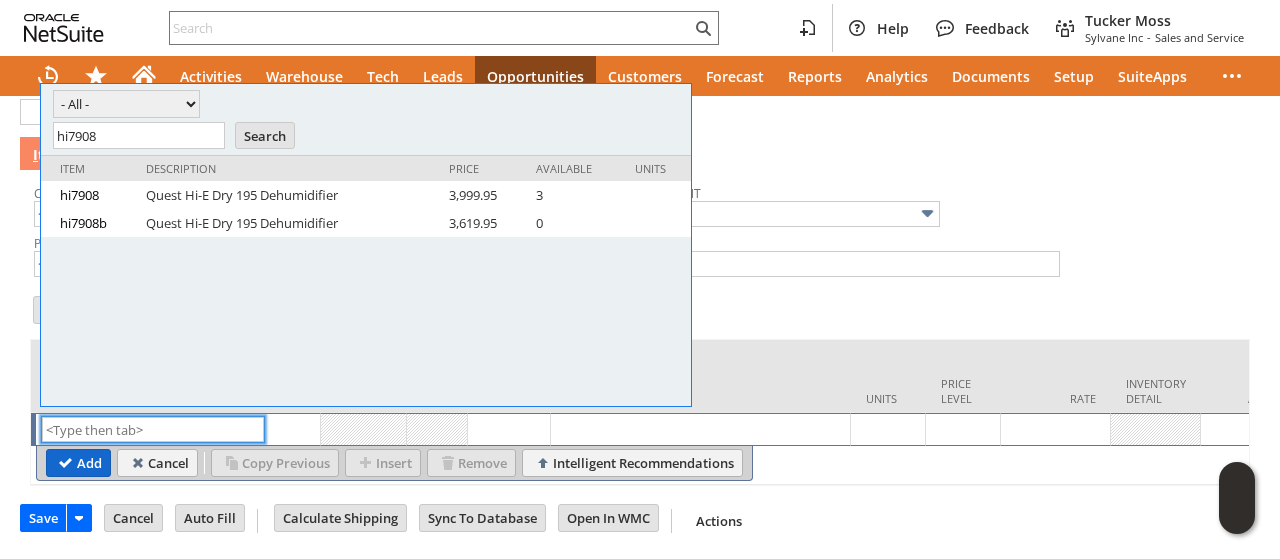scroll, scrollTop: 0, scrollLeft: 0, axis: both 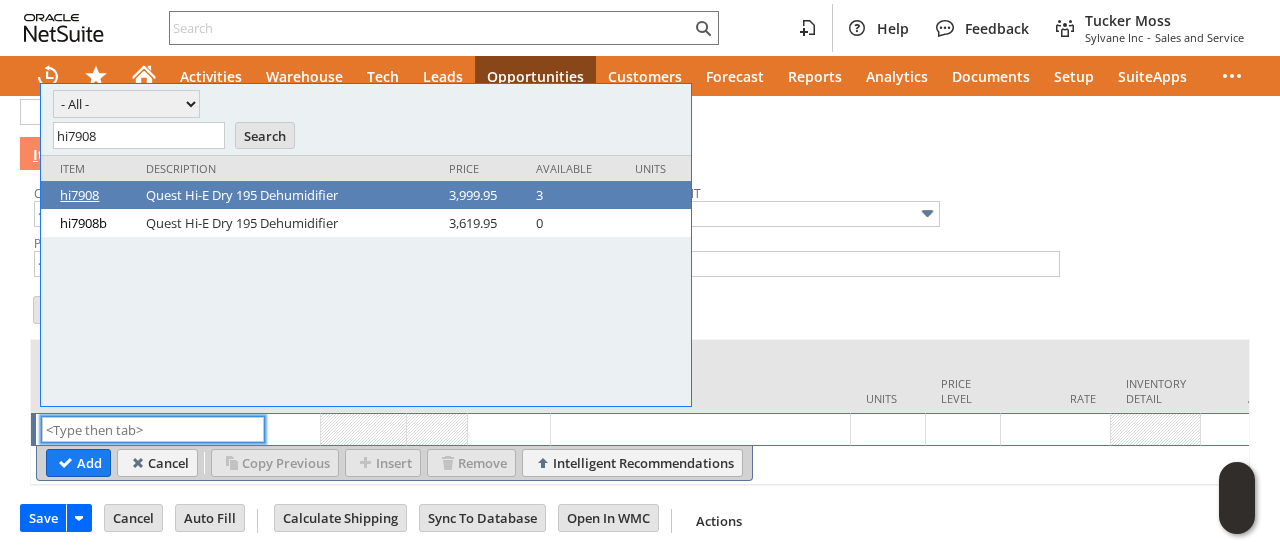 click on "hi7908" at bounding box center (98, 195) 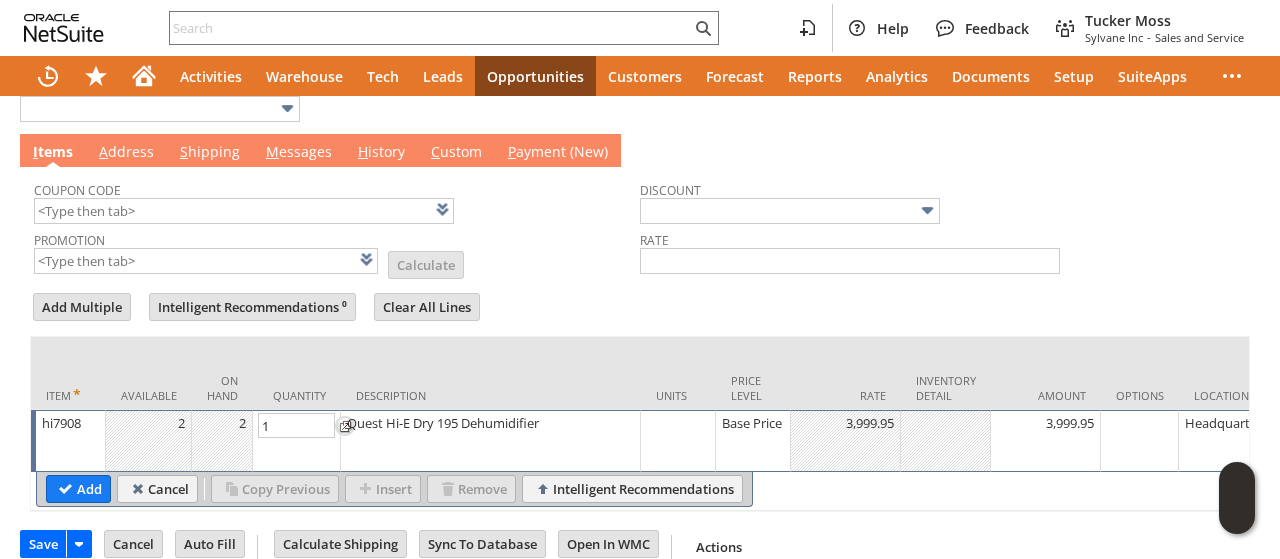 type on "Base Price" 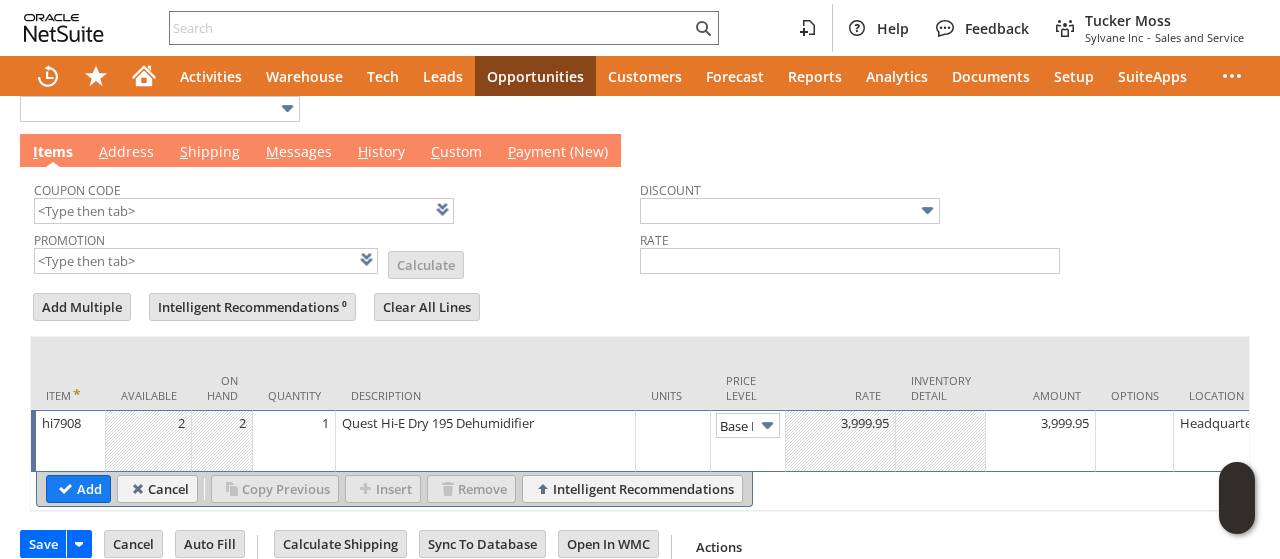 scroll, scrollTop: 0, scrollLeft: 28, axis: horizontal 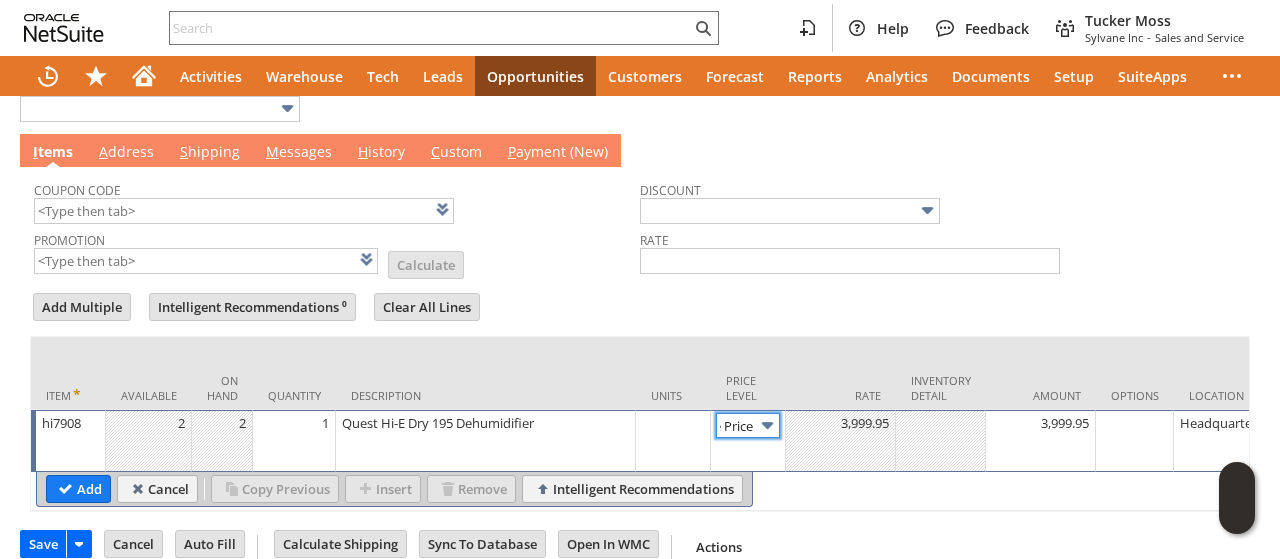 click at bounding box center (767, 425) 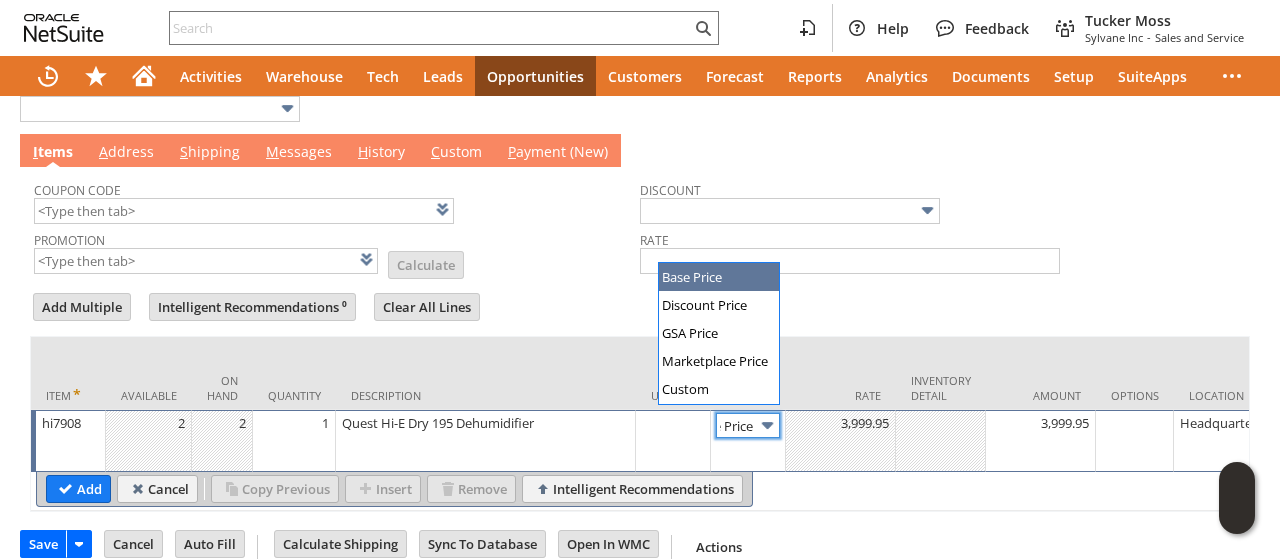 scroll, scrollTop: 0, scrollLeft: 0, axis: both 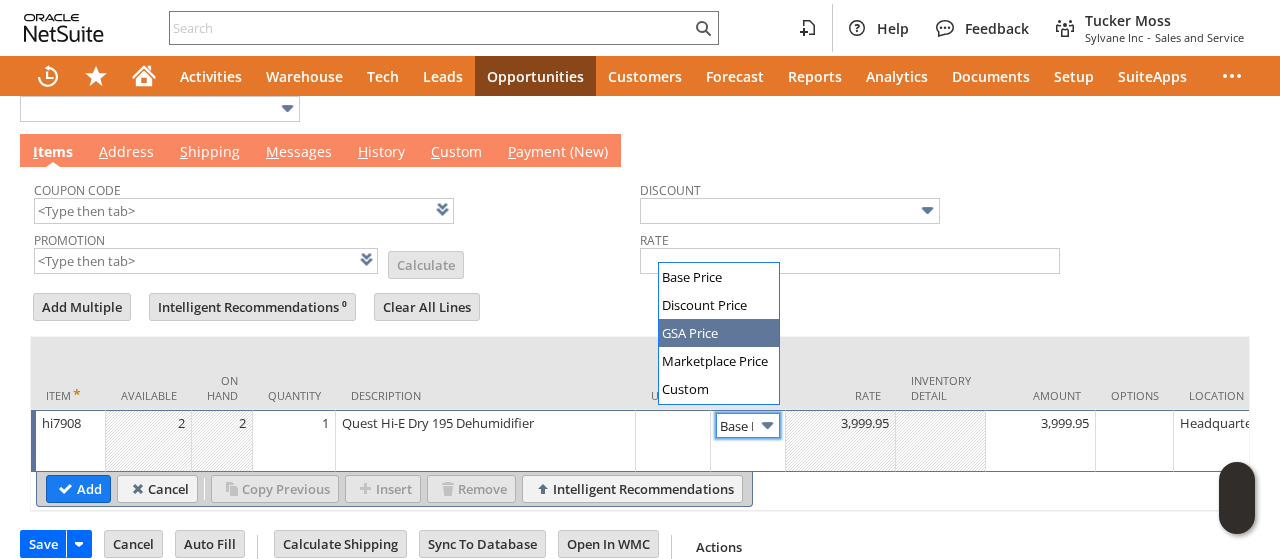 type on "GSA Price" 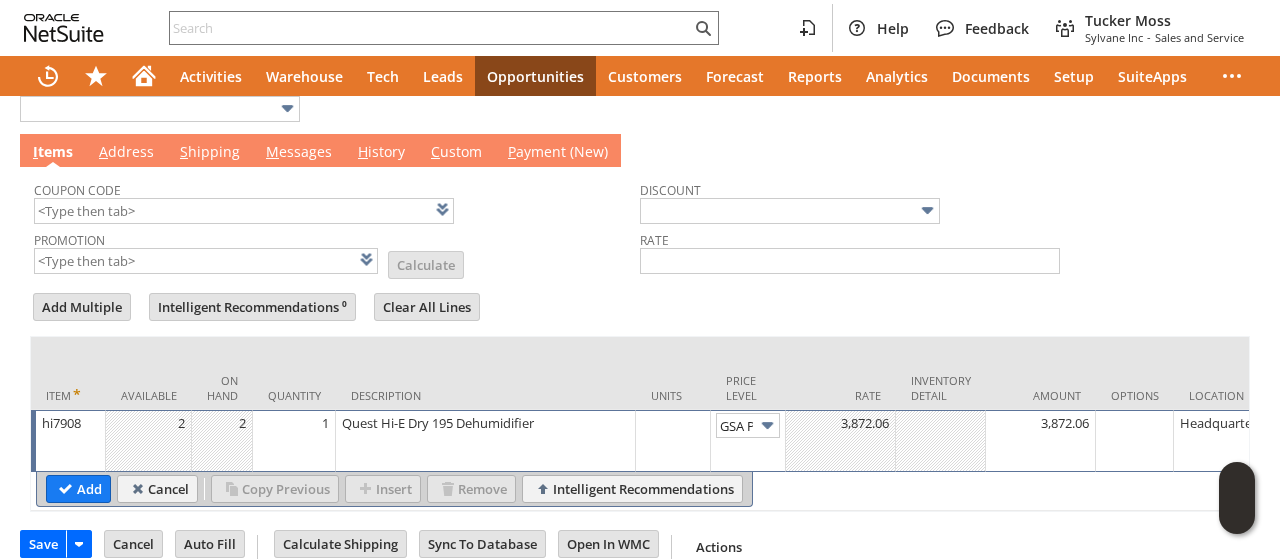 click on "Quest Hi-E Dry 195 Dehumidifier" at bounding box center [486, 441] 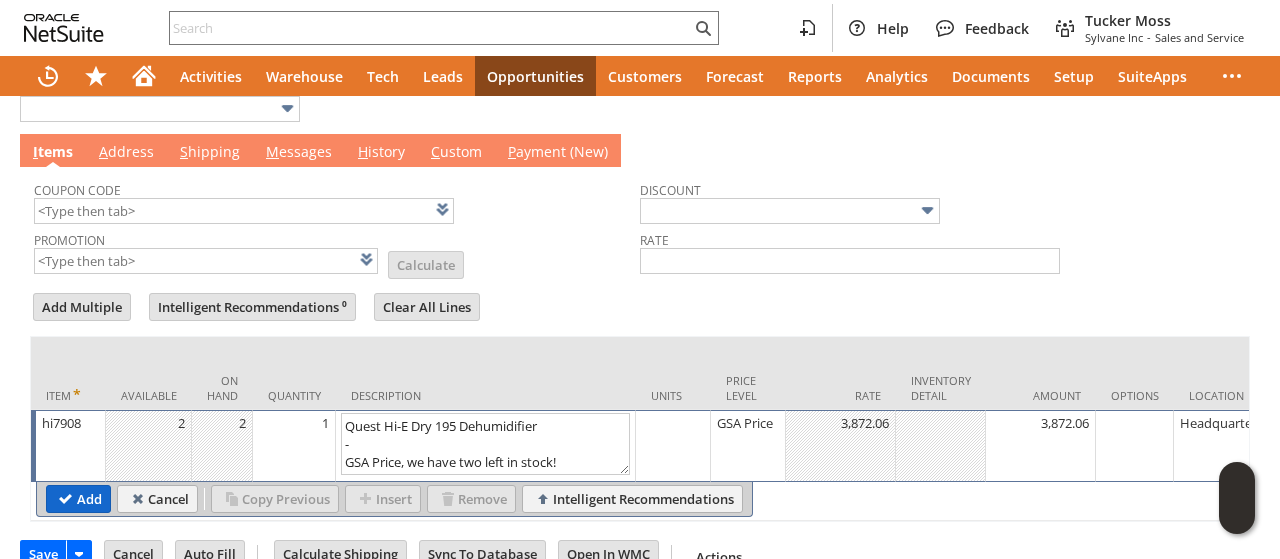 type on "Quest Hi-E Dry 195 Dehumidifier
-
GSA Price, we have two left in stock!" 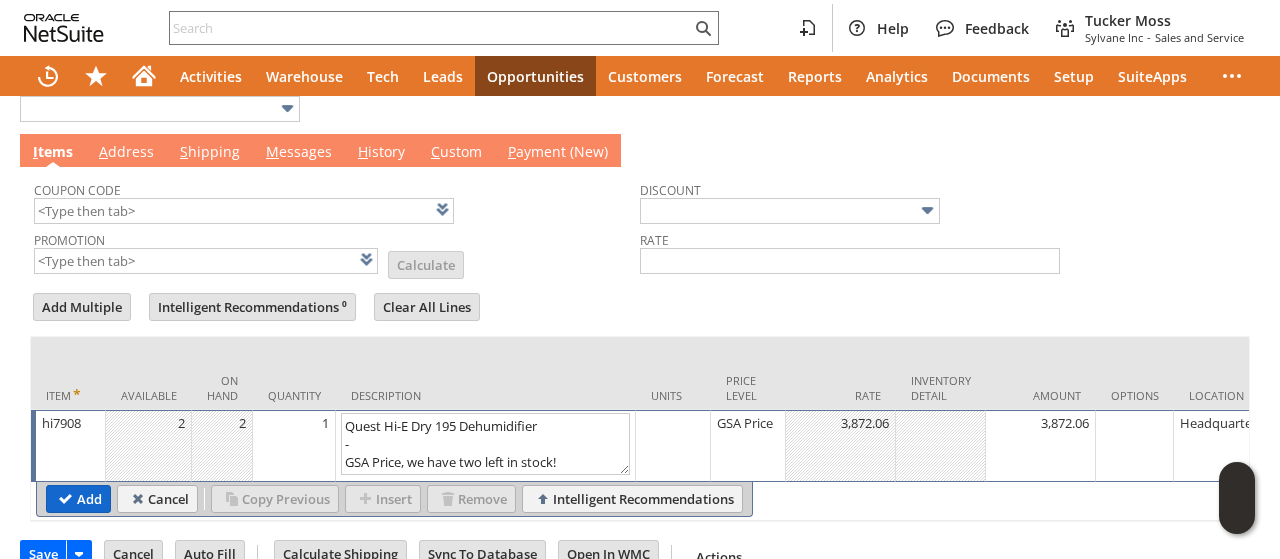 click on "Add" at bounding box center [78, 499] 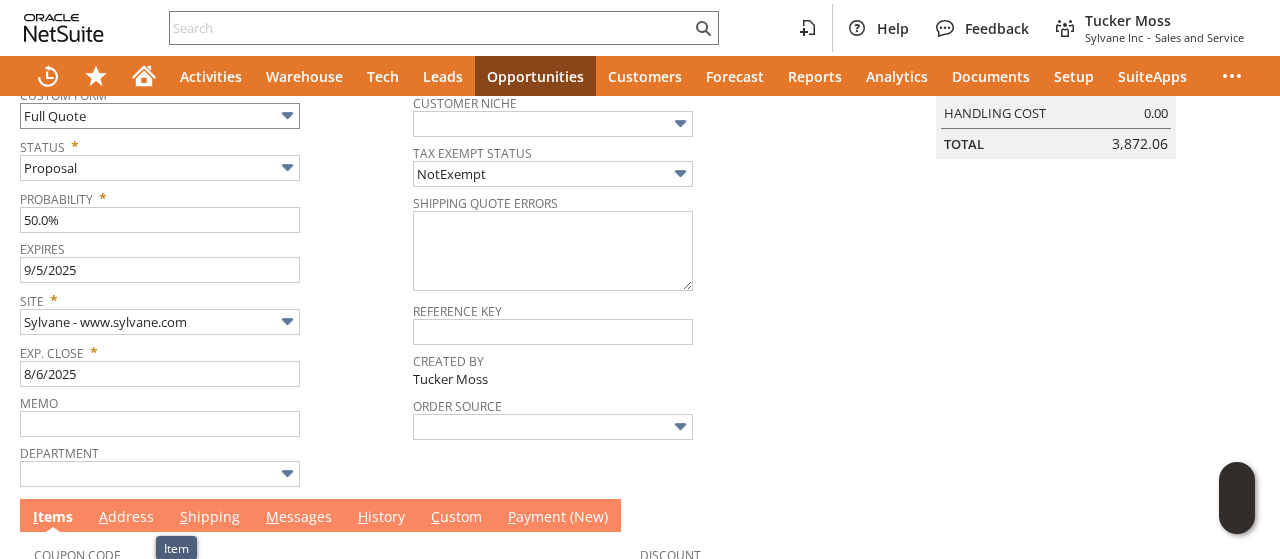 scroll, scrollTop: 38, scrollLeft: 0, axis: vertical 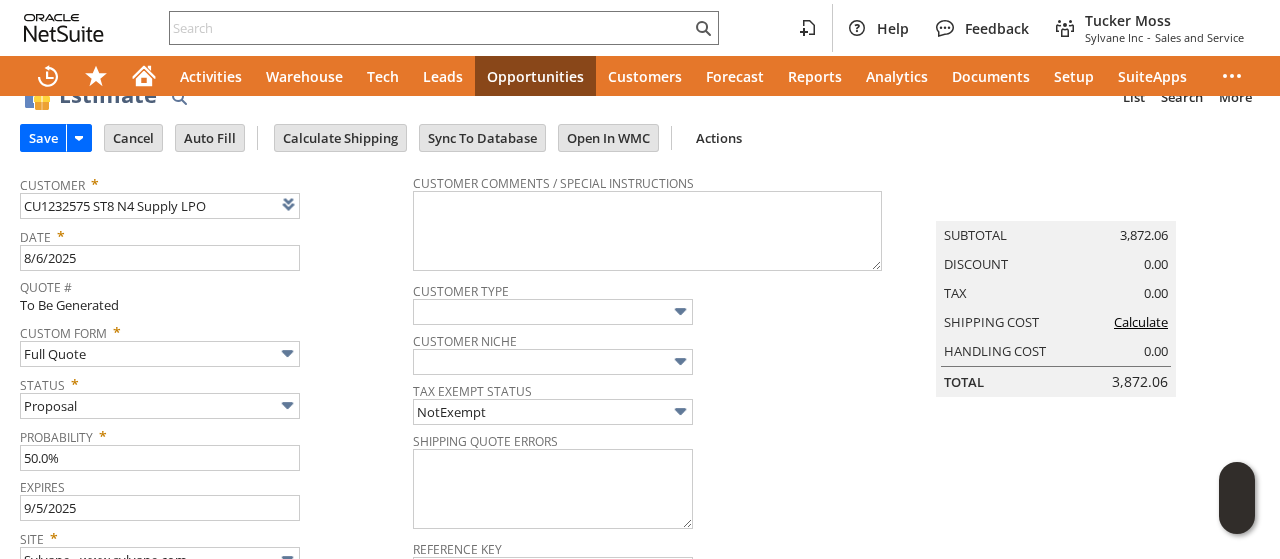 type on "Intelligent Recommendations¹⁰" 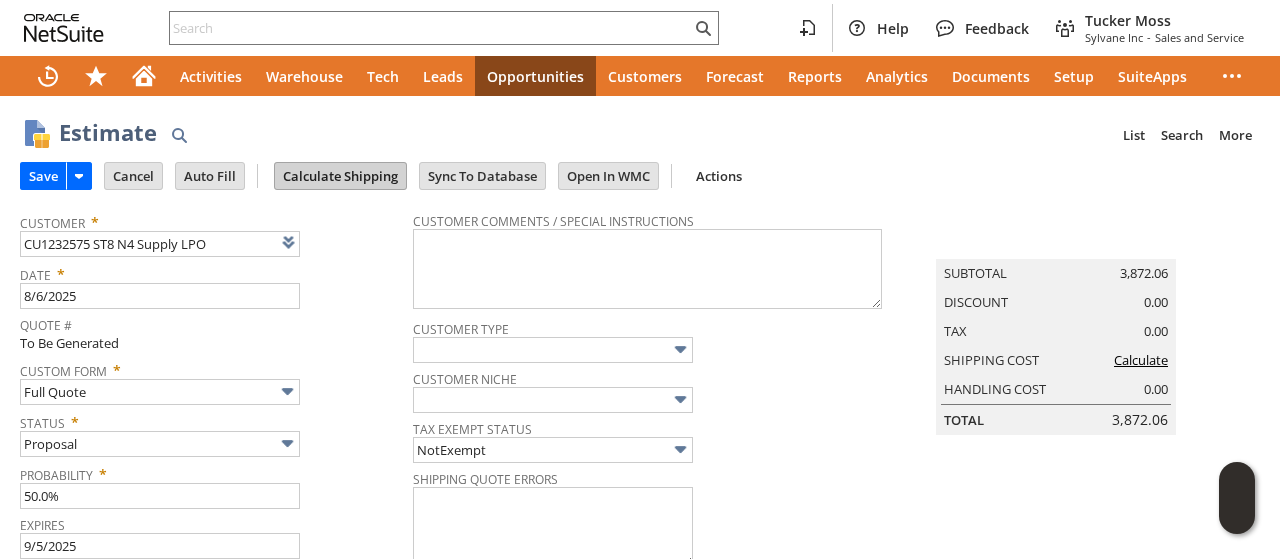 click on "Calculate Shipping" at bounding box center (340, 176) 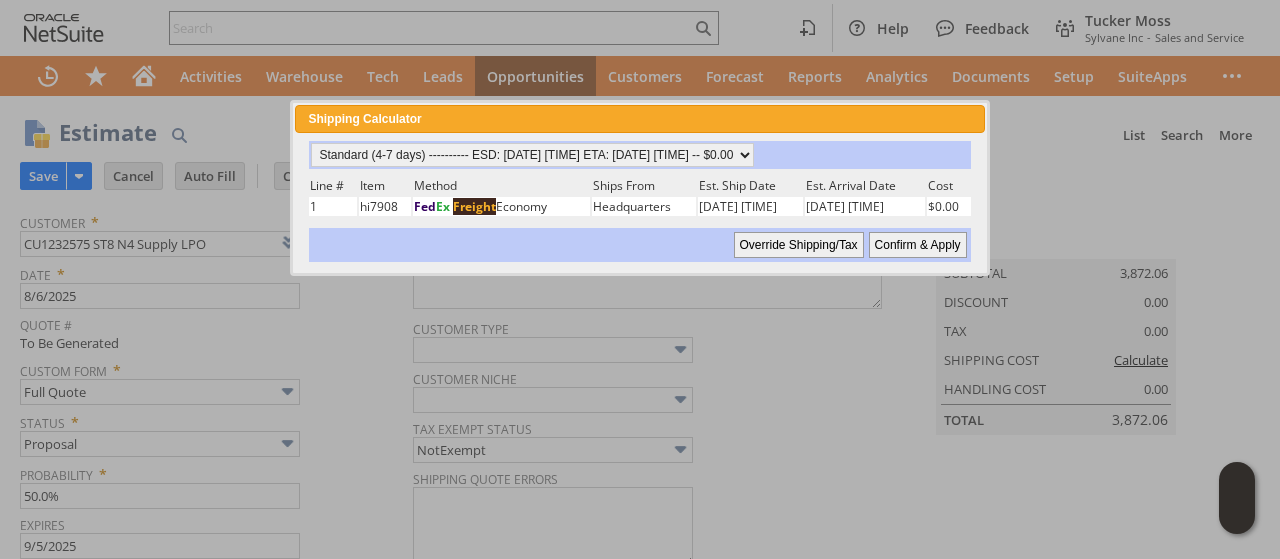 click on "close" at bounding box center (970, 118) 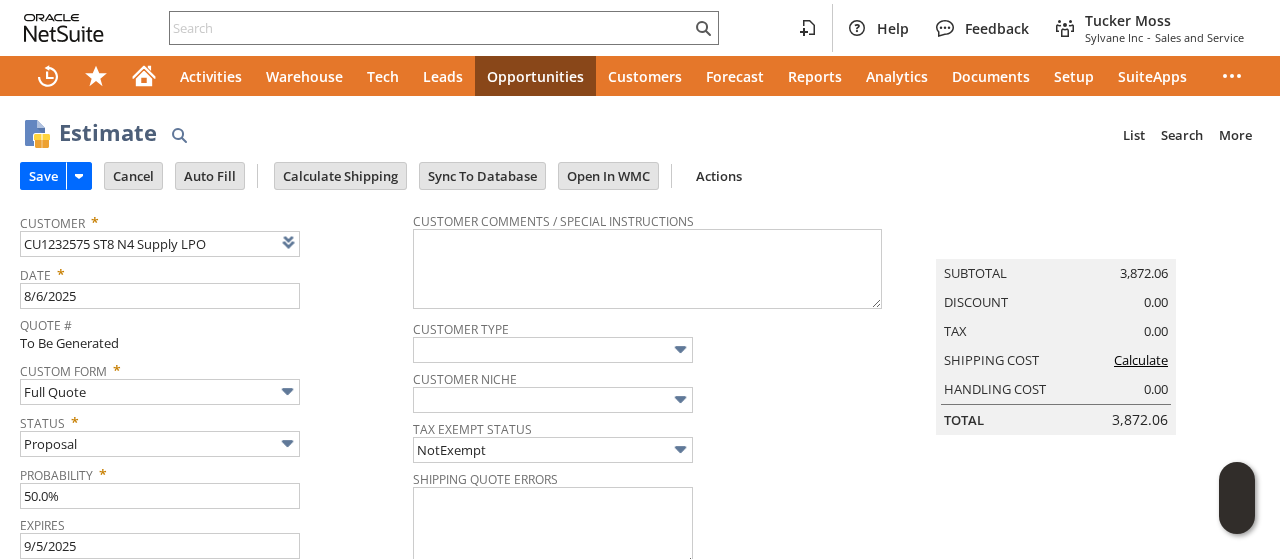 scroll, scrollTop: 700, scrollLeft: 0, axis: vertical 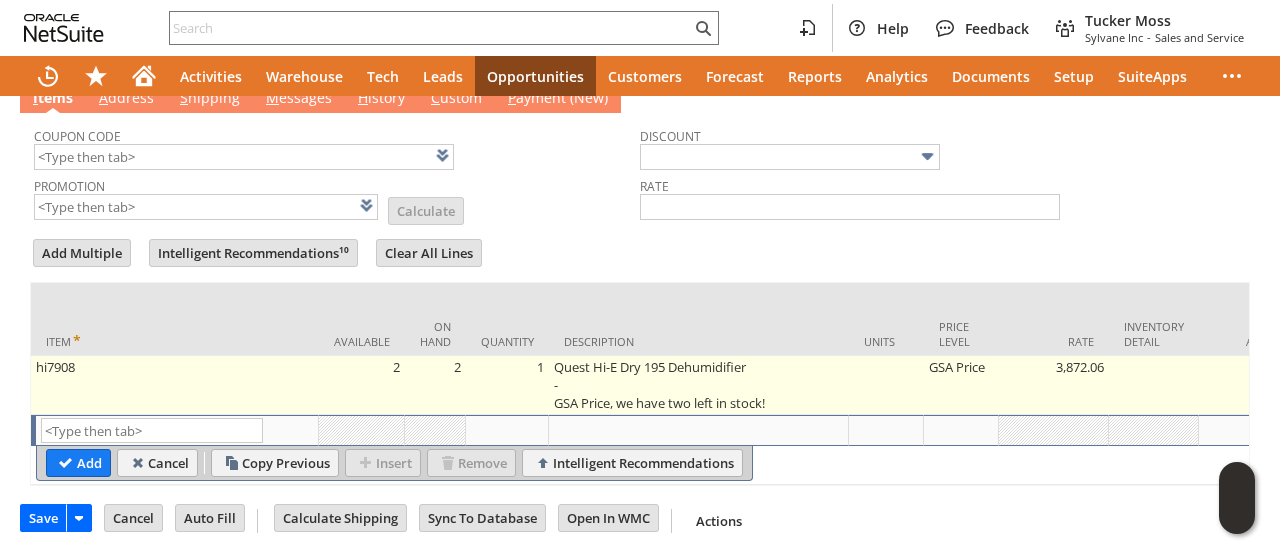 click on "1" at bounding box center [507, 385] 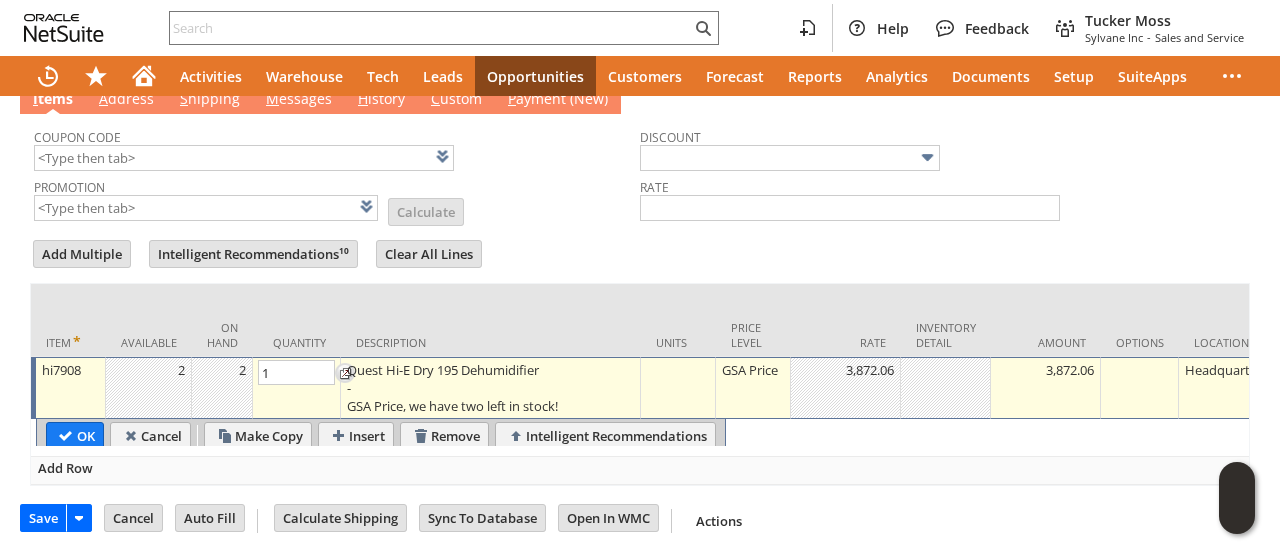 type on "2" 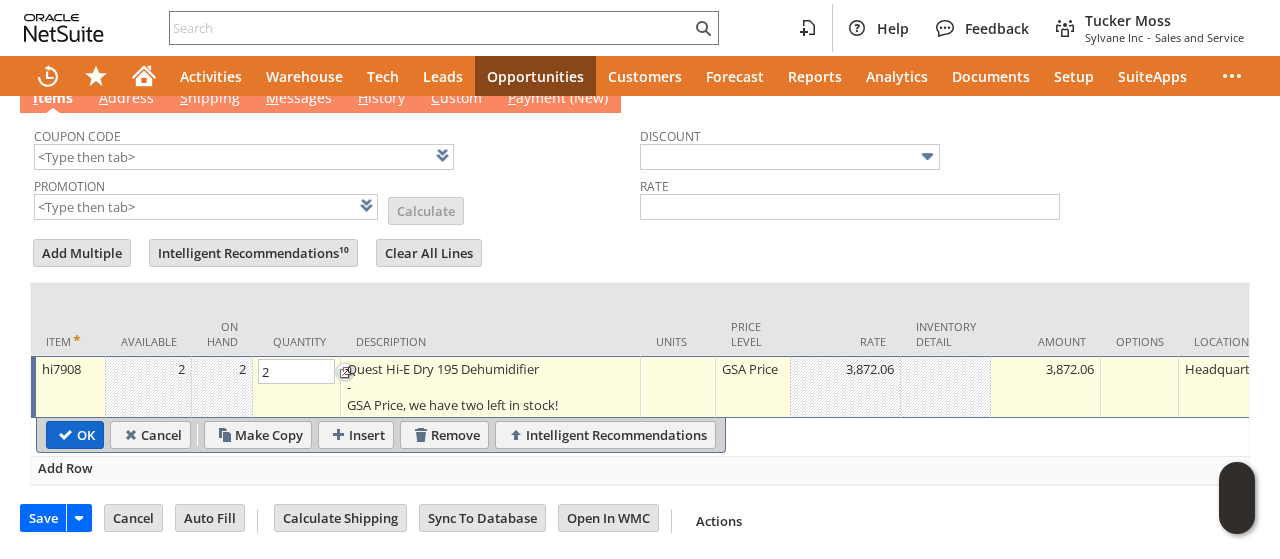 click on "OK" at bounding box center (75, 435) 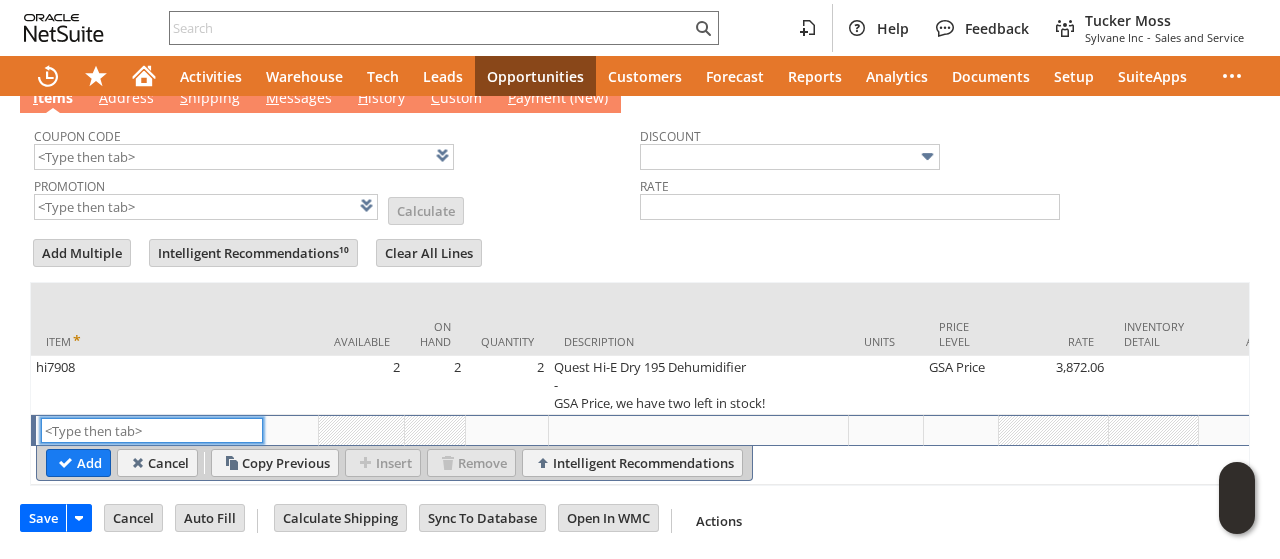 scroll, scrollTop: 0, scrollLeft: 0, axis: both 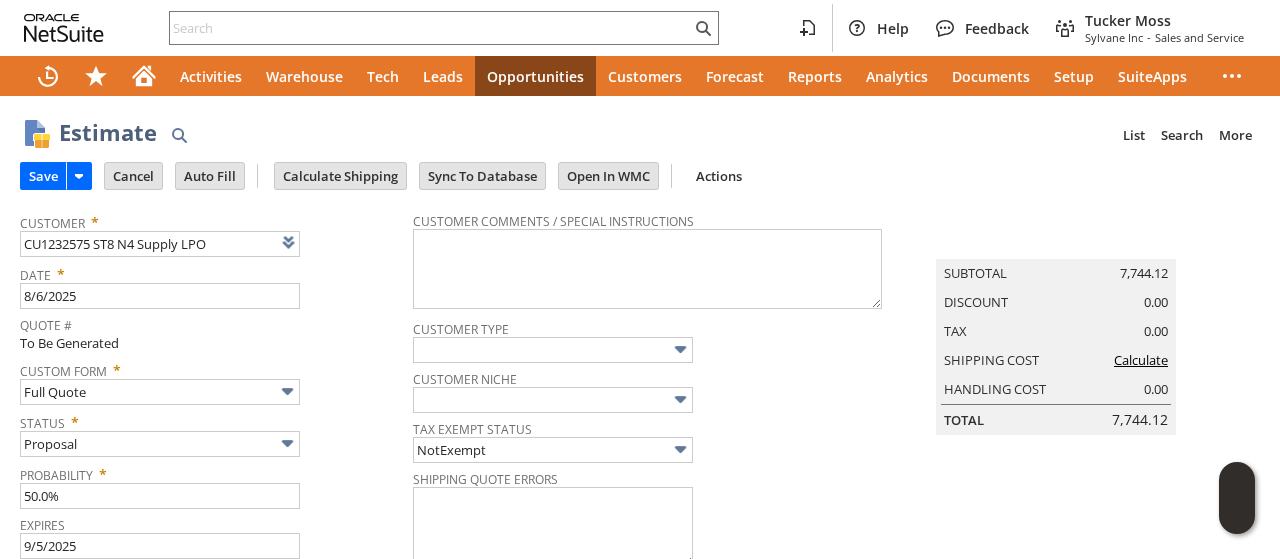click on "Calculate Shipping" at bounding box center (340, 176) 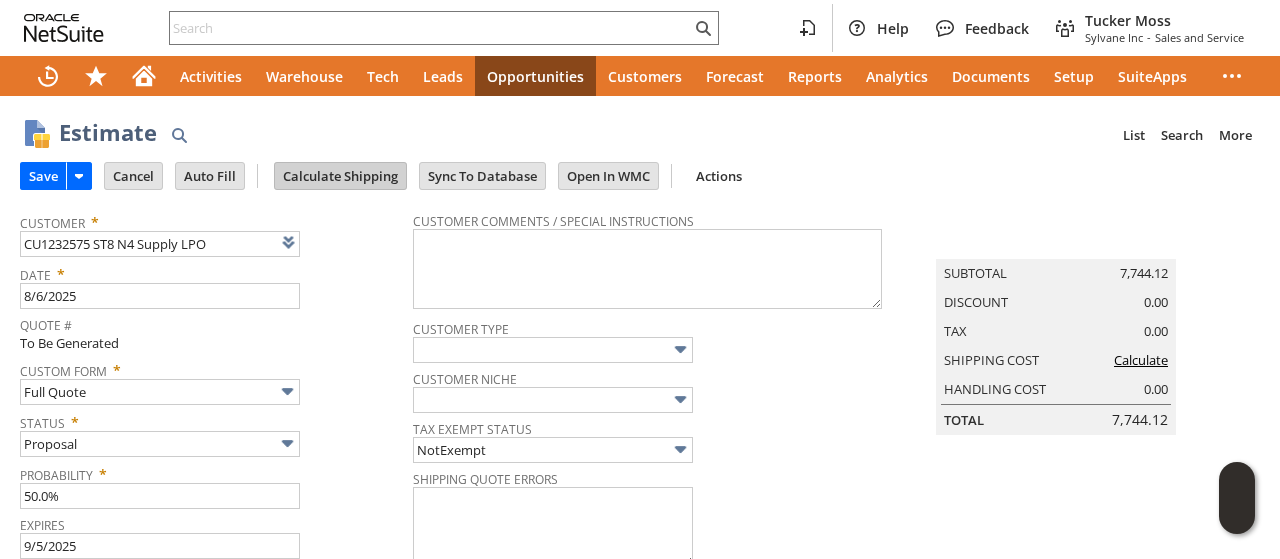 click on "Calculate Shipping" at bounding box center [340, 176] 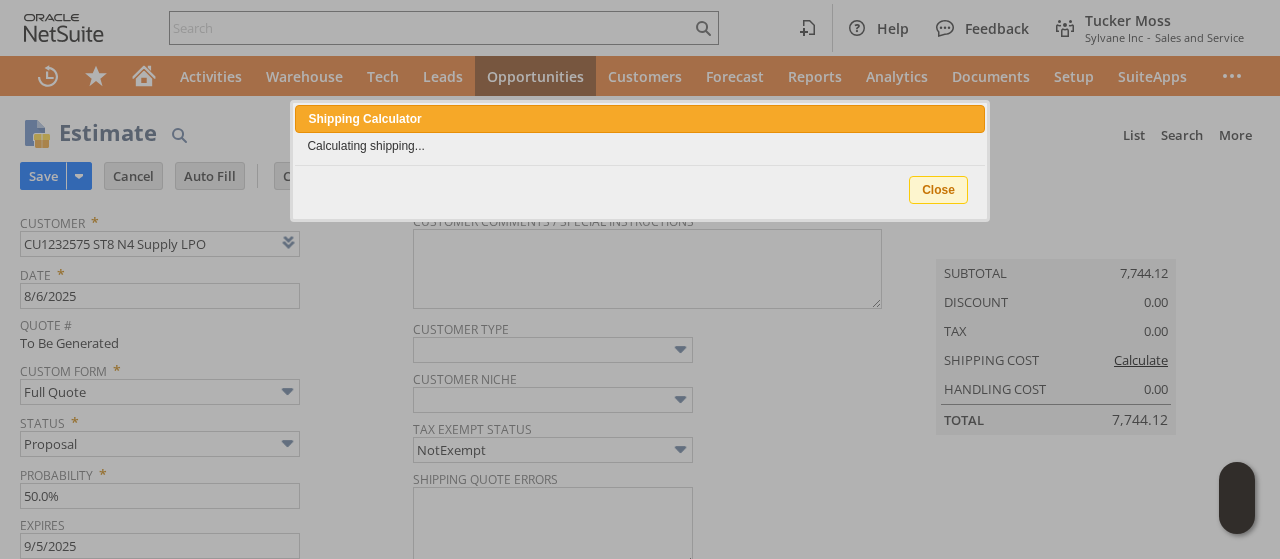 type 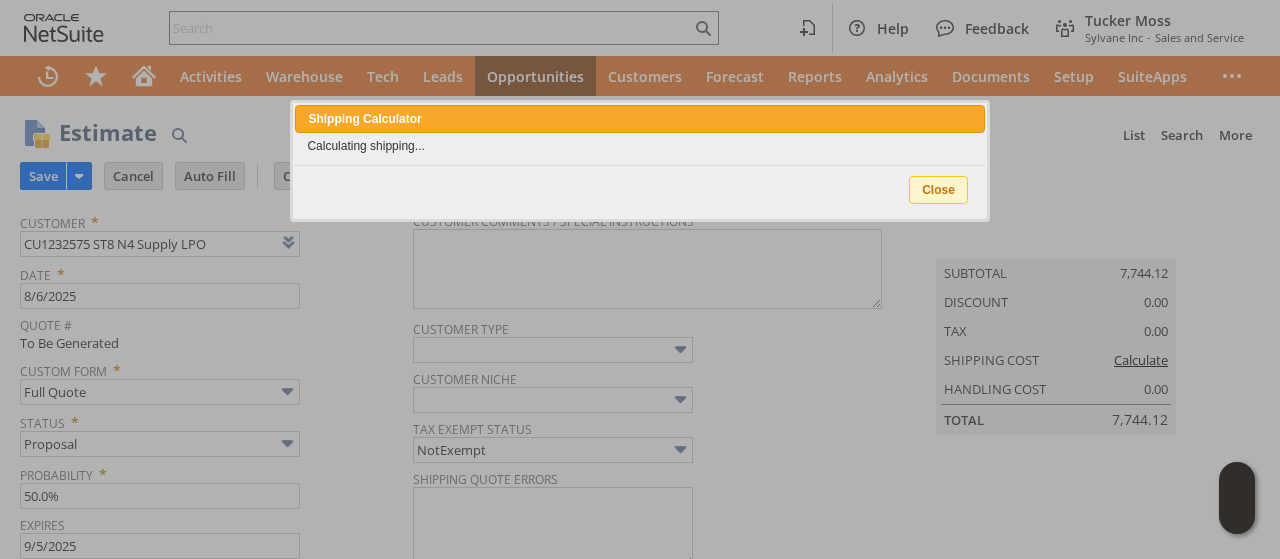 type 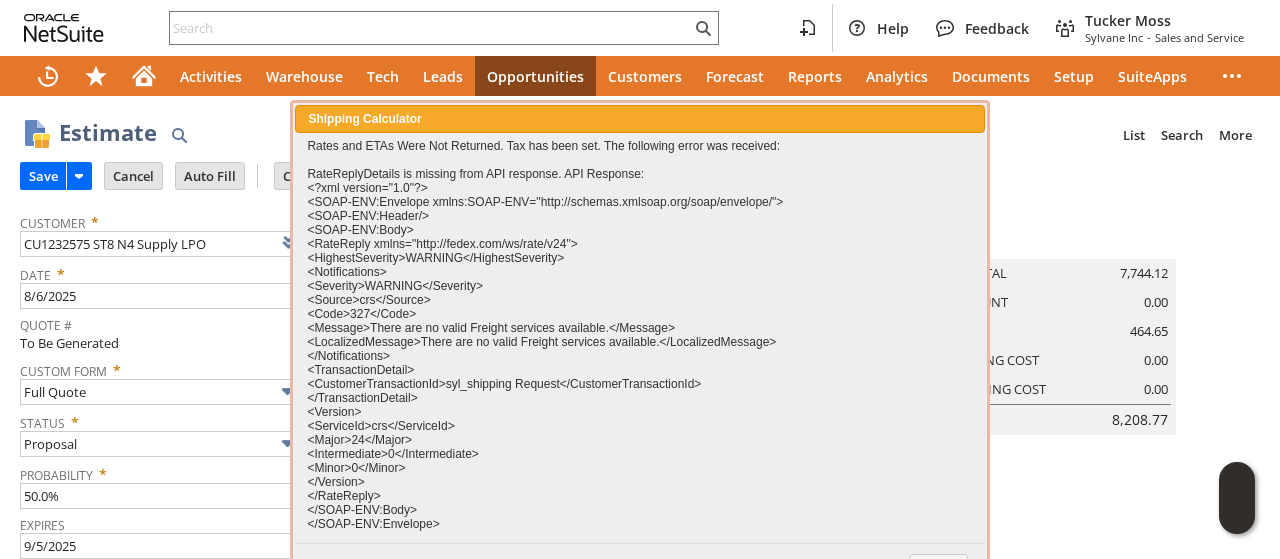 scroll, scrollTop: 699, scrollLeft: 0, axis: vertical 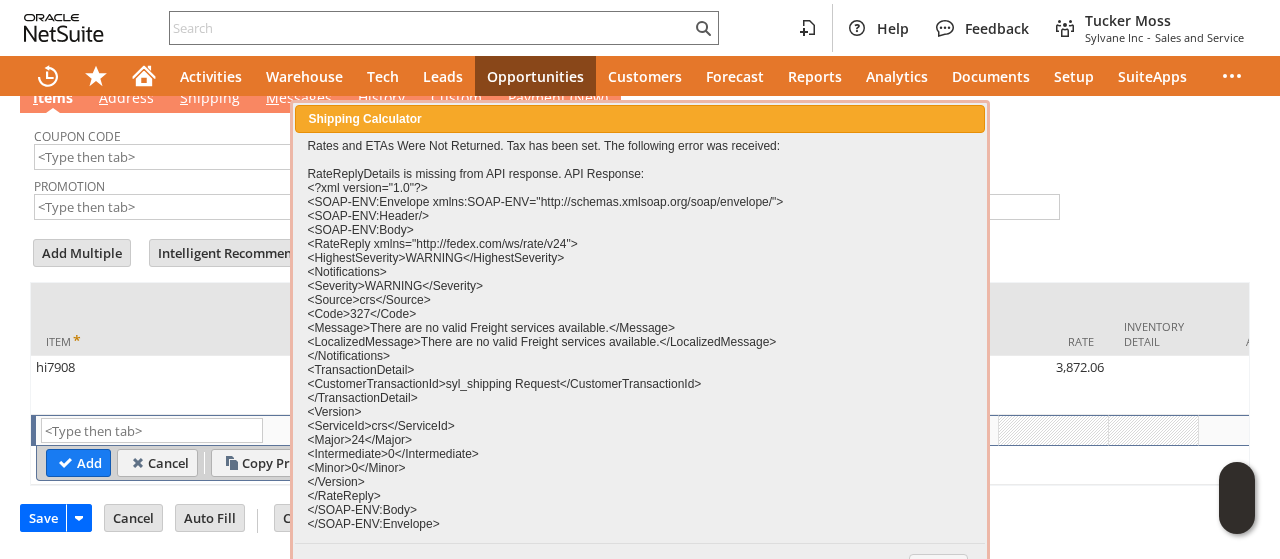 click on "Shipping Calculator close Rates and ETAs Were Not Returned. Tax has been set. The following error was received:   RateReplyDetails is missing from API response. API Response:  <?xml version="1.0"?> <SOAP-ENV:Envelope xmlns:SOAP-ENV="http://schemas.xmlsoap.org/soap/envelope/">   <SOAP-ENV:Header/>   <SOAP-ENV:Body>     <RateReply xmlns="http://fedex.com/ws/rate/v24">       <HighestSeverity>WARNING</HighestSeverity>       <Notifications>         <Severity>WARNING</Severity>         <Source>crs</Source>         <Code>327</Code>         <Message>There are no valid Freight services available.</Message>         <LocalizedMessage>There are no valid Freight services available.</LocalizedMessage>       </Notifications>       <TransactionDetail>         <CustomerTransactionId>syl_shipping Request</CustomerTransactionId>       </TransactionDetail>       <Version>         <ServiceId>crs</ServiceId>         <Major>24</Major>         <Intermediate>0</Intermediate>         <Minor>0</Minor>       </Version>     </RateReply>" at bounding box center (640, 350) 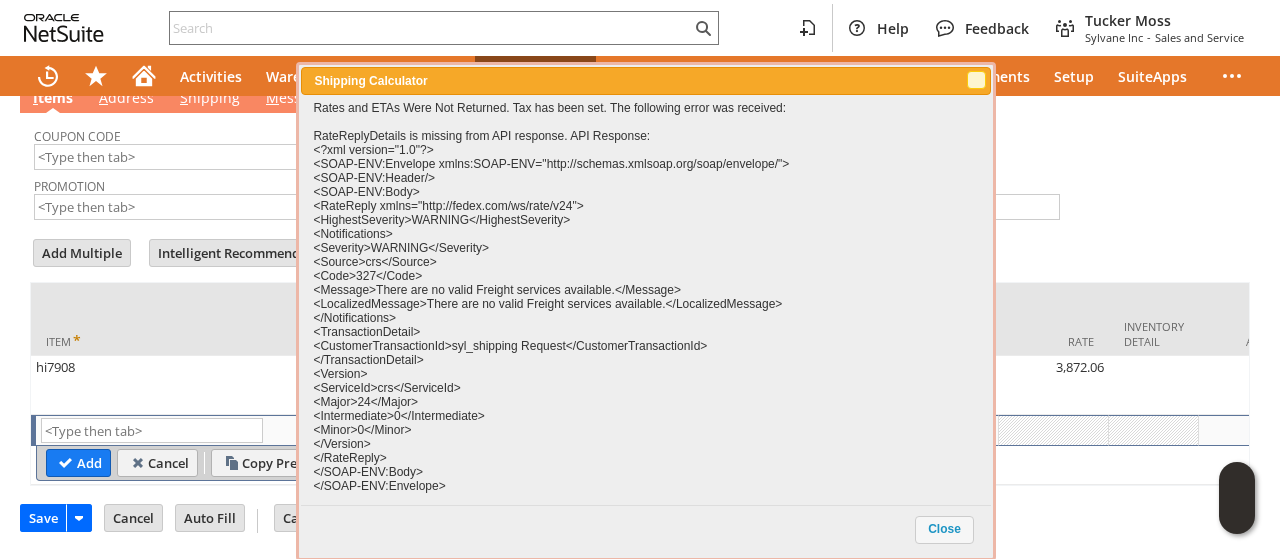click on "close" at bounding box center (977, 81) 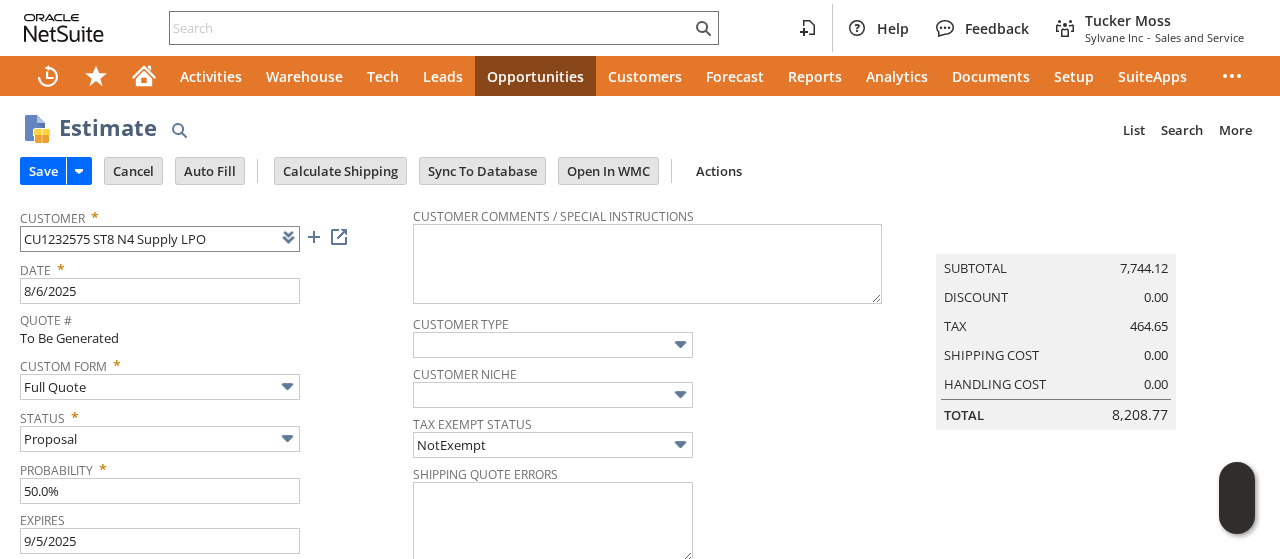scroll, scrollTop: 0, scrollLeft: 0, axis: both 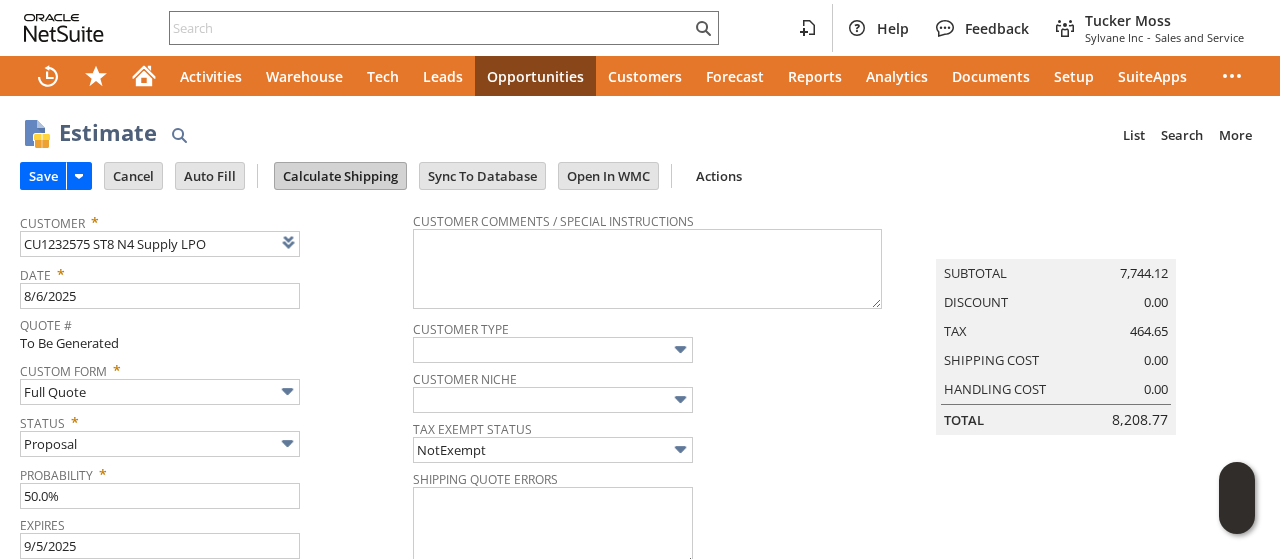 click on "Calculate Shipping" at bounding box center [340, 176] 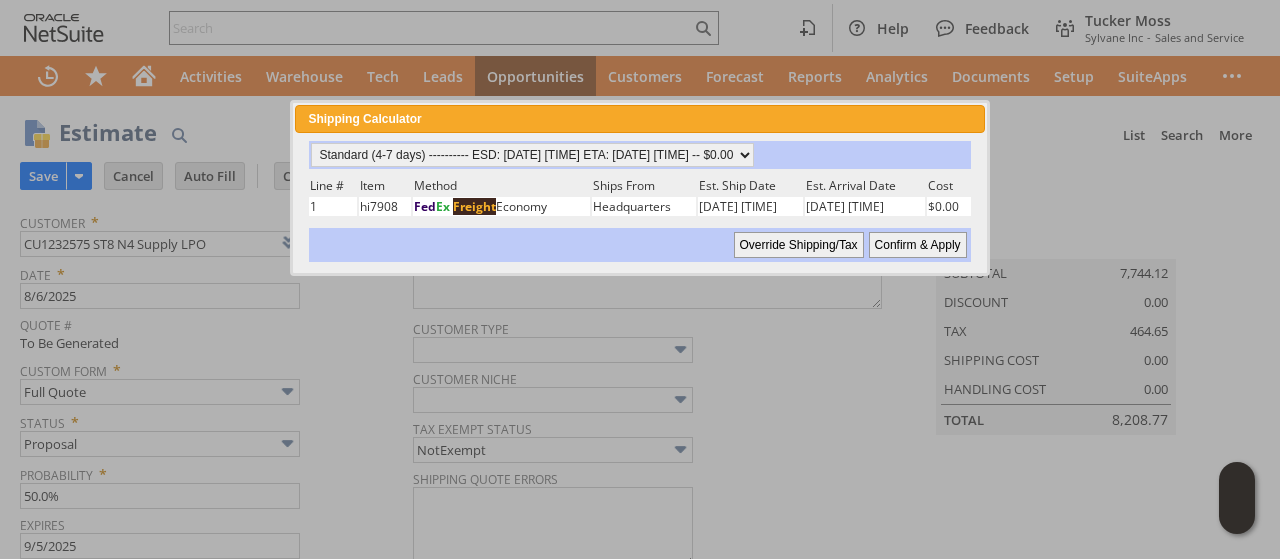 click on "Confirm & Apply" at bounding box center [918, 245] 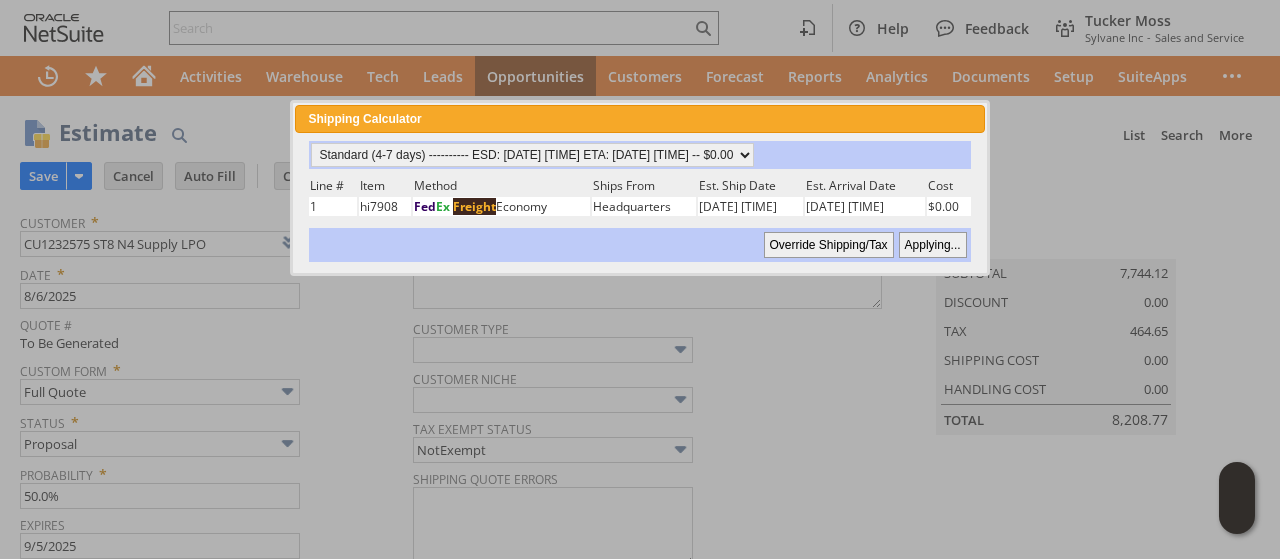 type 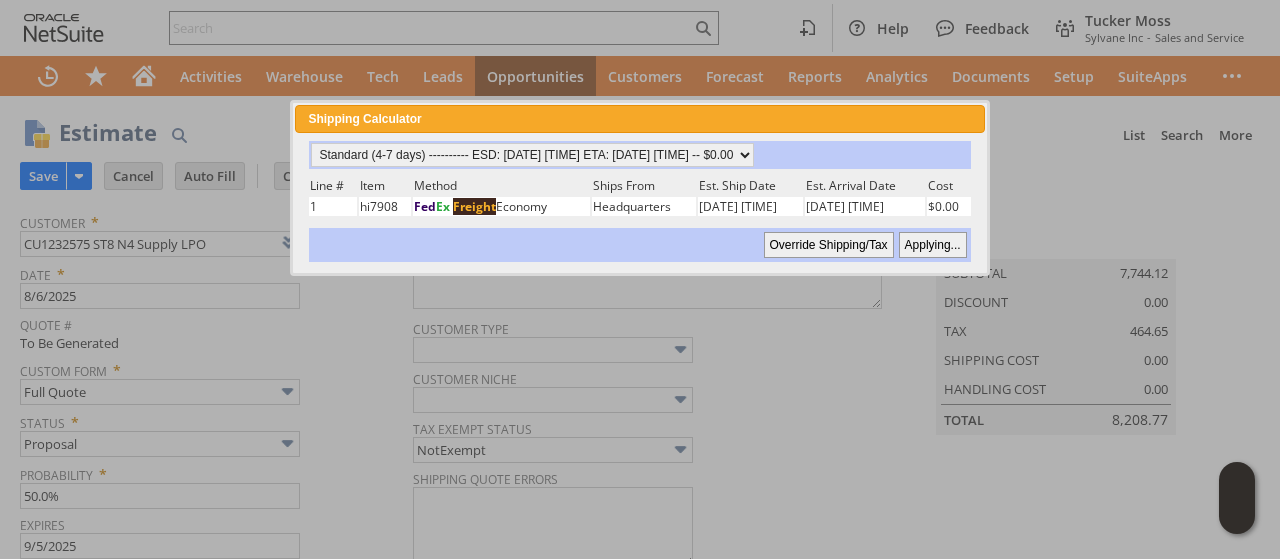 type on "Add" 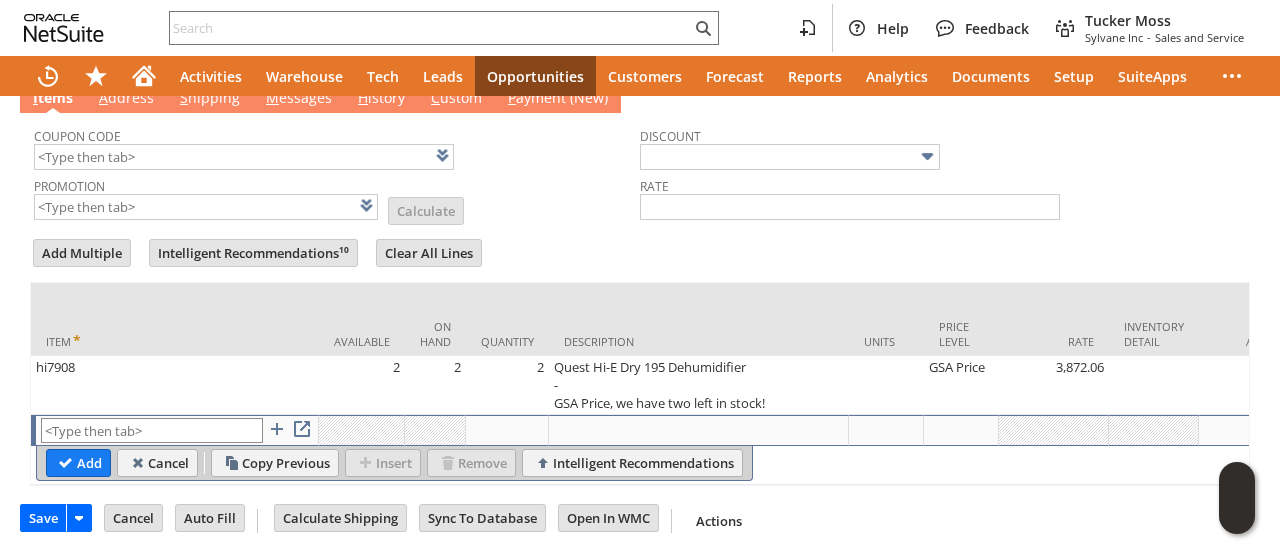 scroll, scrollTop: 700, scrollLeft: 0, axis: vertical 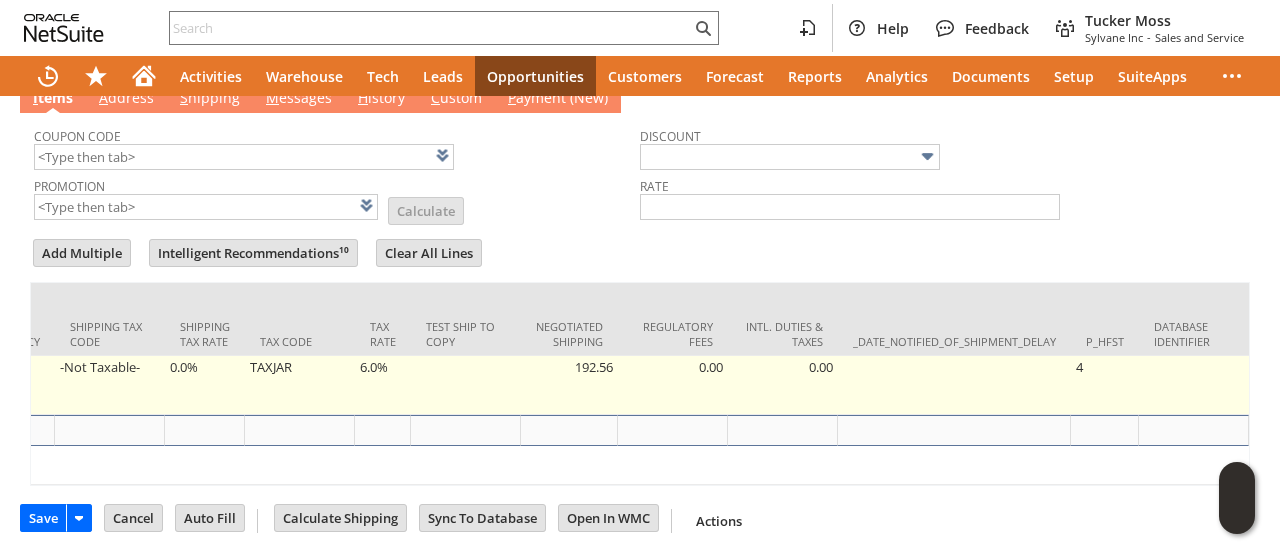 click on "6.0%" at bounding box center (383, 385) 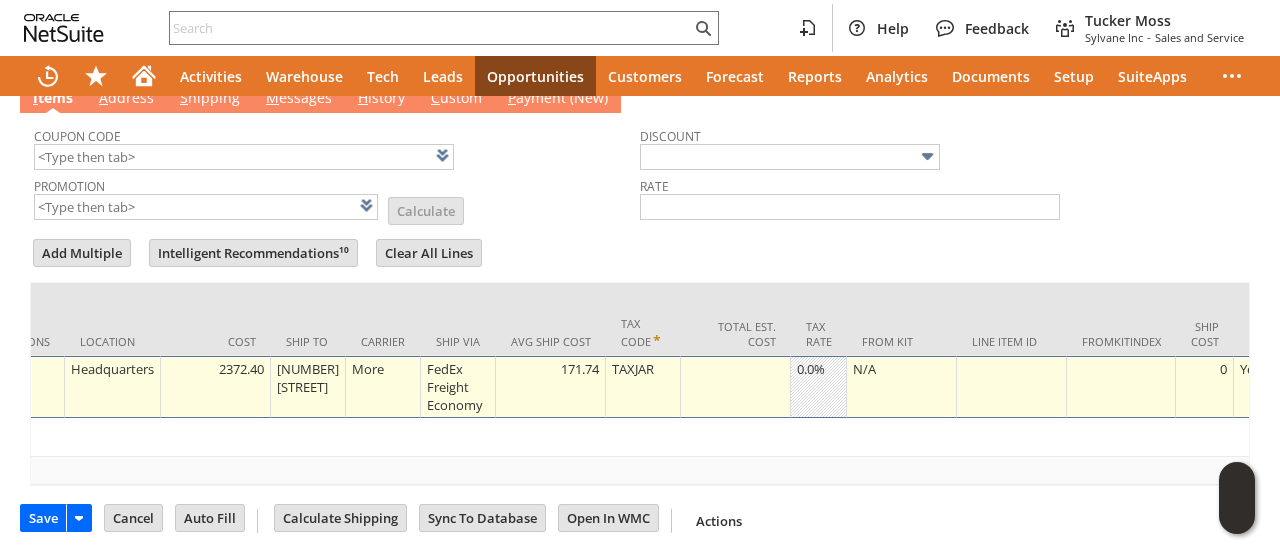 scroll, scrollTop: 0, scrollLeft: 0, axis: both 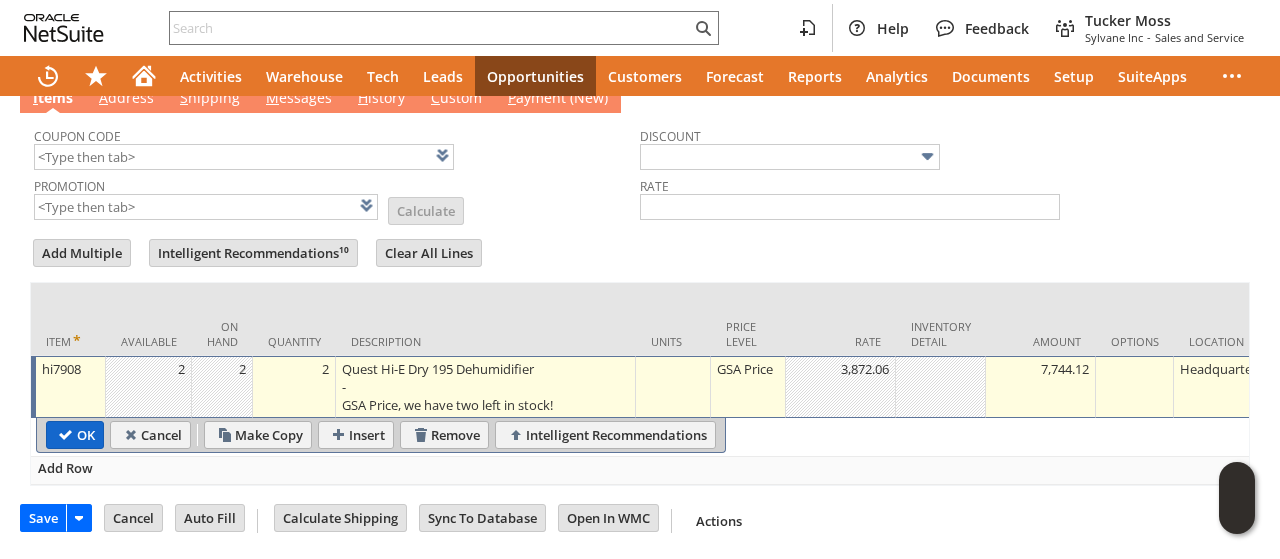 type on "0.0%" 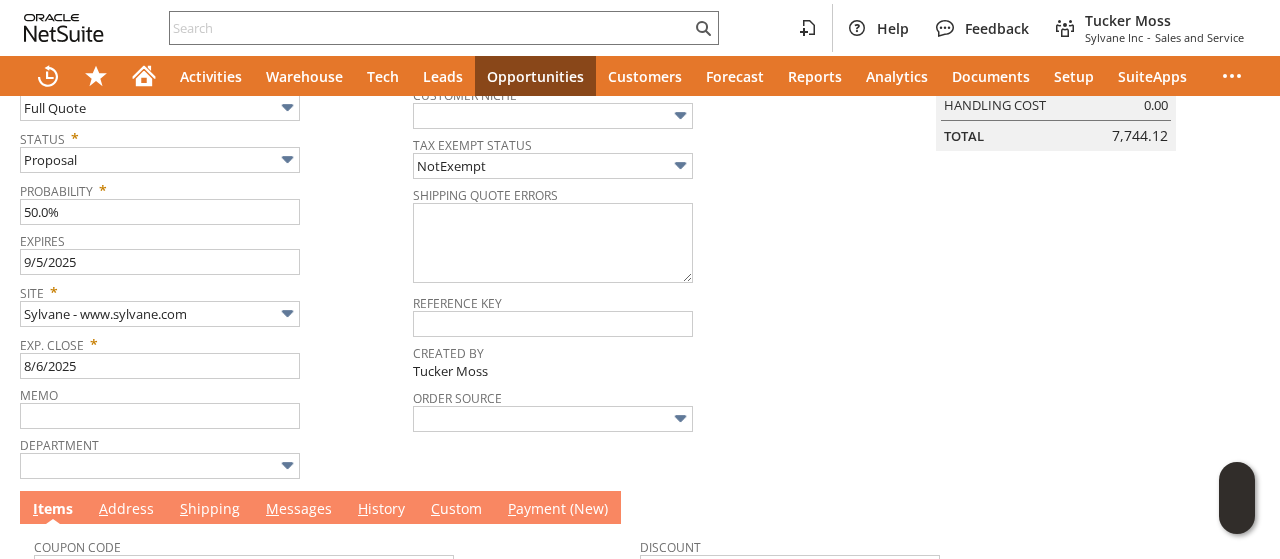 scroll, scrollTop: 399, scrollLeft: 0, axis: vertical 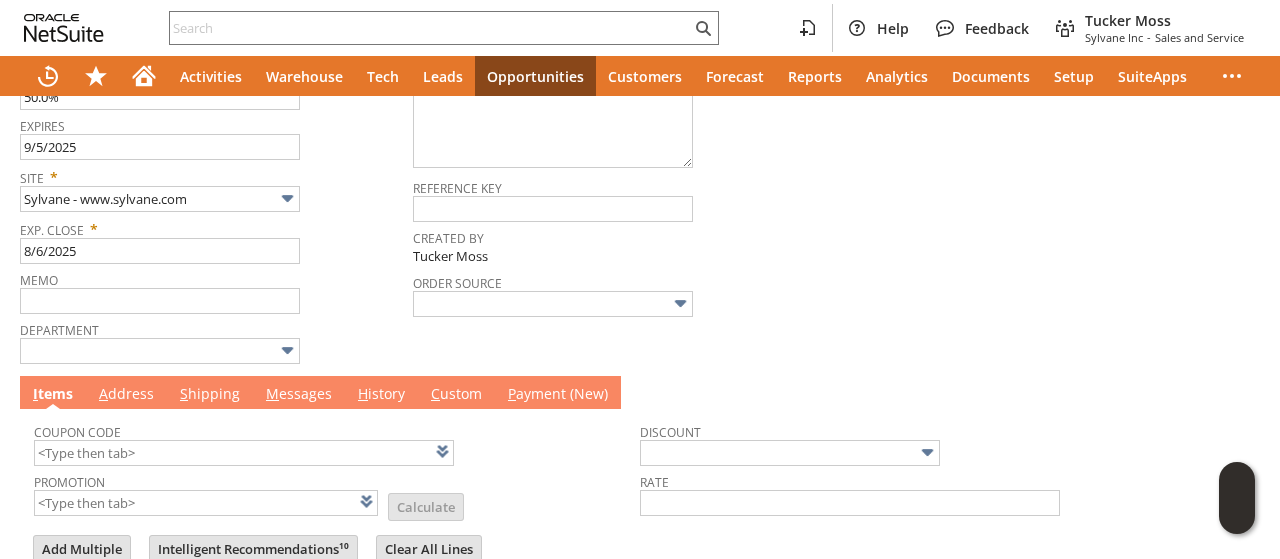 click on "M essages" at bounding box center [299, 395] 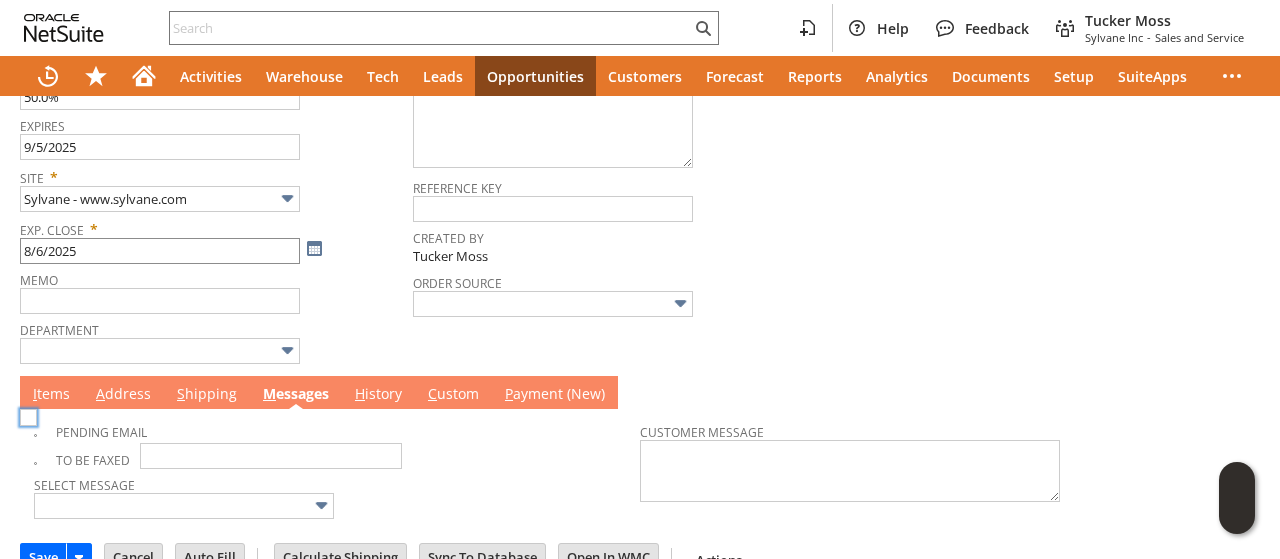 scroll, scrollTop: 0, scrollLeft: 0, axis: both 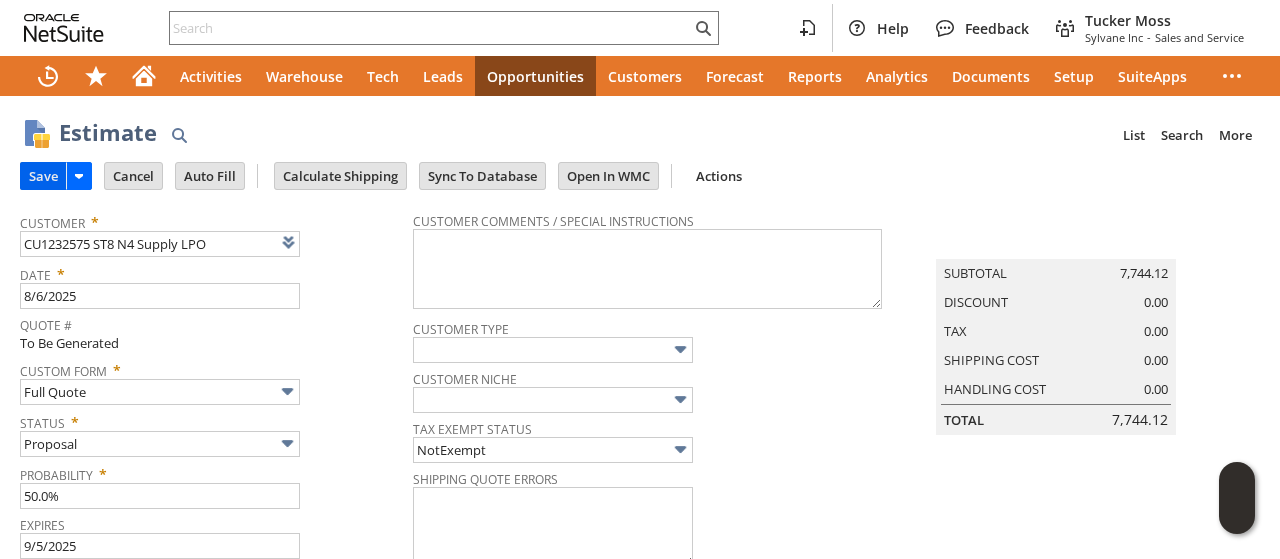 click on "Save" at bounding box center (43, 176) 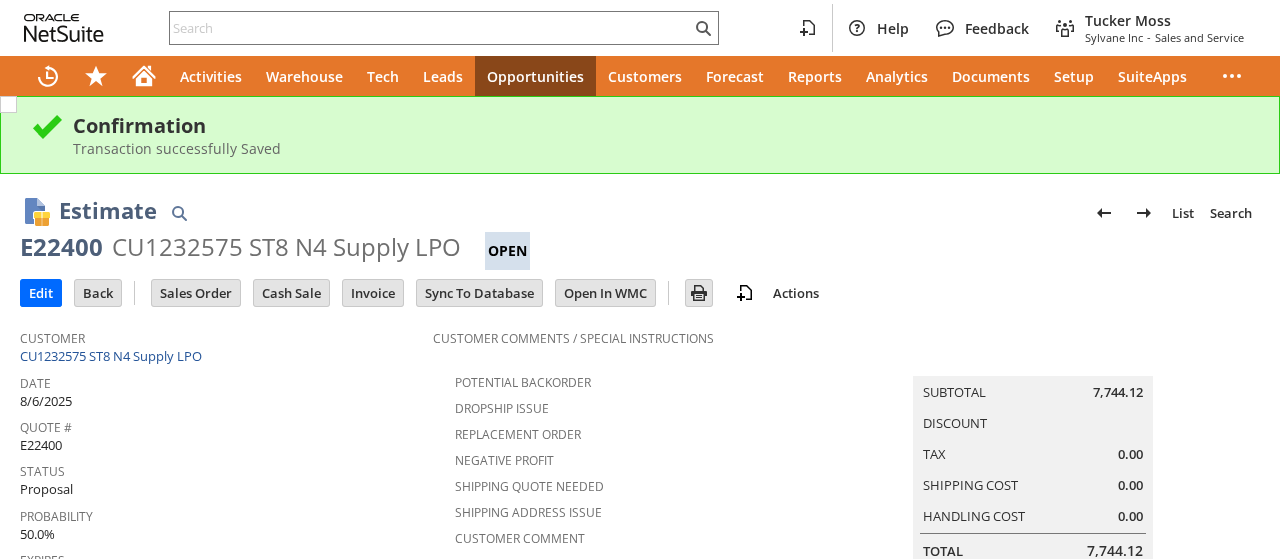 scroll, scrollTop: 0, scrollLeft: 0, axis: both 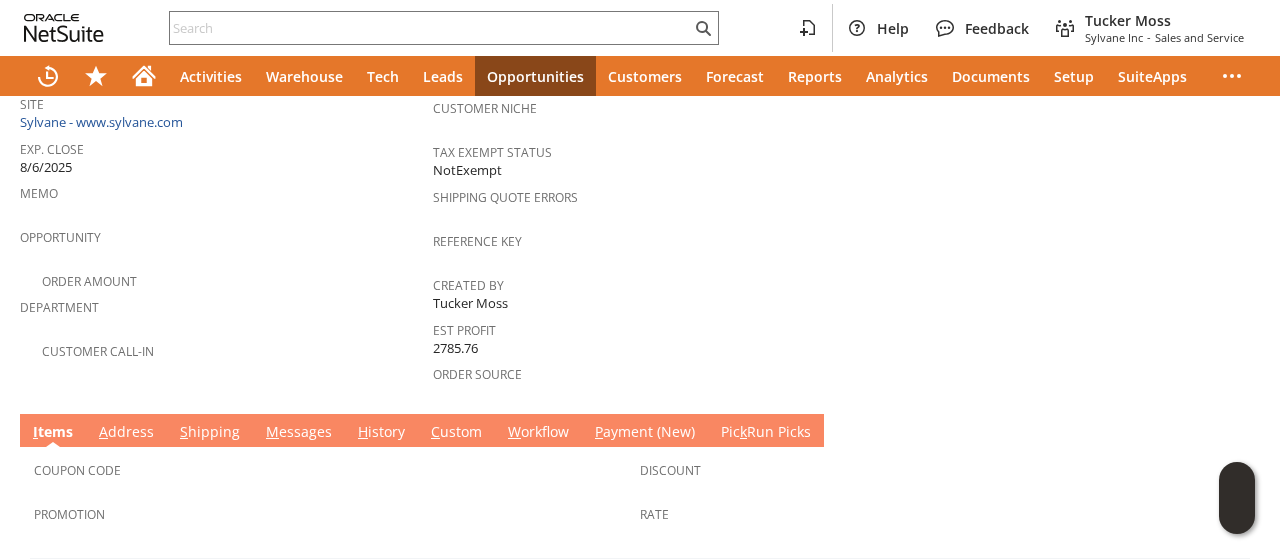 click on "H" at bounding box center (363, 431) 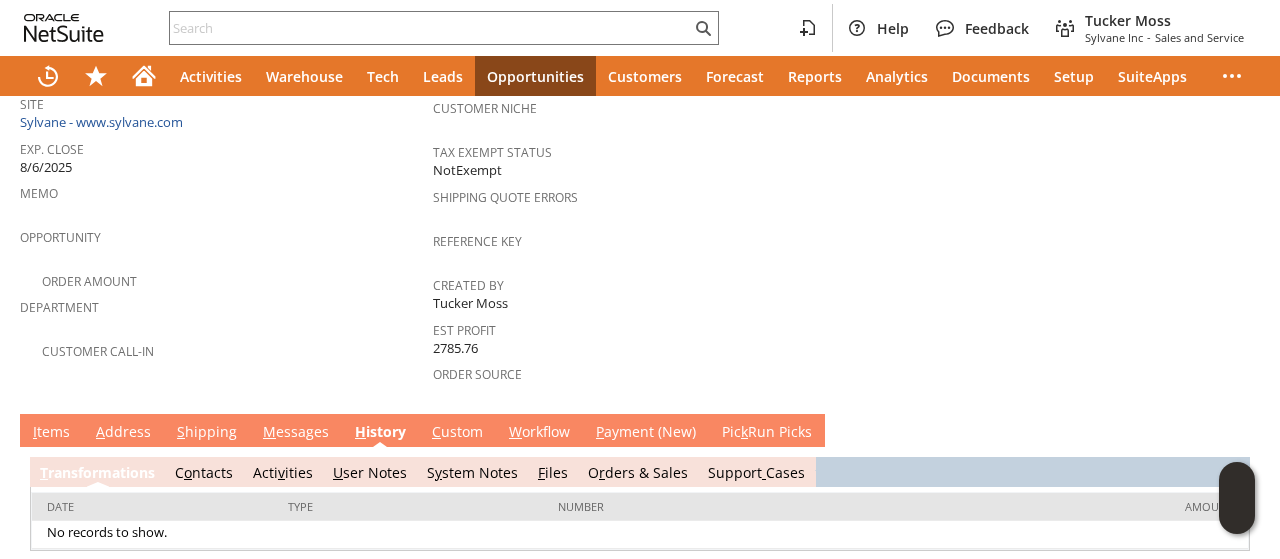 click on "M essages" at bounding box center (296, 433) 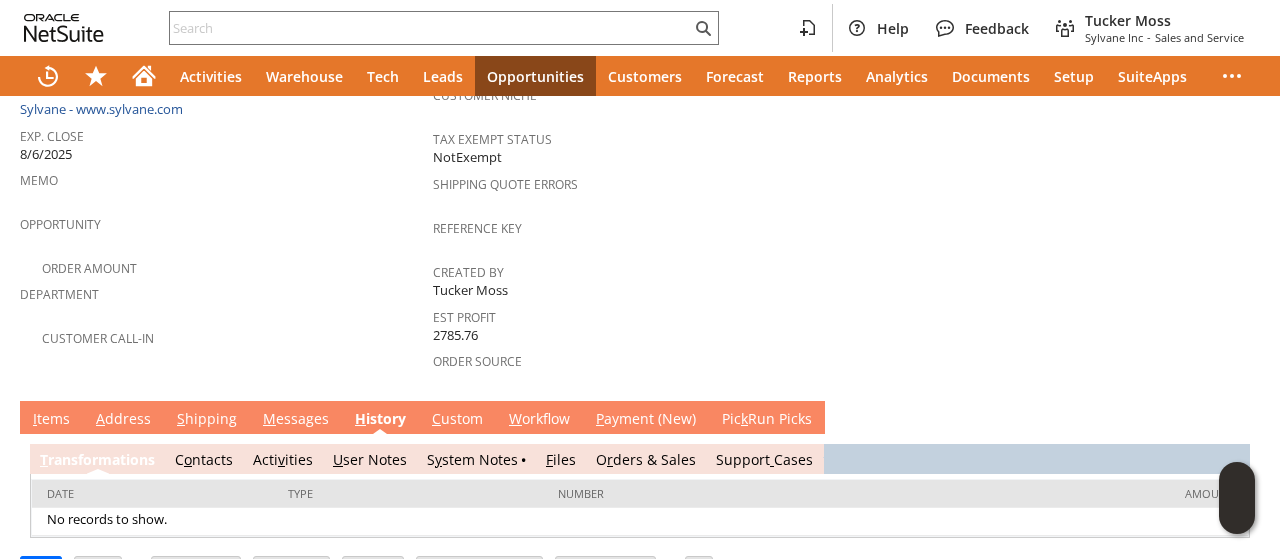 scroll, scrollTop: 532, scrollLeft: 0, axis: vertical 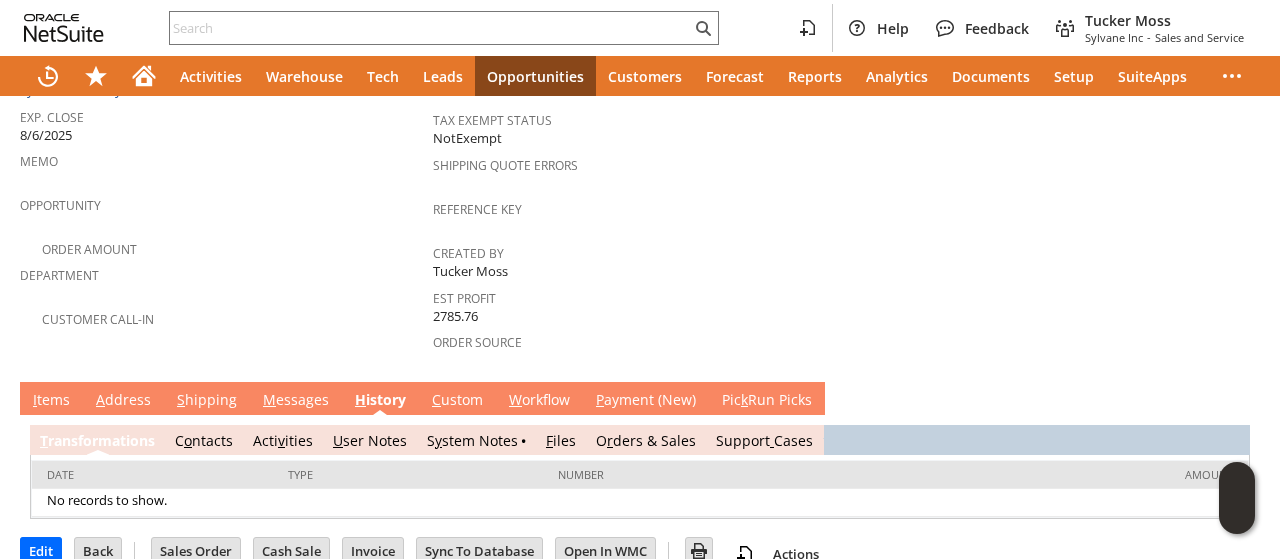 click on "M essages" at bounding box center [296, 401] 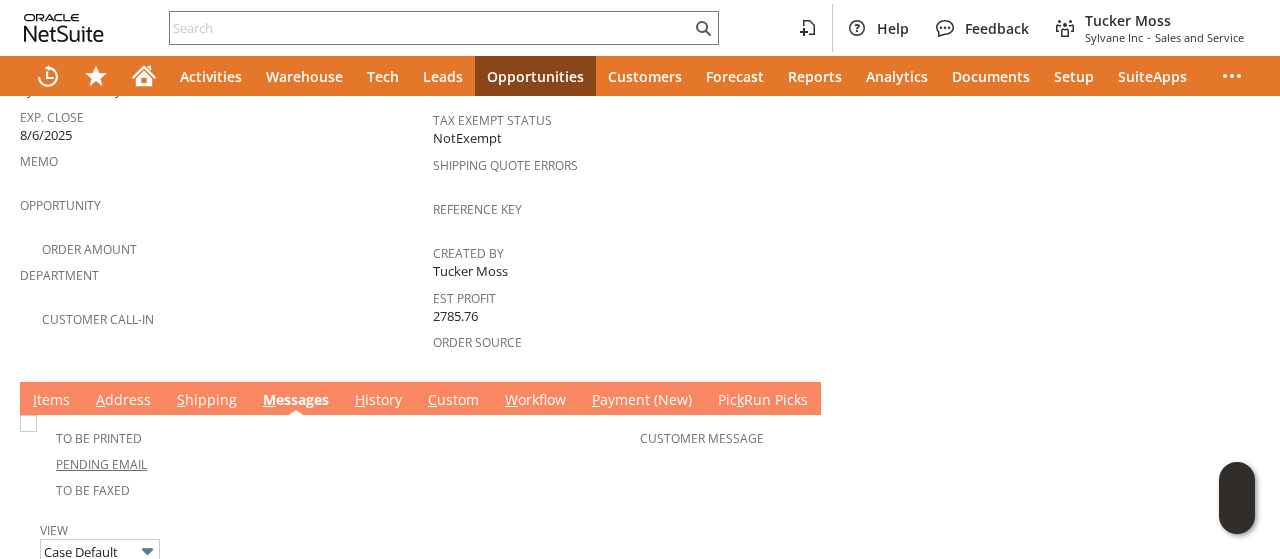 scroll, scrollTop: 0, scrollLeft: 0, axis: both 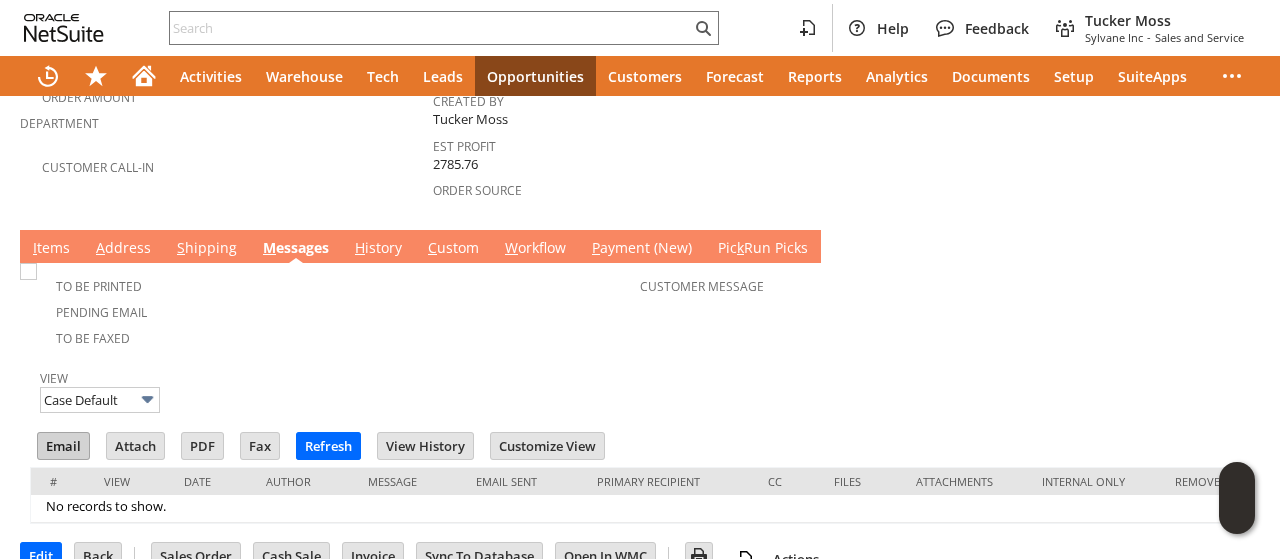 click on "Email" at bounding box center [63, 446] 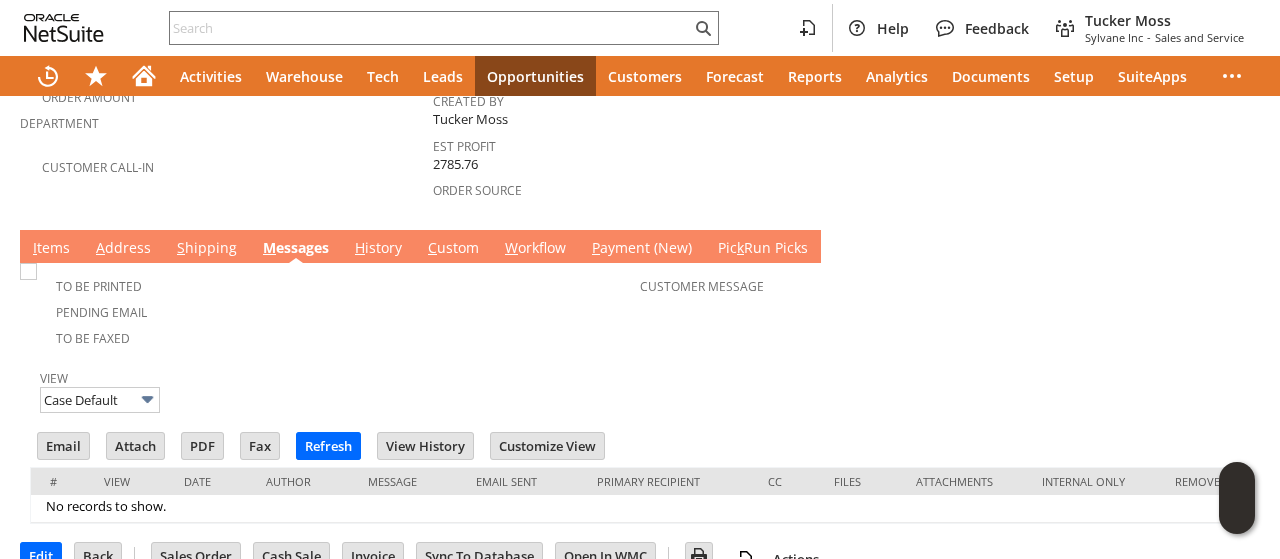 click on "Customer Message" at bounding box center (943, 291) 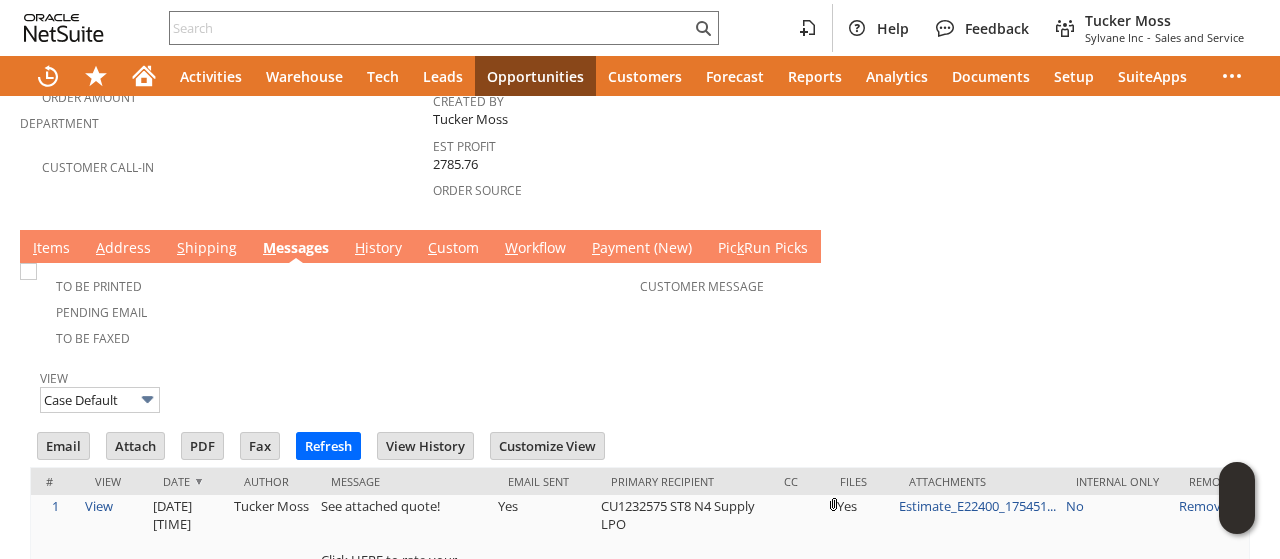 scroll, scrollTop: 0, scrollLeft: 0, axis: both 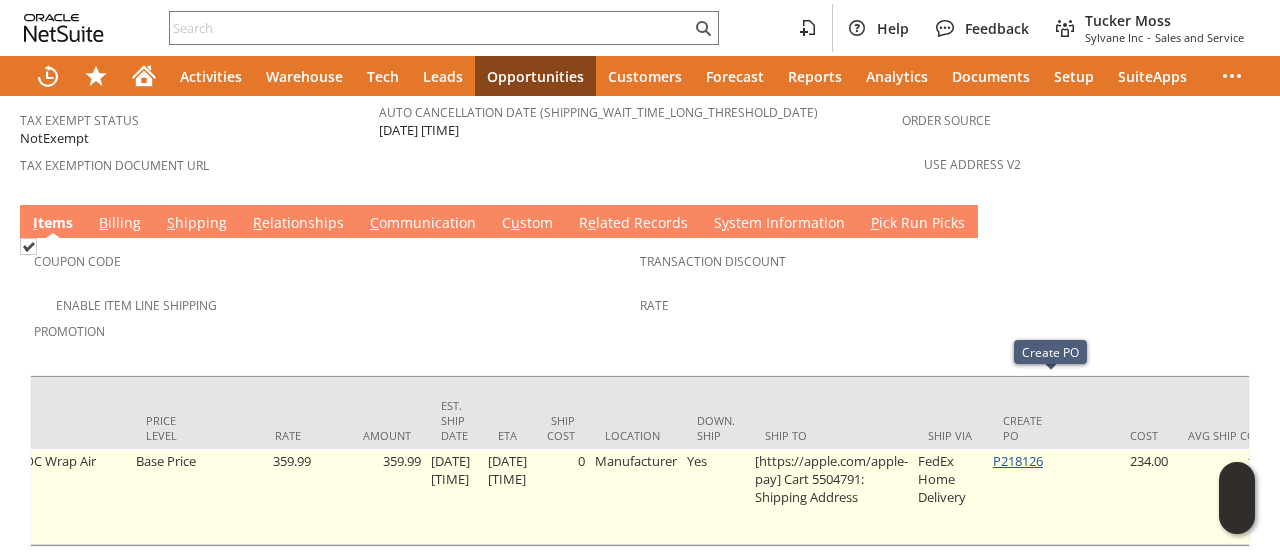 click on "P218126" at bounding box center (1018, 461) 